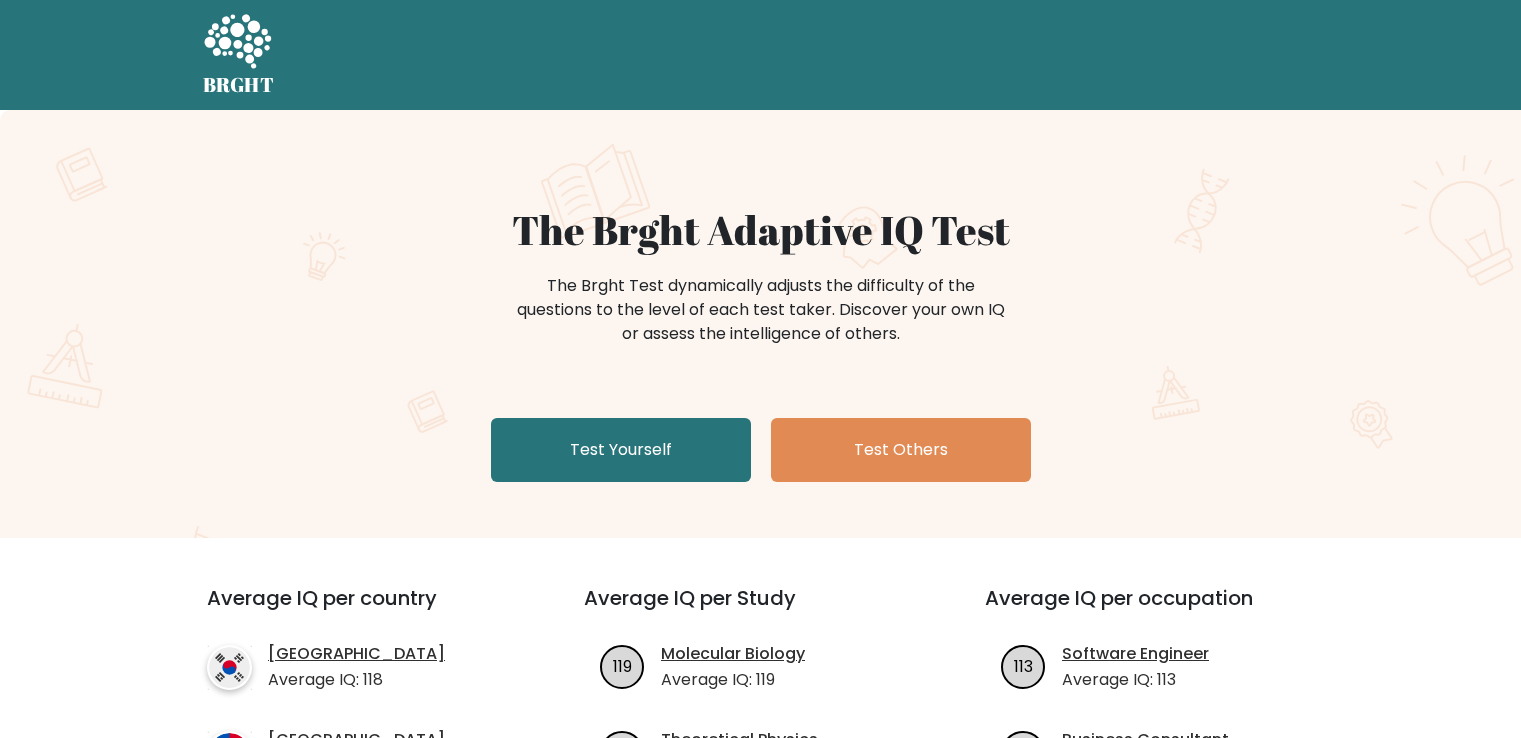 scroll, scrollTop: 0, scrollLeft: 0, axis: both 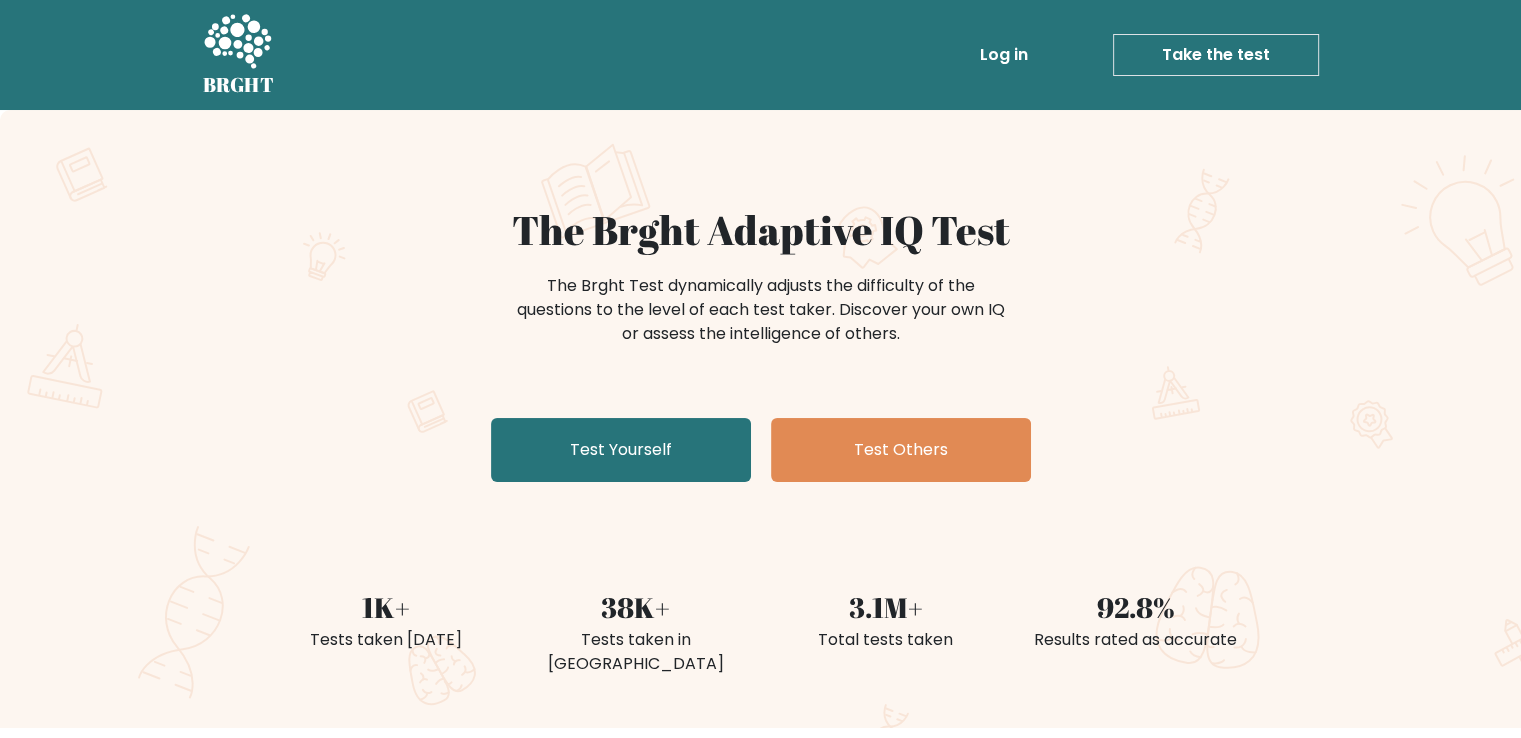 click on "The Brght Test dynamically adjusts the difficulty of the questions to the level of each test taker. Discover your own IQ or assess the intelligence of others." at bounding box center [761, 320] 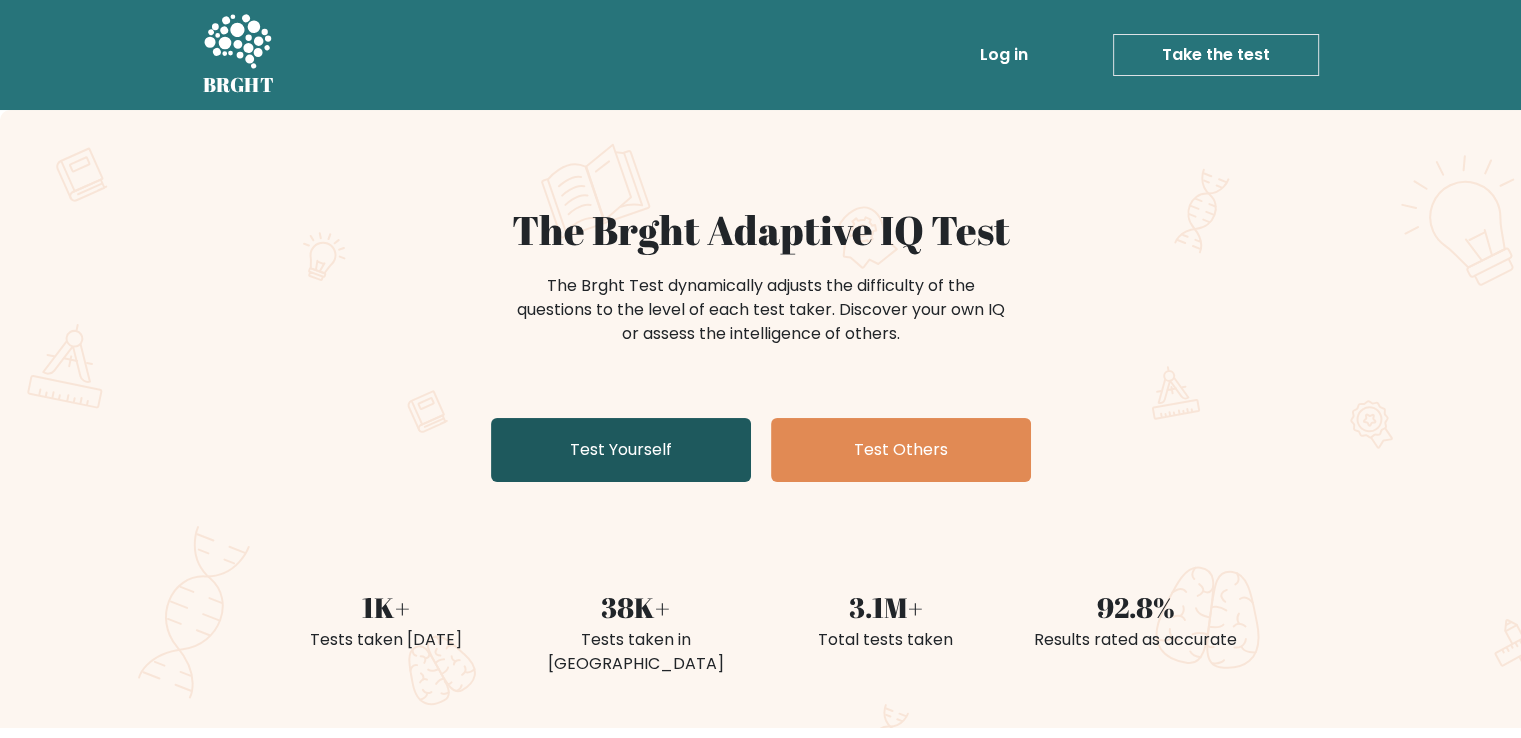 click on "Test Yourself" at bounding box center [621, 450] 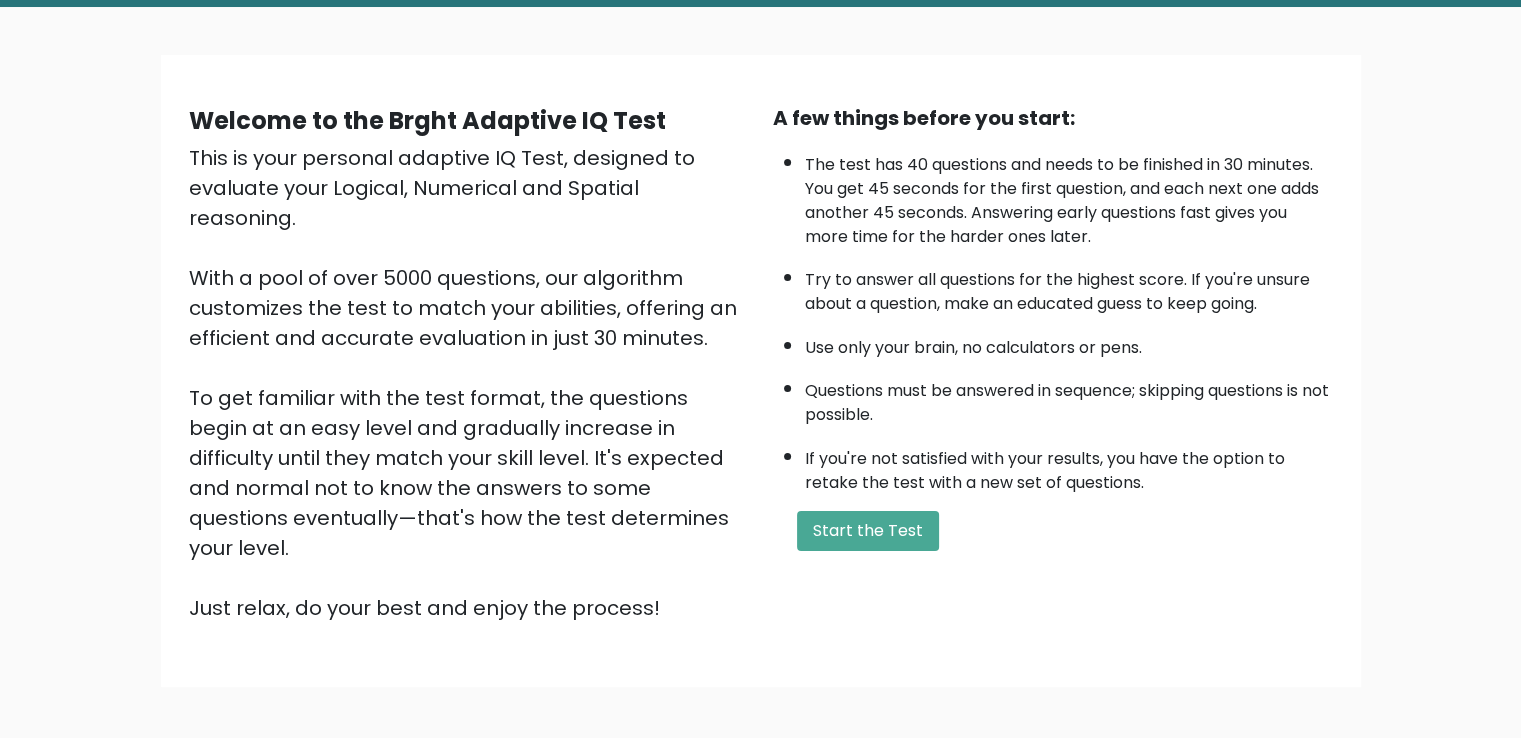 scroll, scrollTop: 178, scrollLeft: 0, axis: vertical 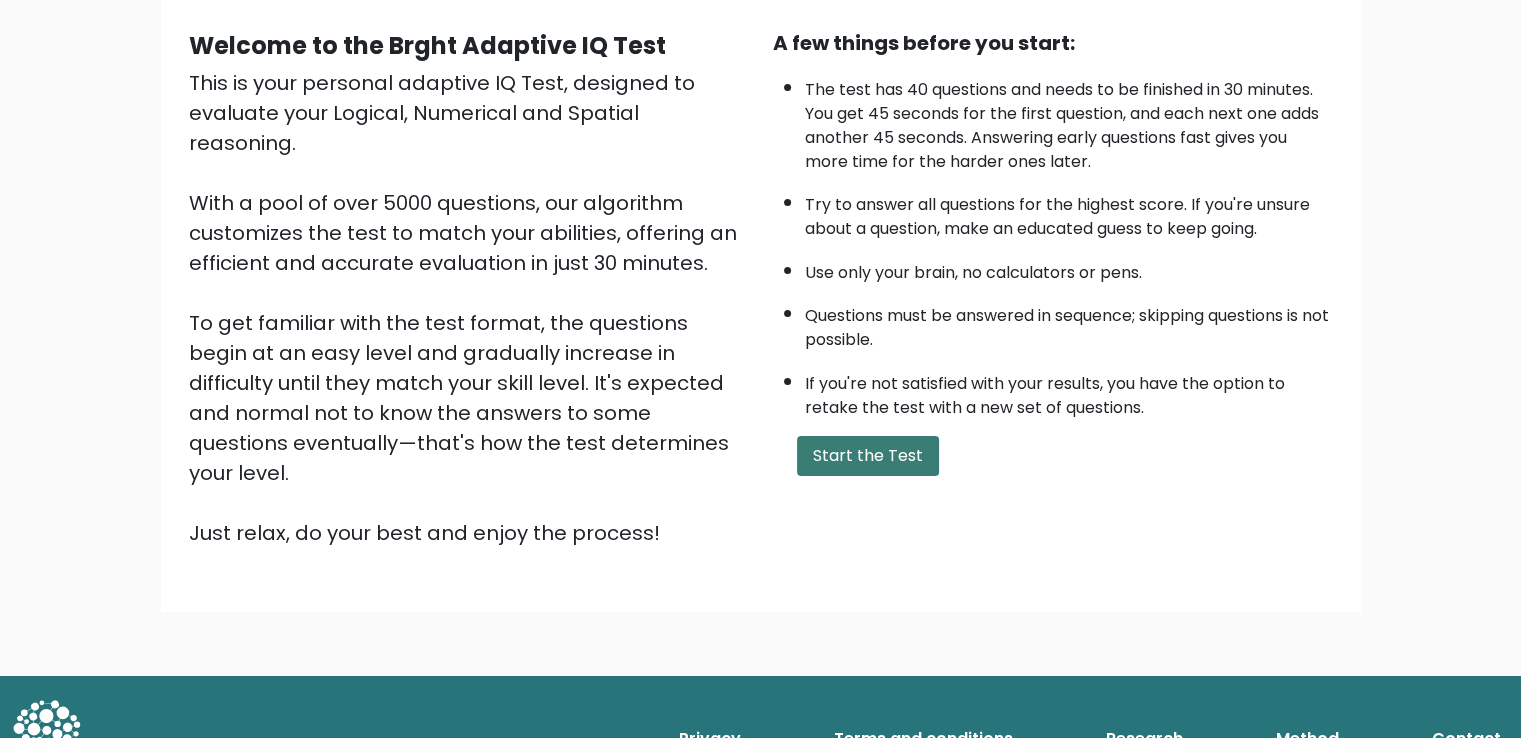 click on "Start the Test" at bounding box center [868, 456] 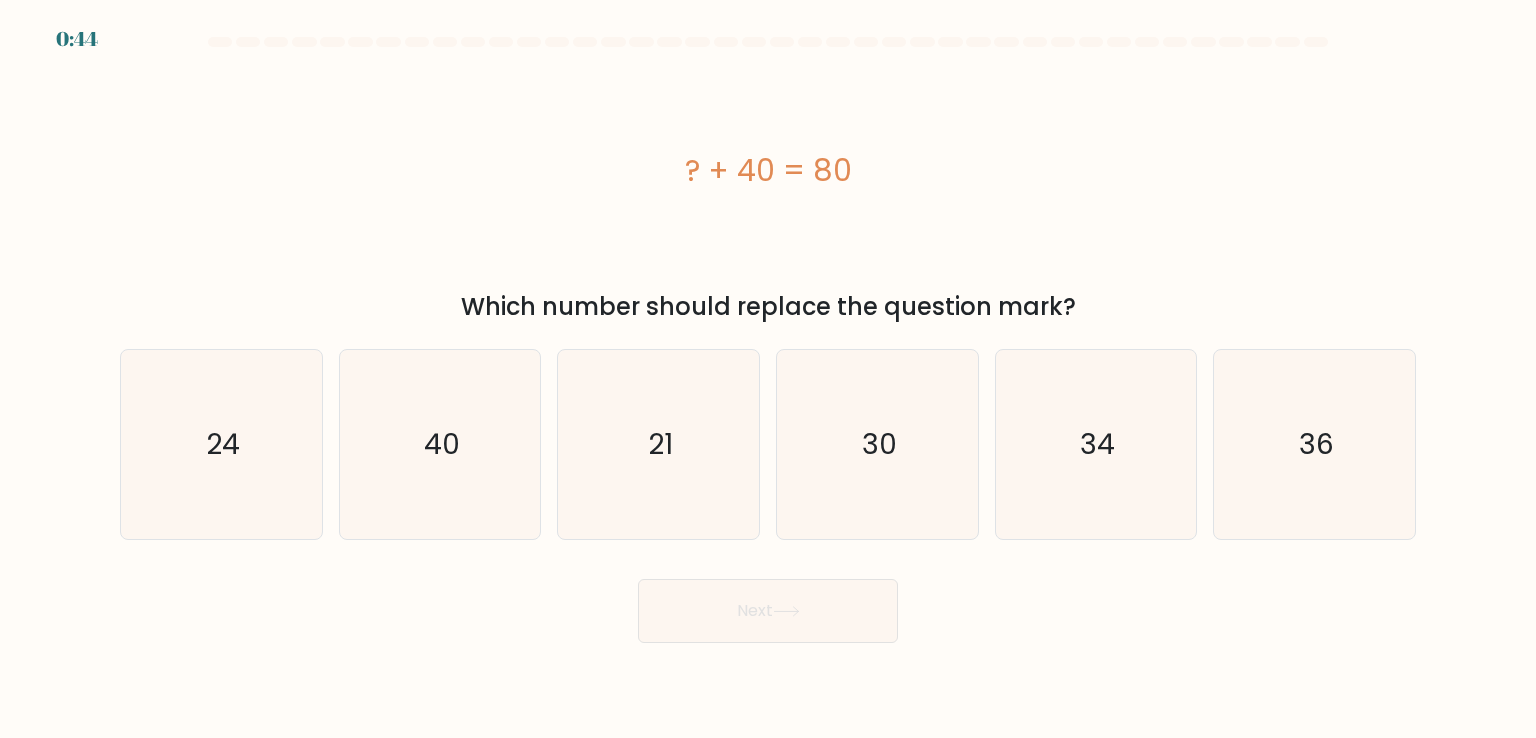 scroll, scrollTop: 0, scrollLeft: 0, axis: both 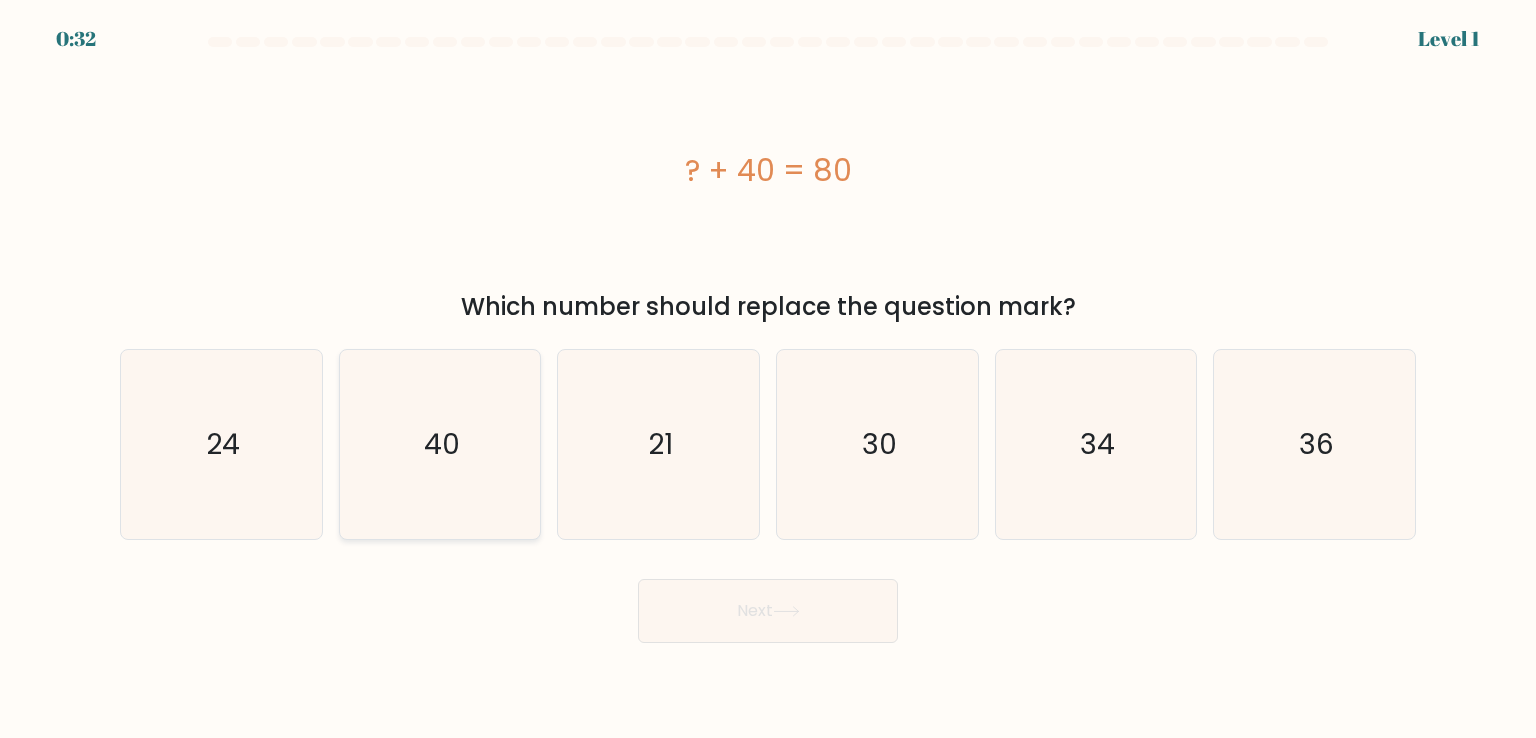 click on "40" 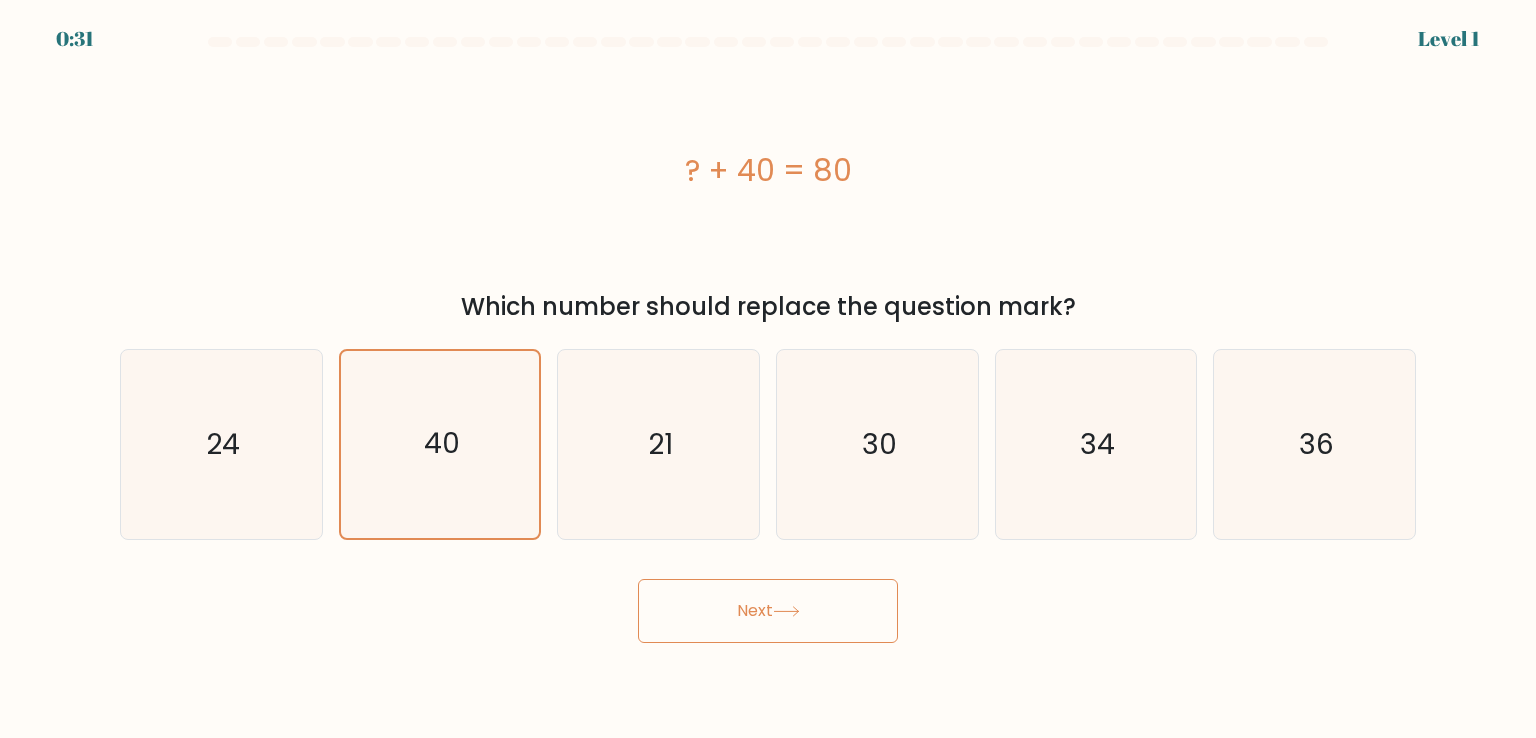 click on "Next" at bounding box center [768, 611] 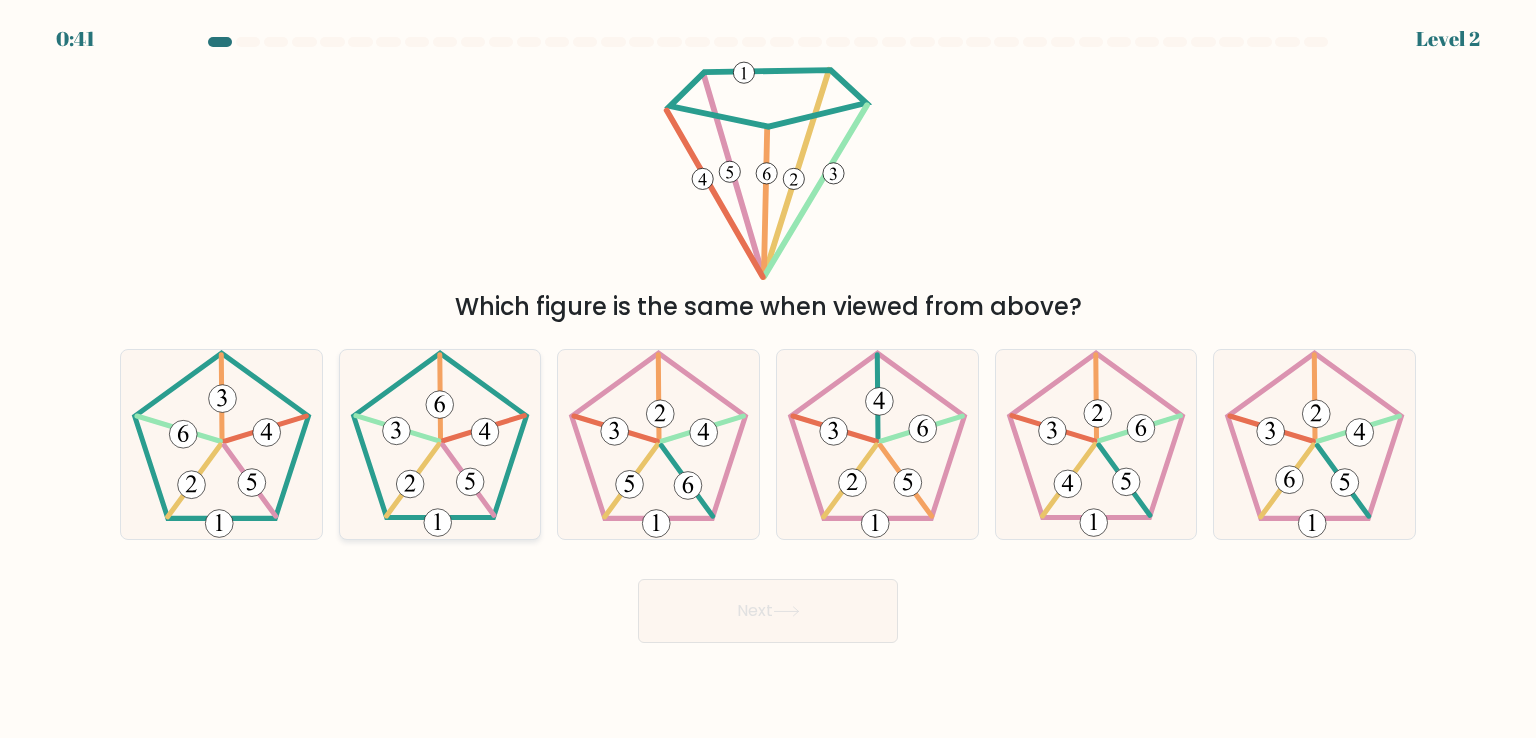 click 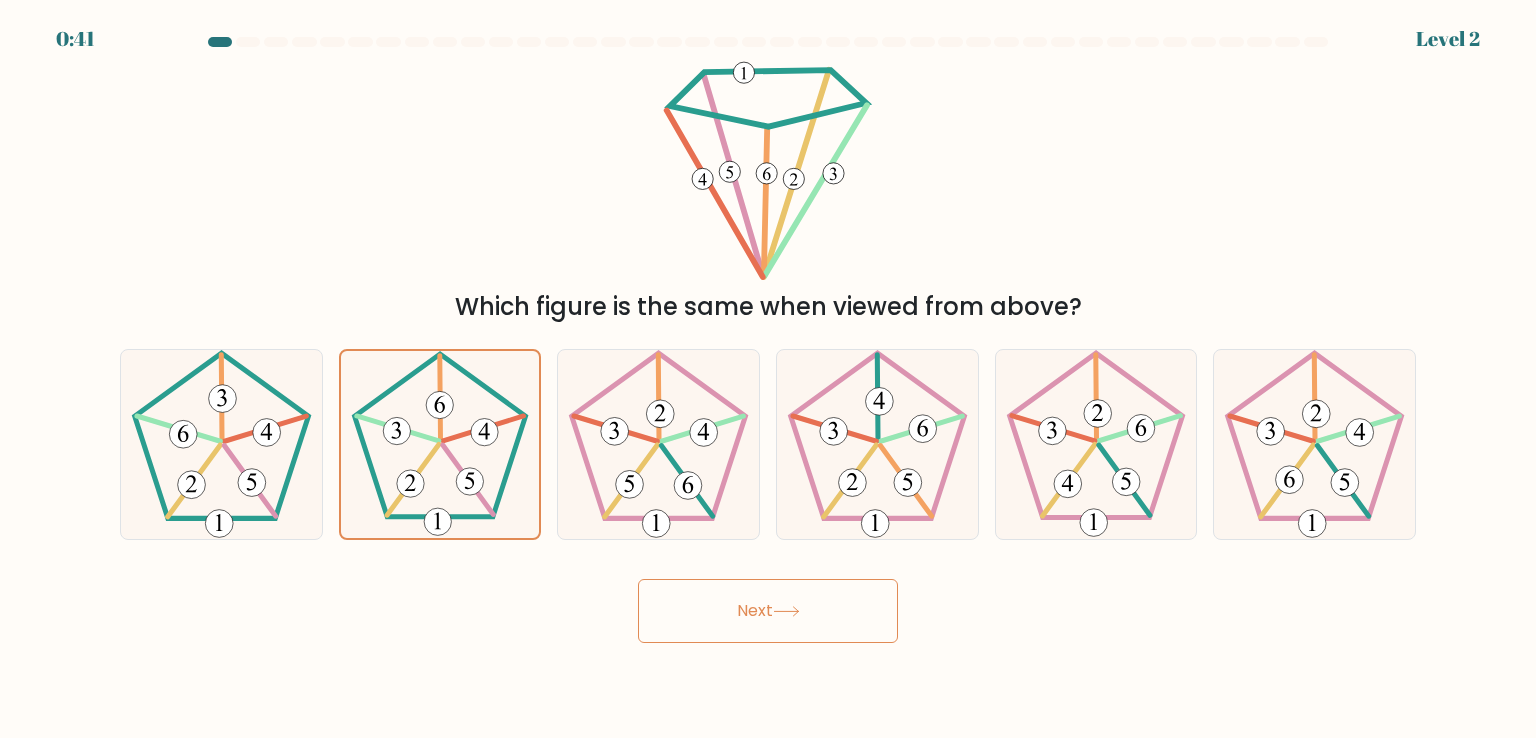 click on "Next" at bounding box center [768, 611] 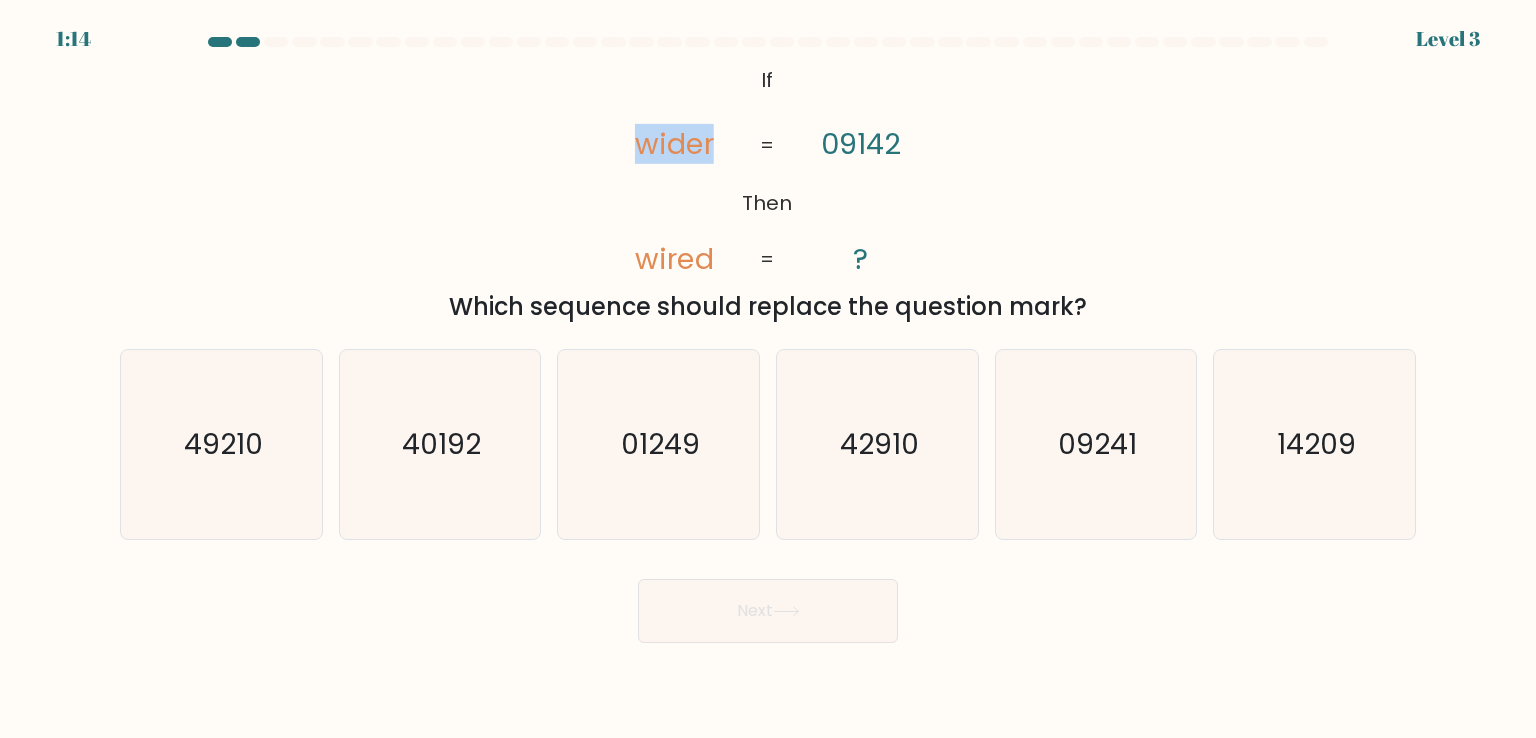 drag, startPoint x: 623, startPoint y: 147, endPoint x: 723, endPoint y: 147, distance: 100 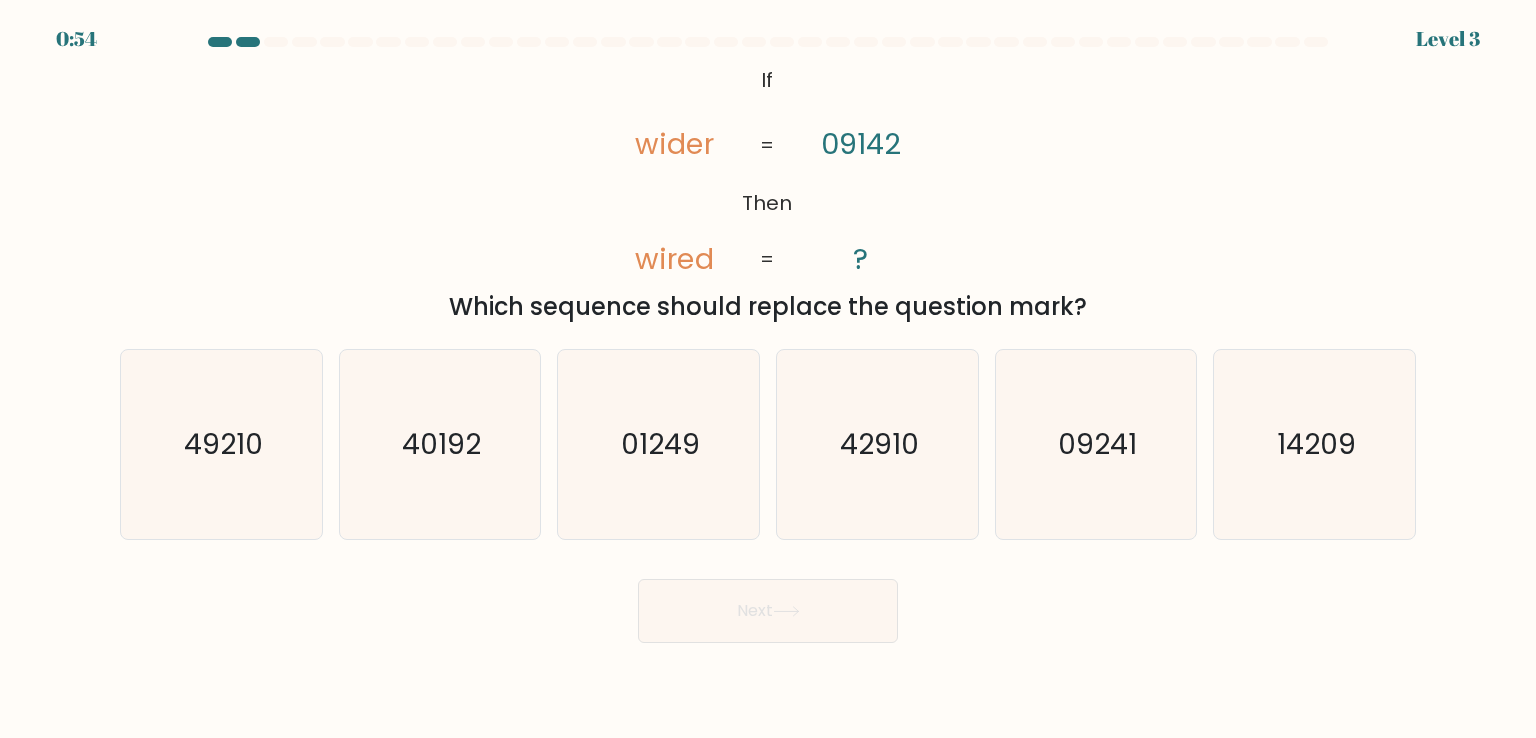 click on "@import url('https://fonts.googleapis.com/css?family=Abril+Fatface:400,100,100italic,300,300italic,400italic,500,500italic,700,700italic,900,900italic');           If       Then       wider       wired       09142       ?       =       =
Which sequence should replace the question mark?" at bounding box center [768, 192] 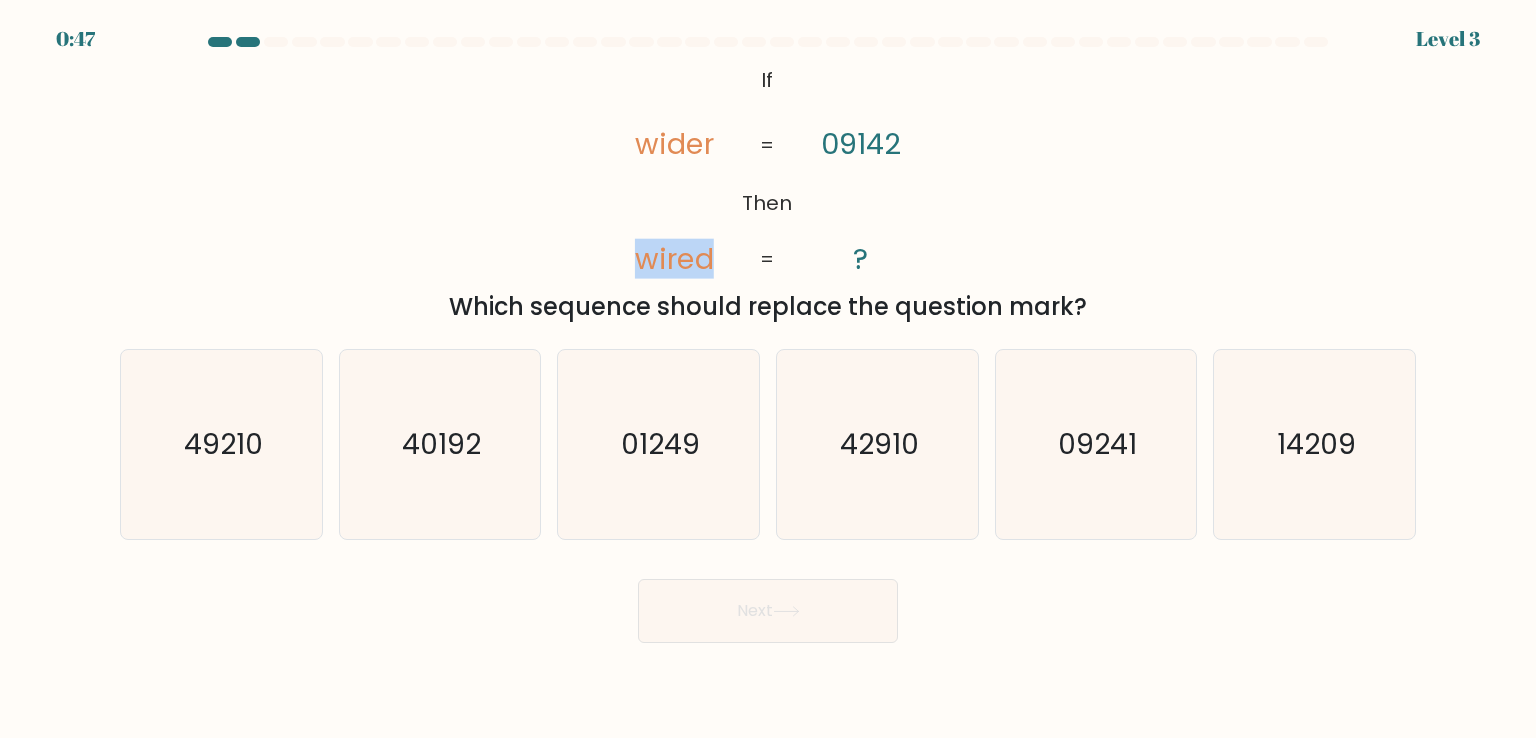 drag, startPoint x: 640, startPoint y: 253, endPoint x: 718, endPoint y: 254, distance: 78.00641 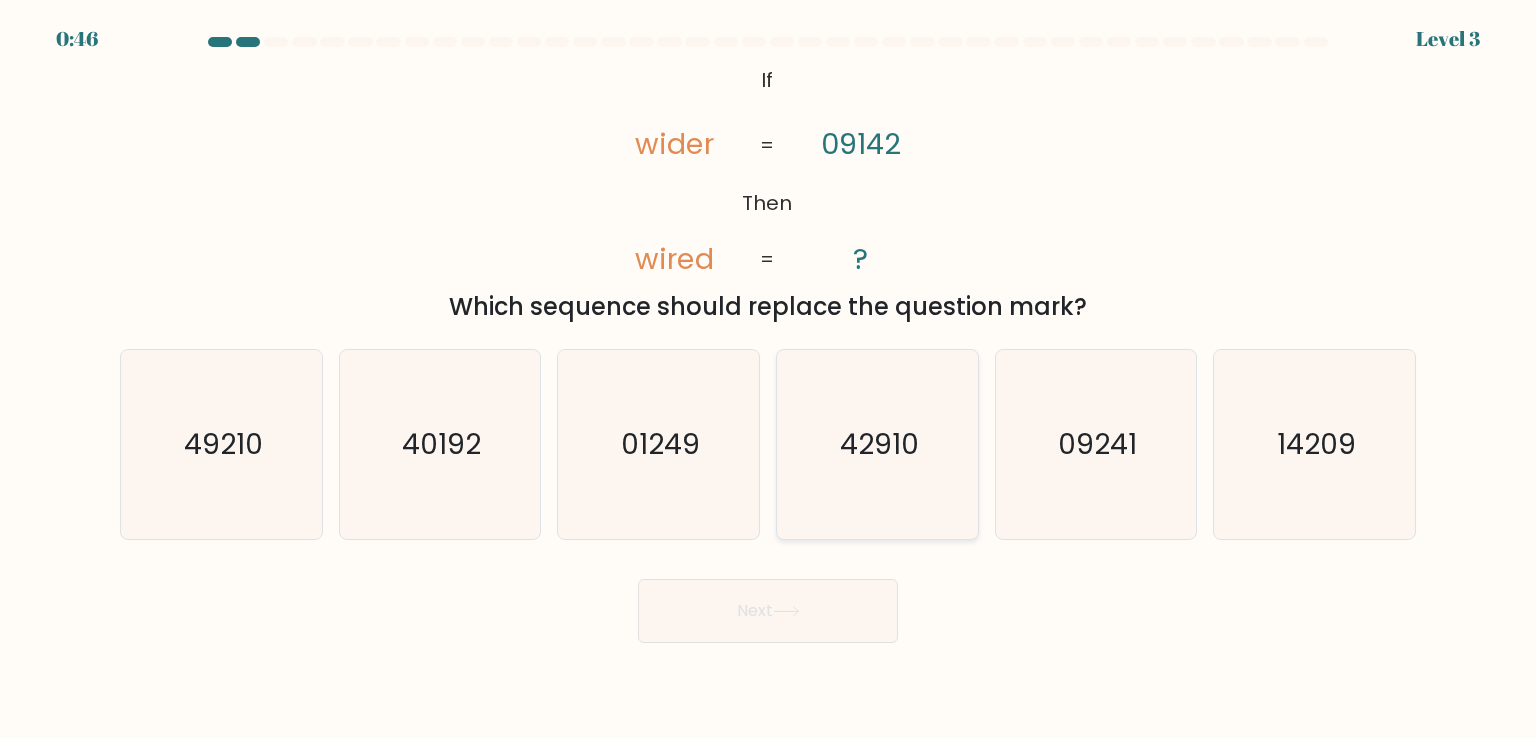 click on "42910" 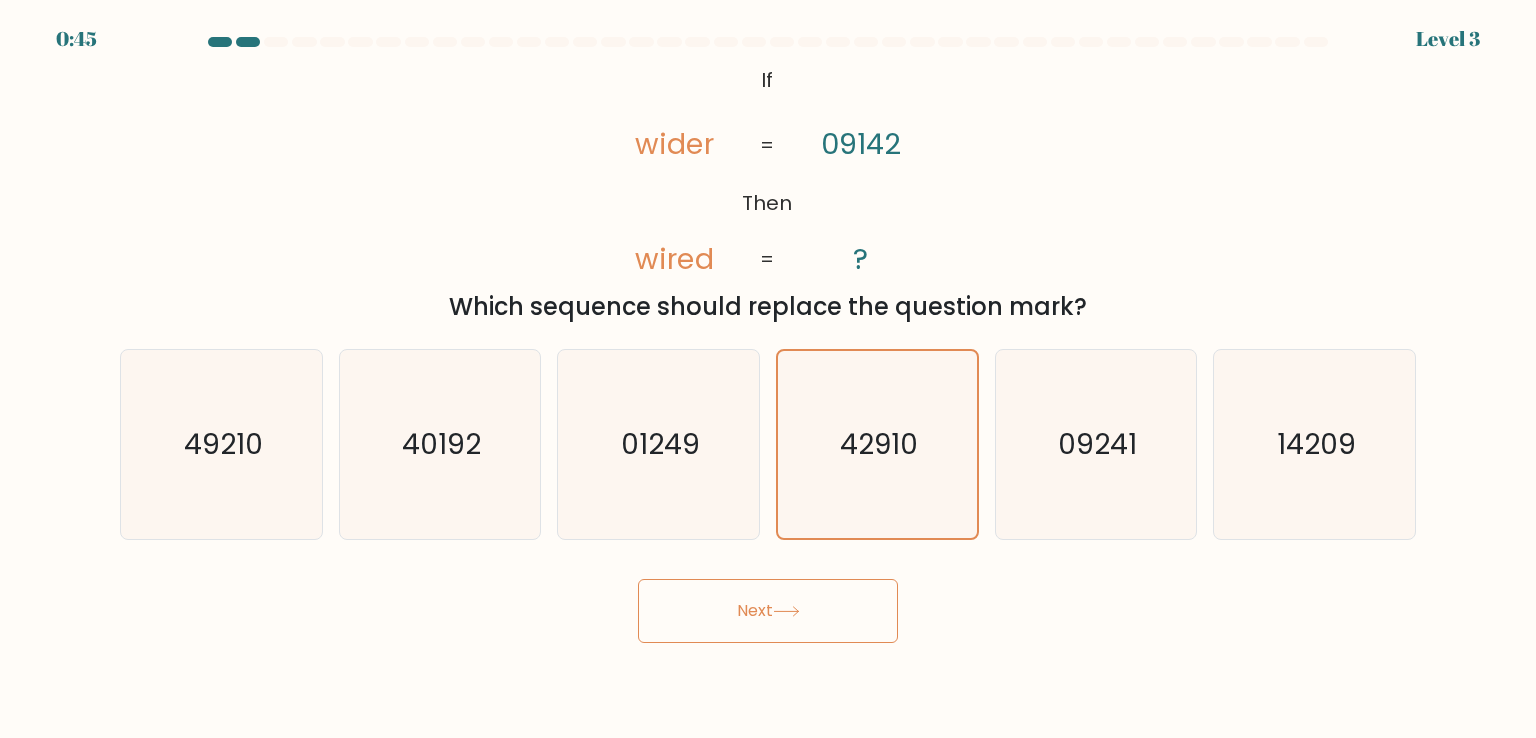 click on "Next" at bounding box center (768, 611) 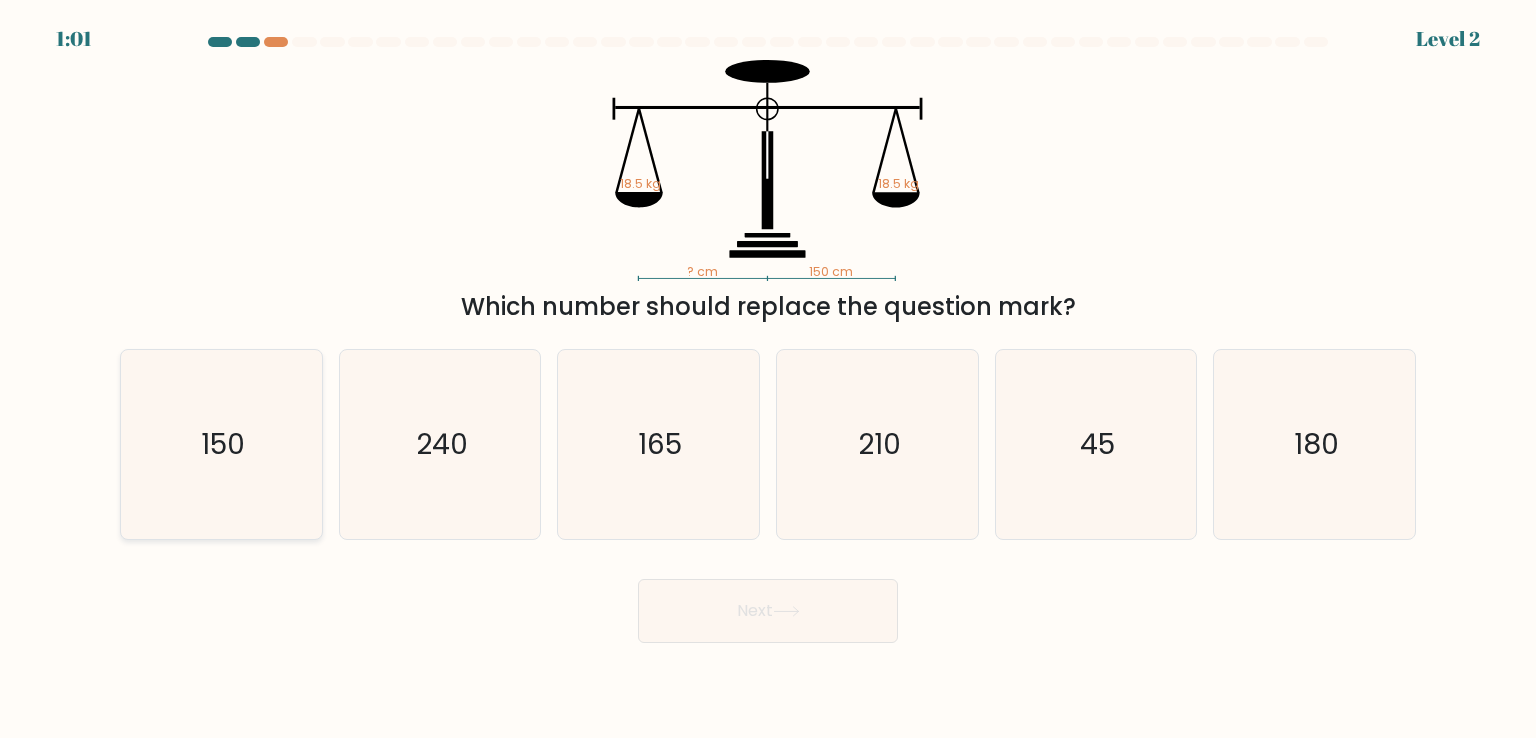 click on "150" 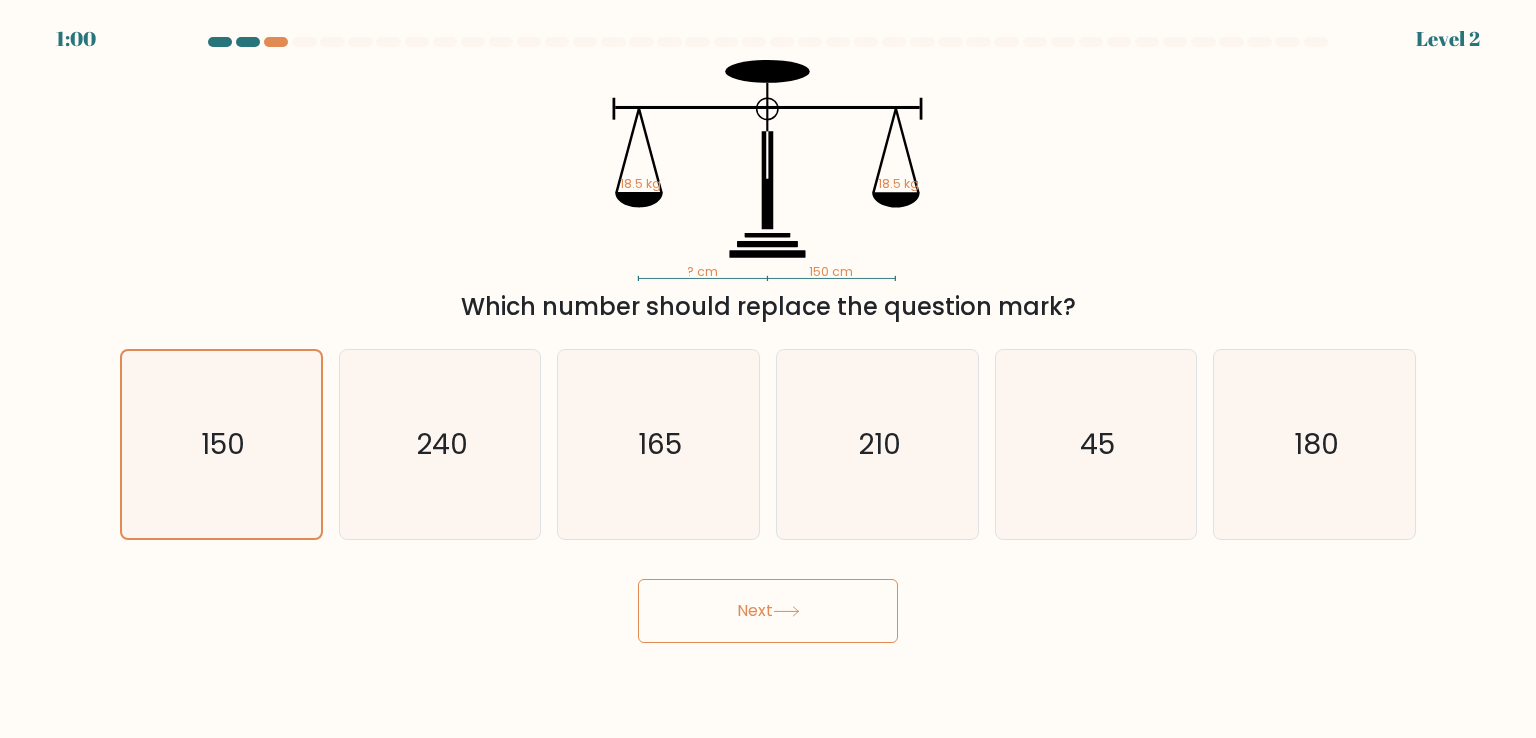 click on "Next" at bounding box center (768, 611) 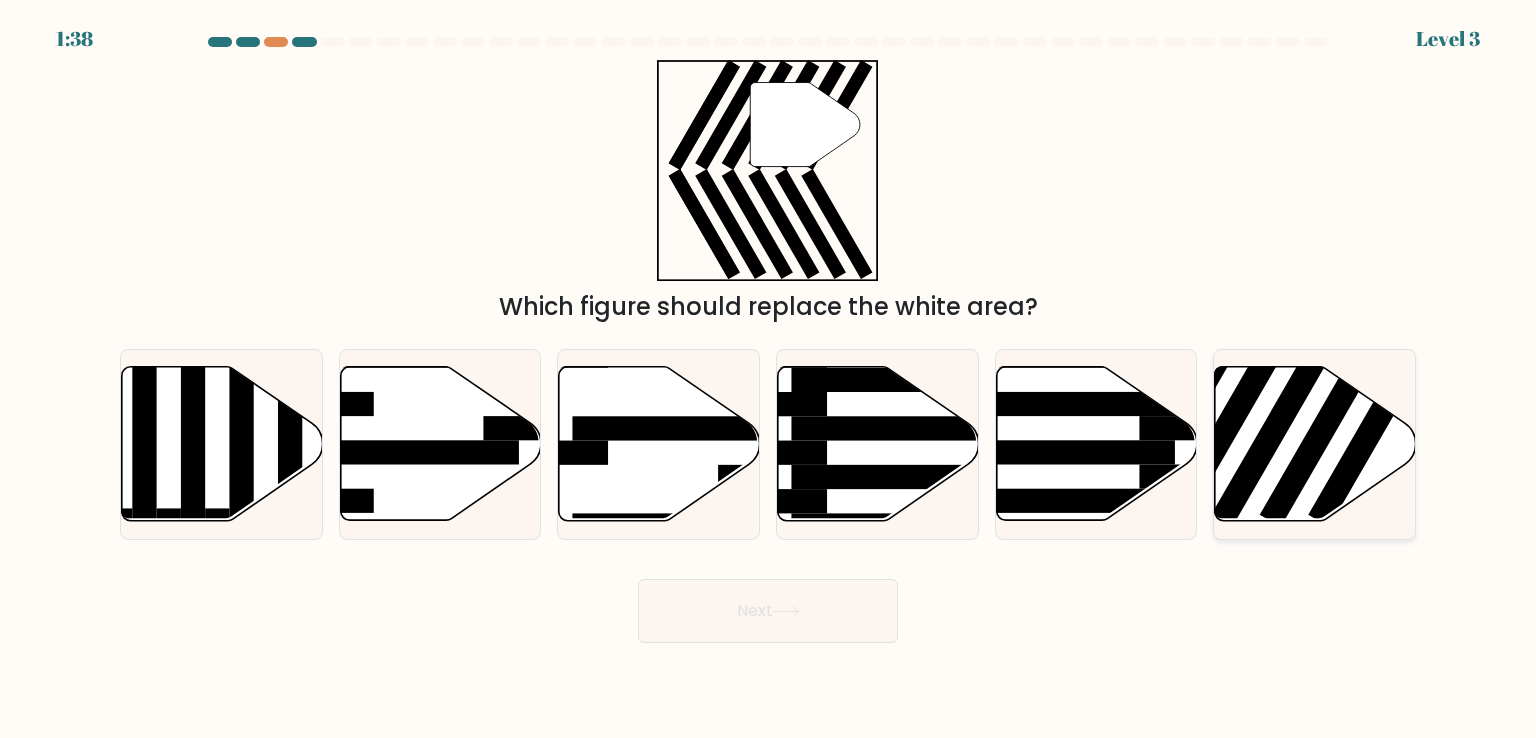 click 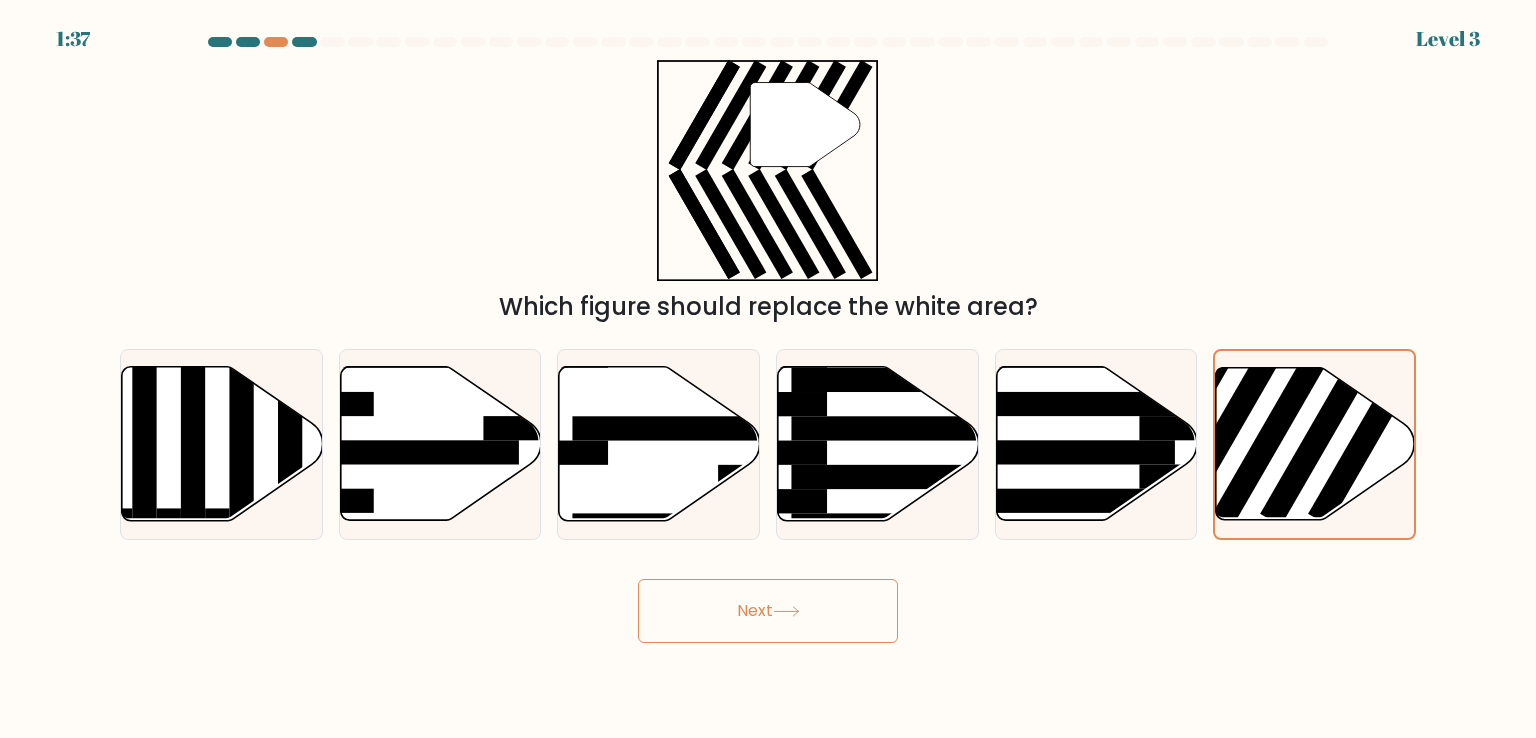 click on "Next" at bounding box center (768, 611) 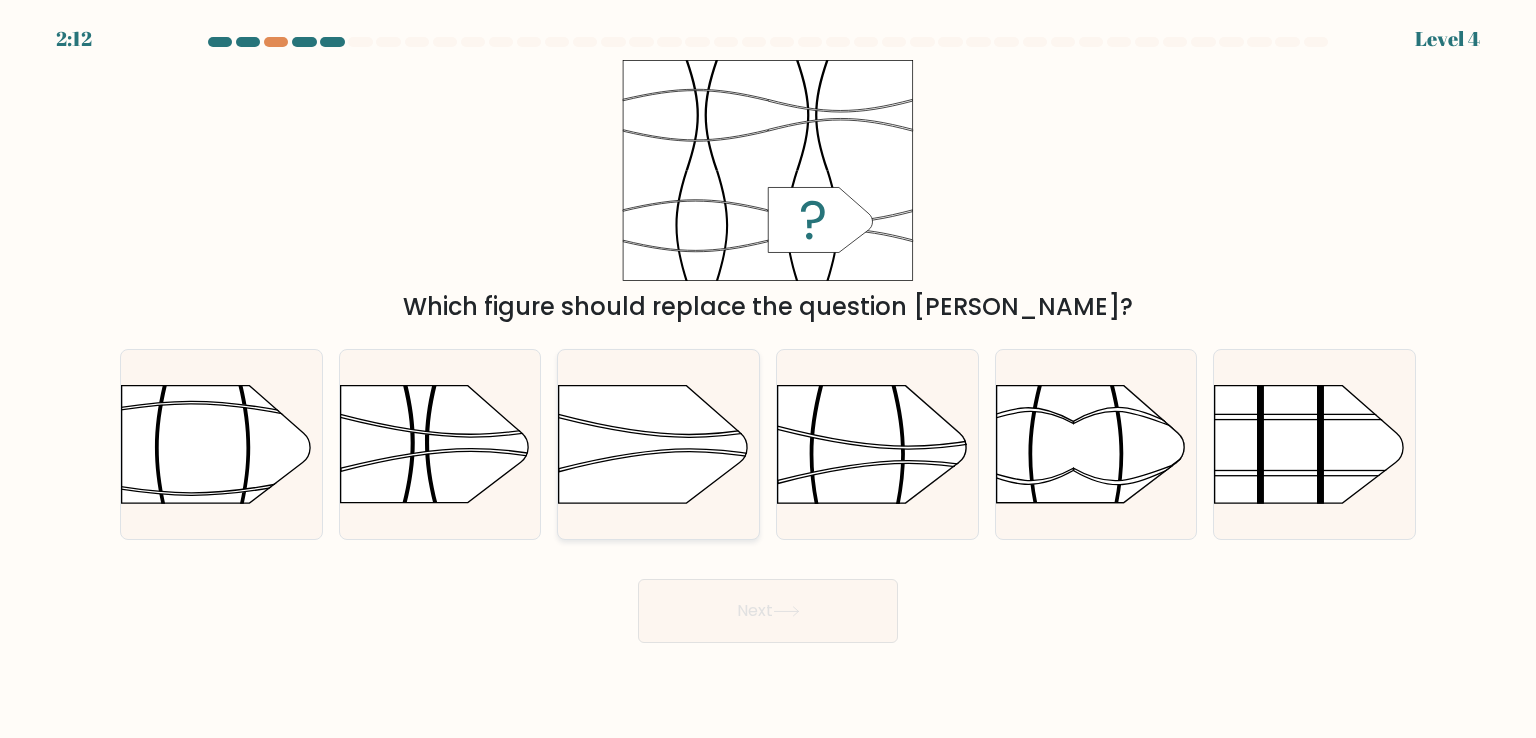 click 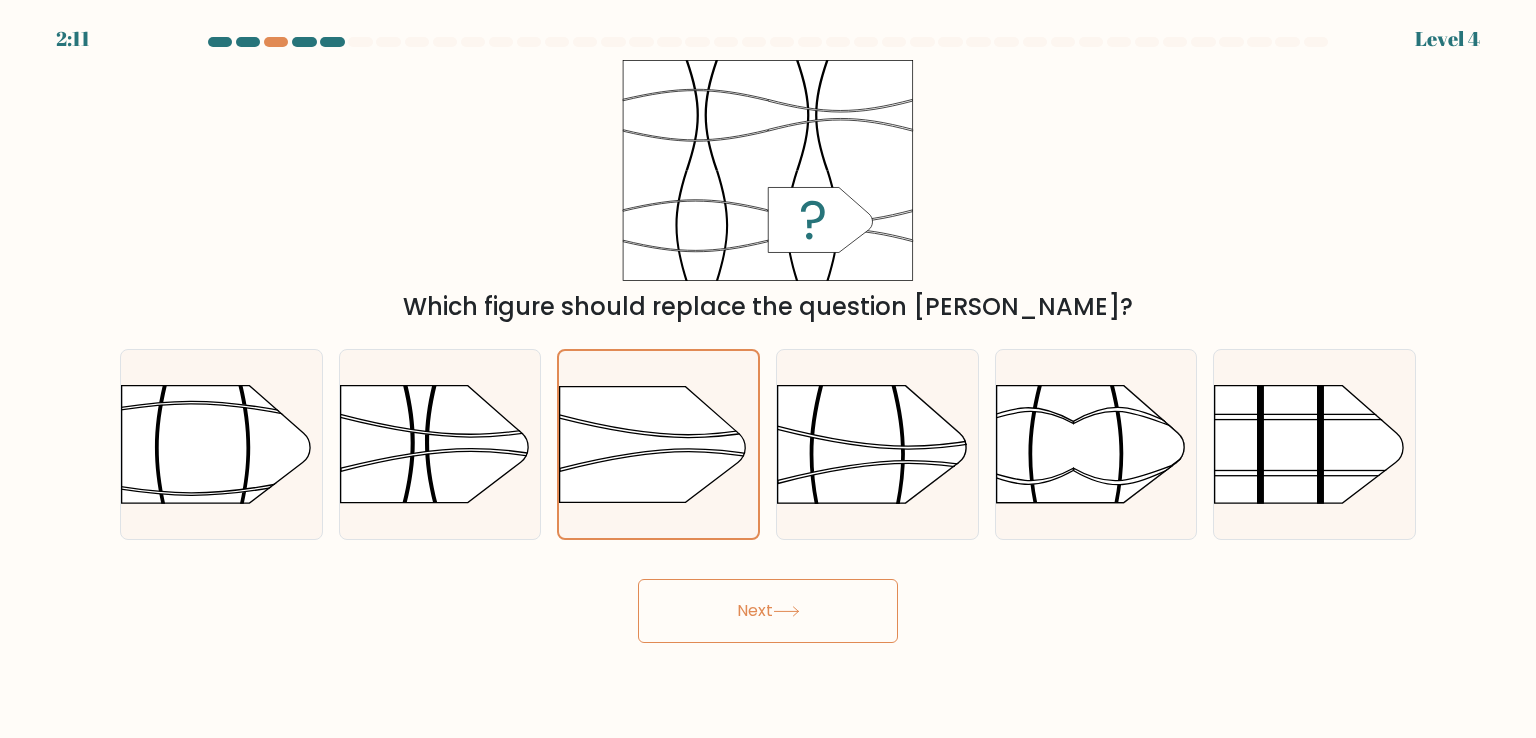 click on "Next" at bounding box center (768, 611) 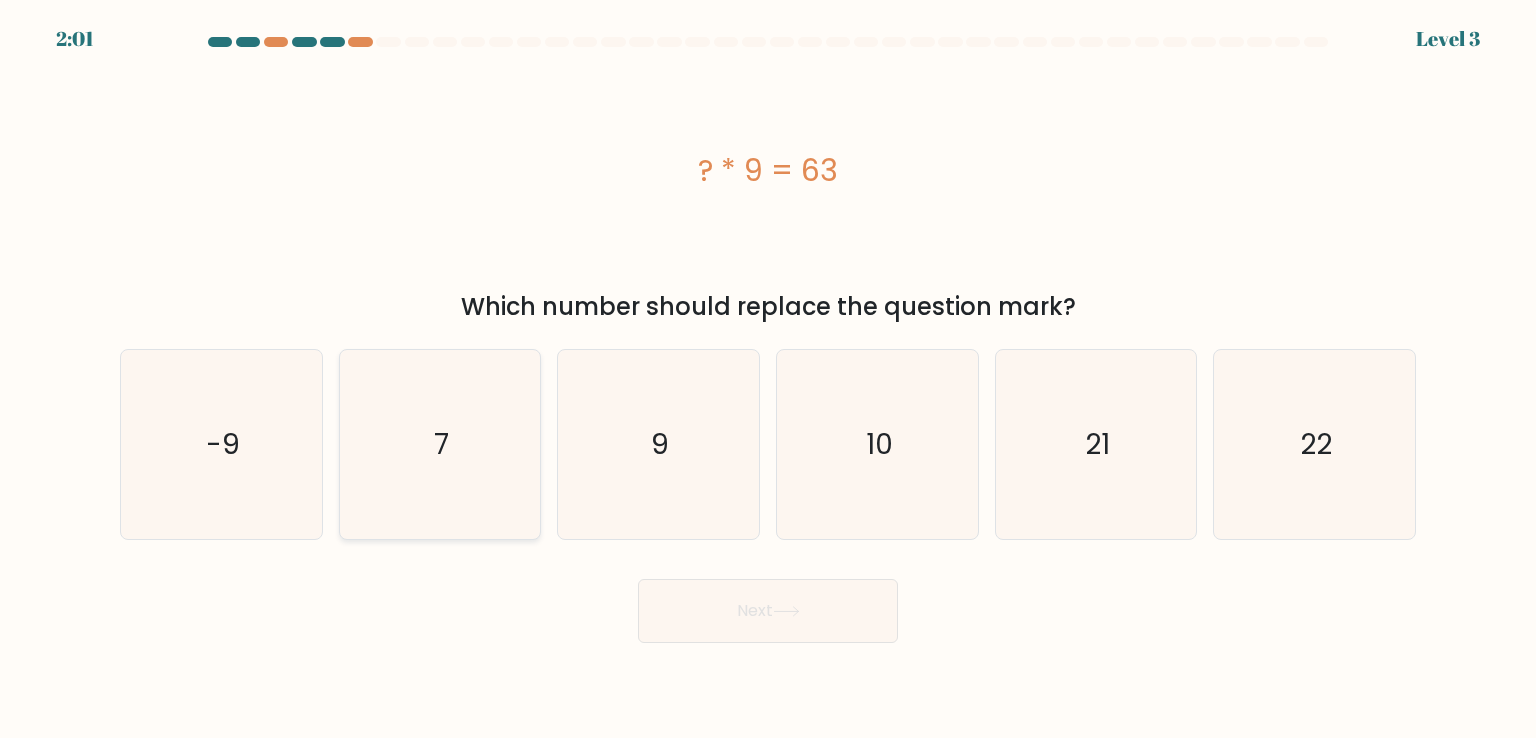 click on "7" 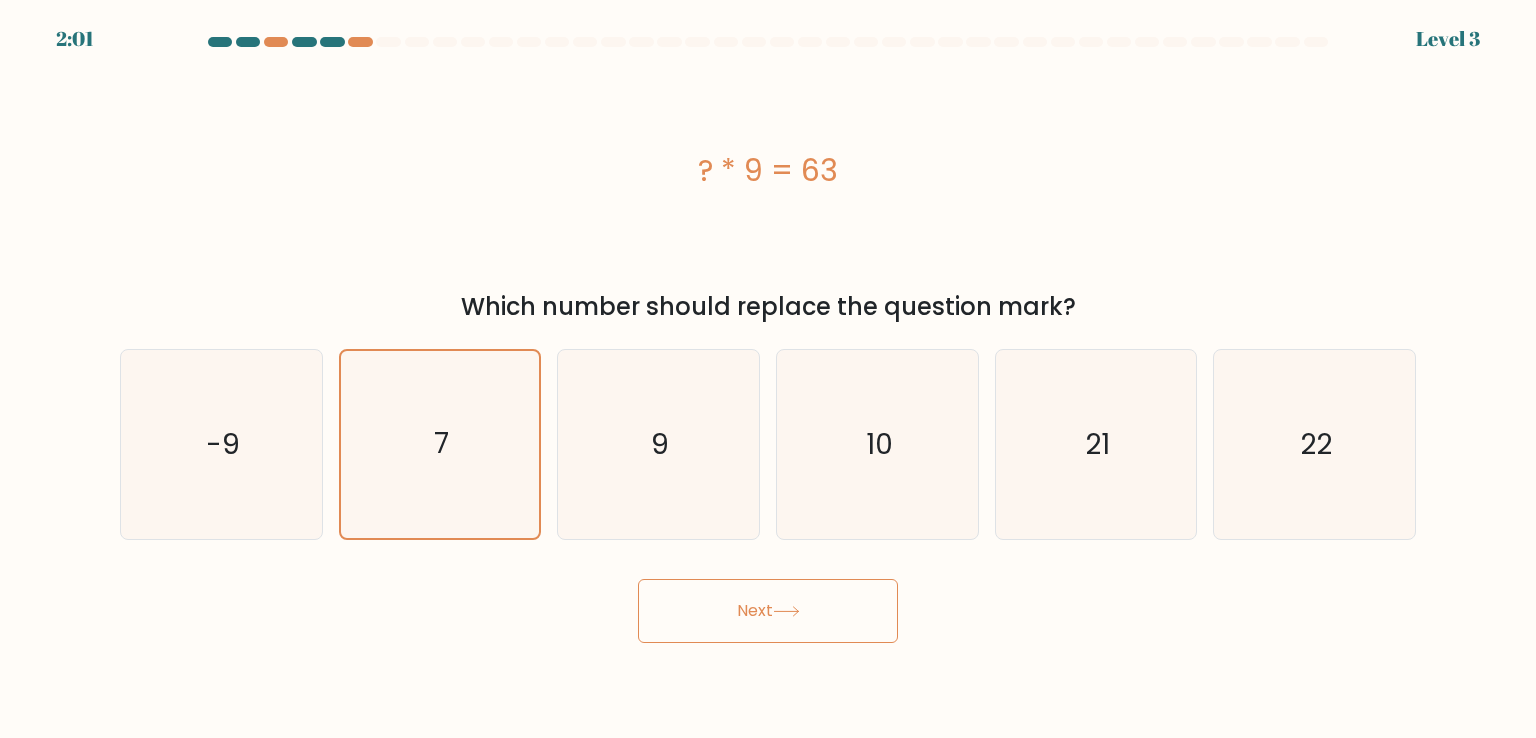 click on "Next" at bounding box center [768, 611] 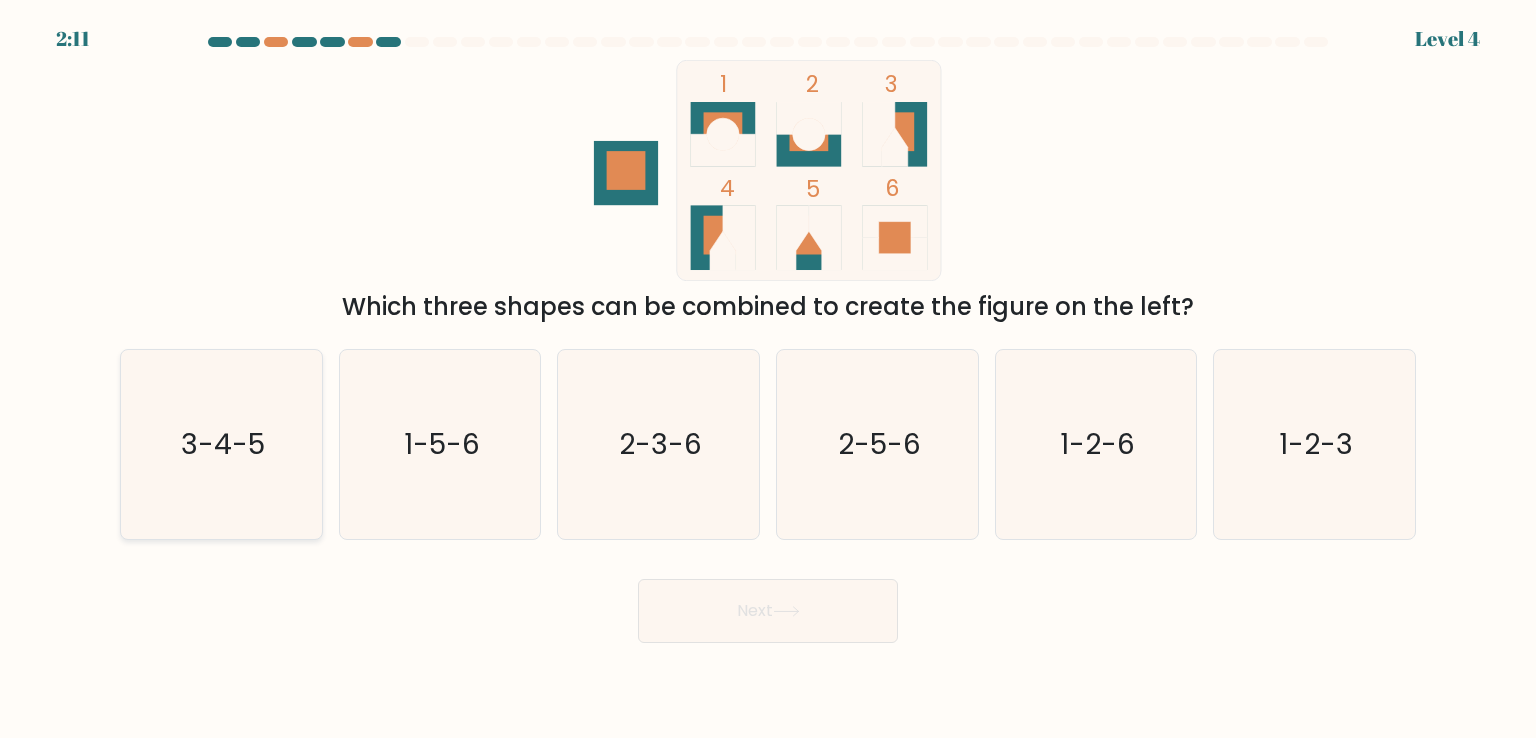 click on "3-4-5" 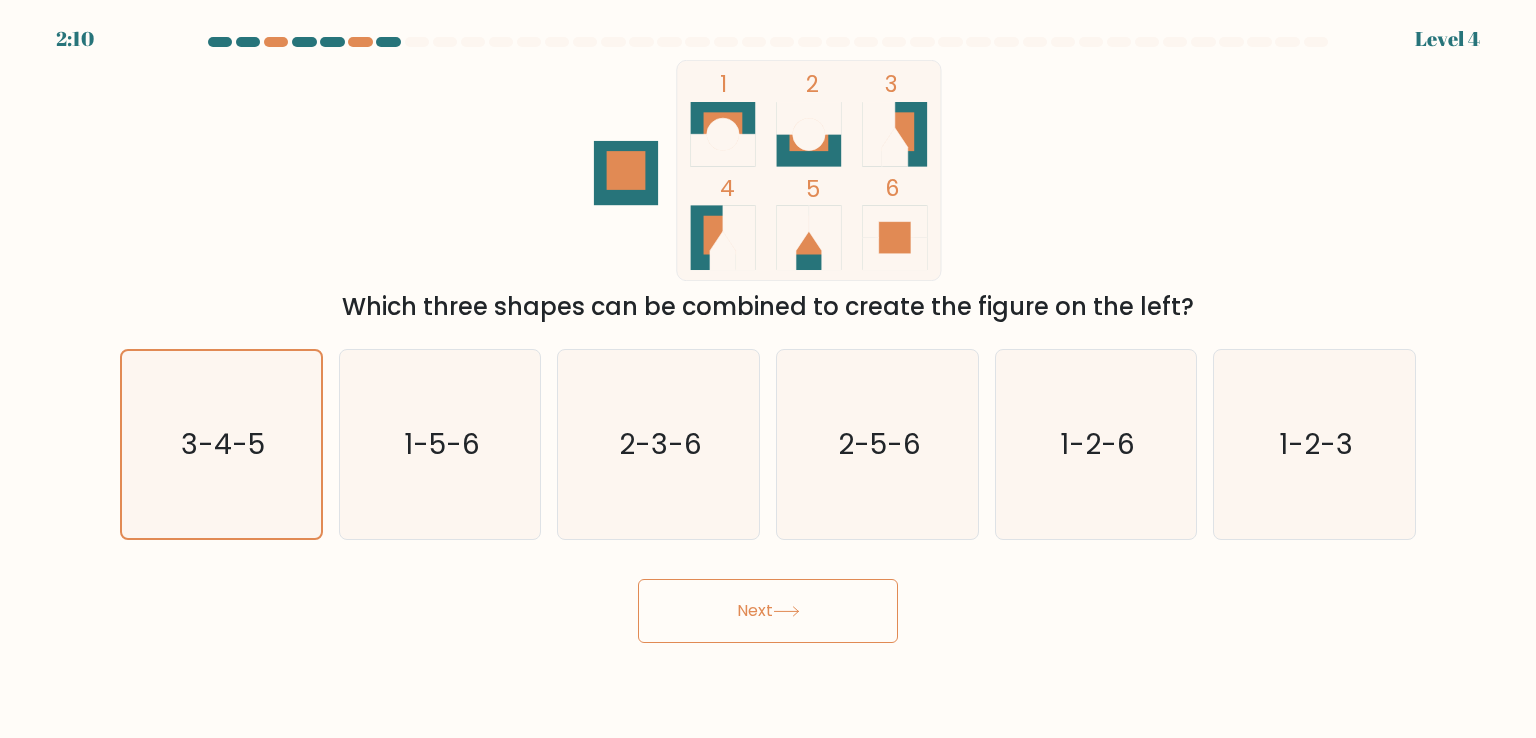 click on "Next" at bounding box center [768, 611] 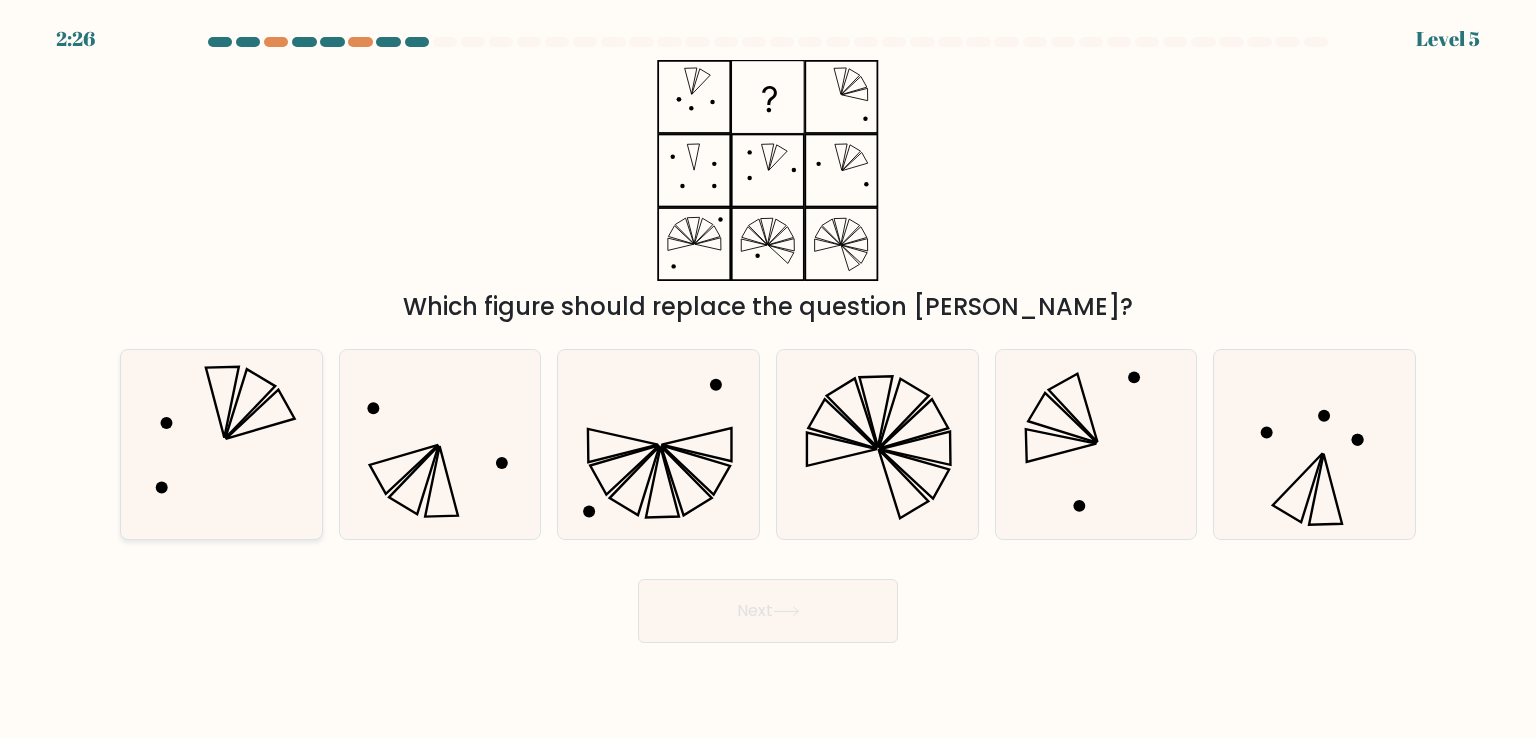 click 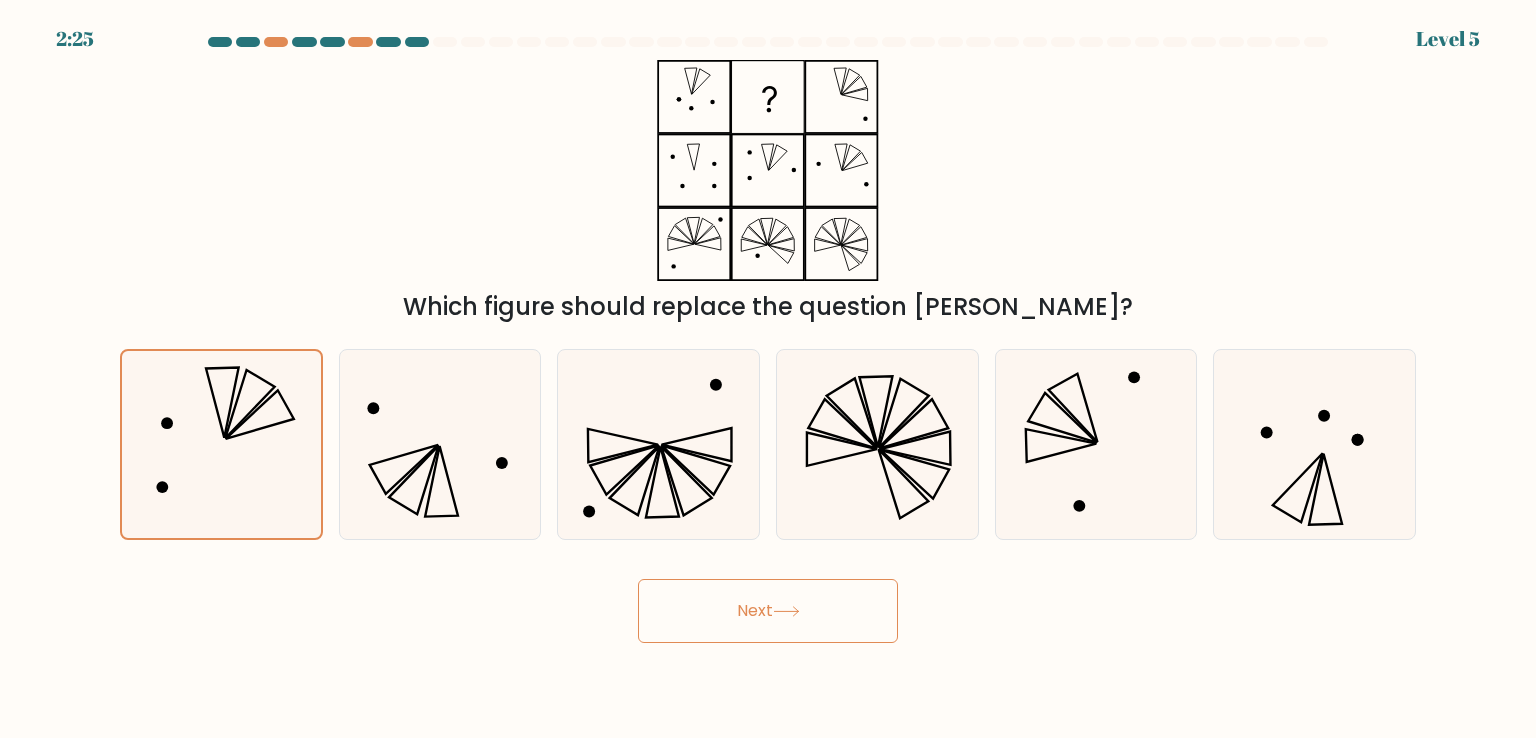 click on "Next" at bounding box center (768, 611) 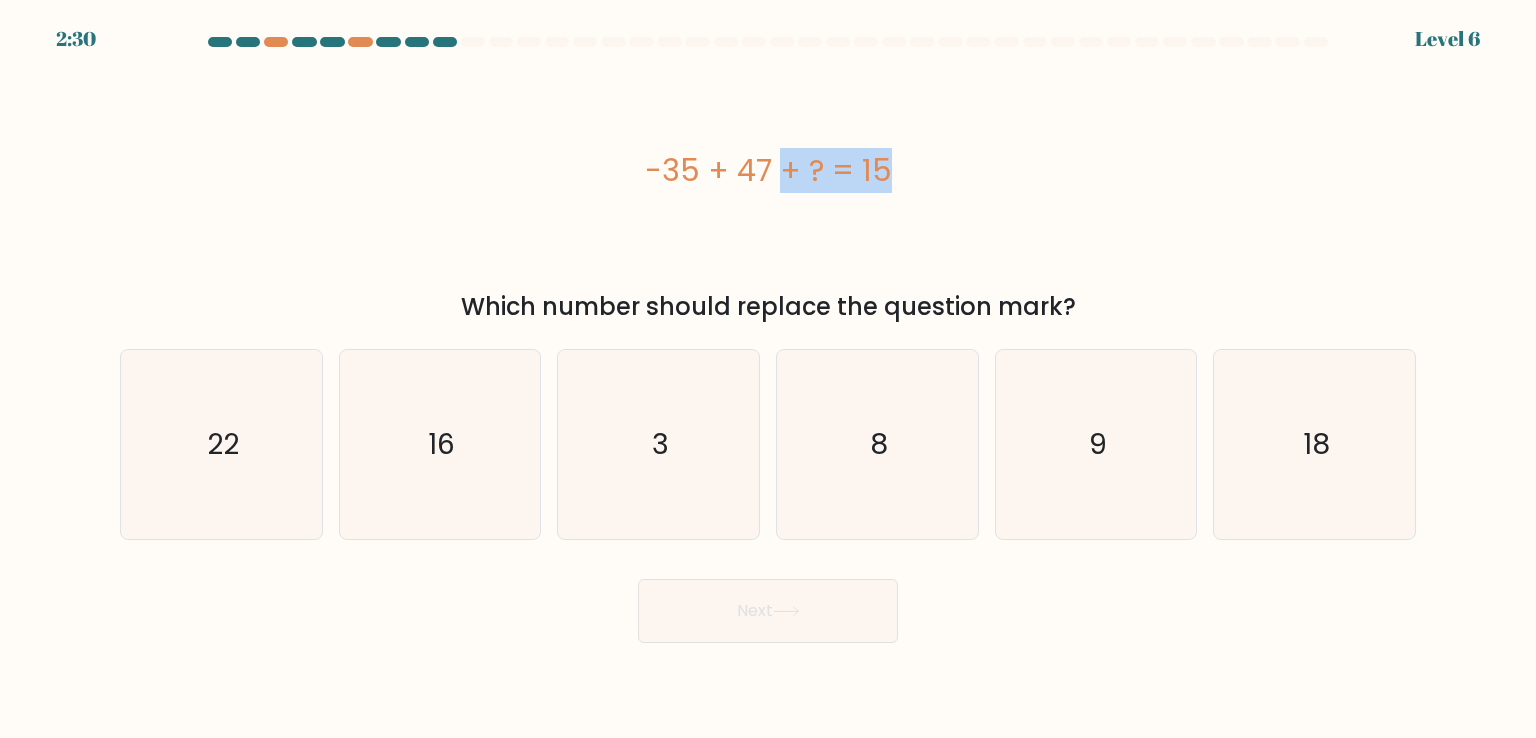 drag, startPoint x: 765, startPoint y: 173, endPoint x: 614, endPoint y: 191, distance: 152.06906 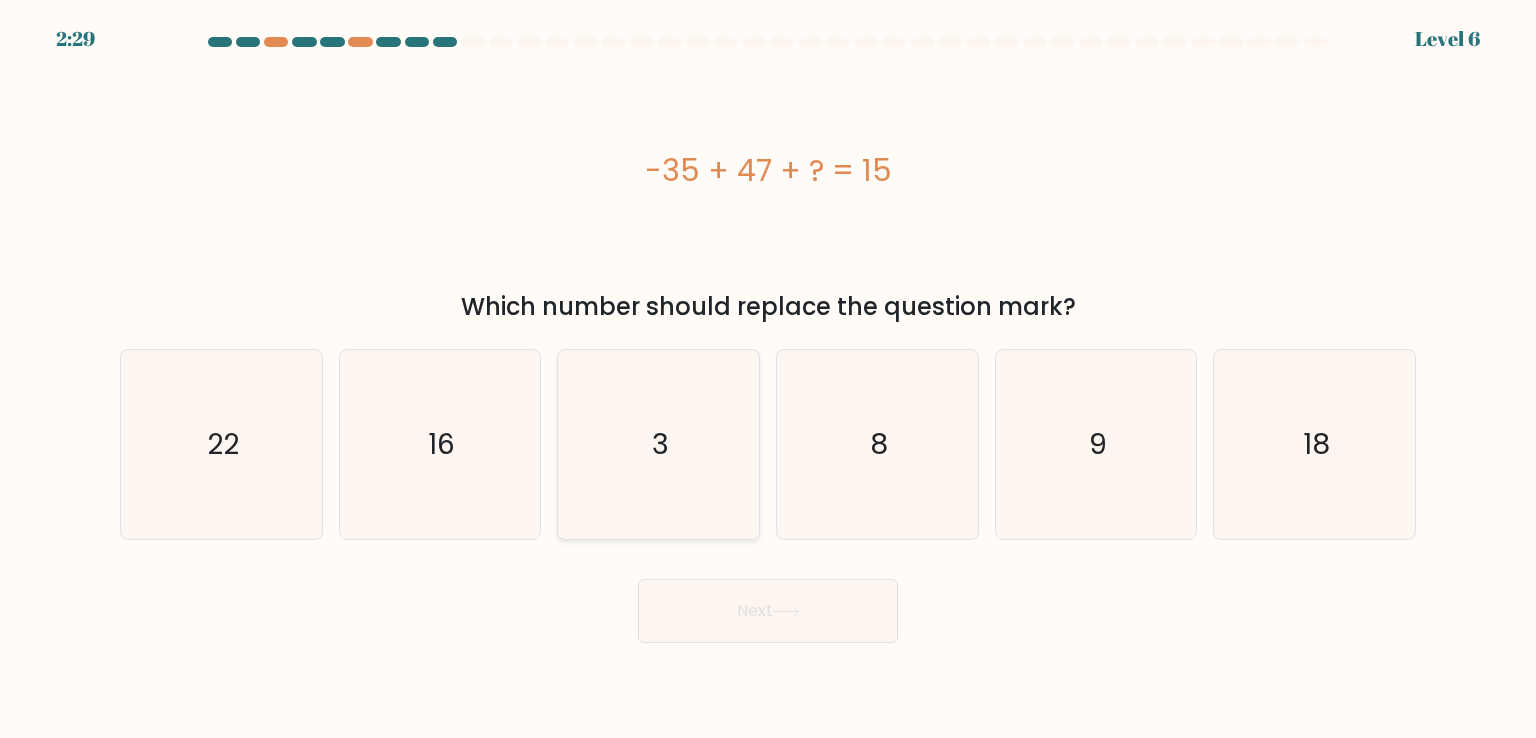 click on "3" 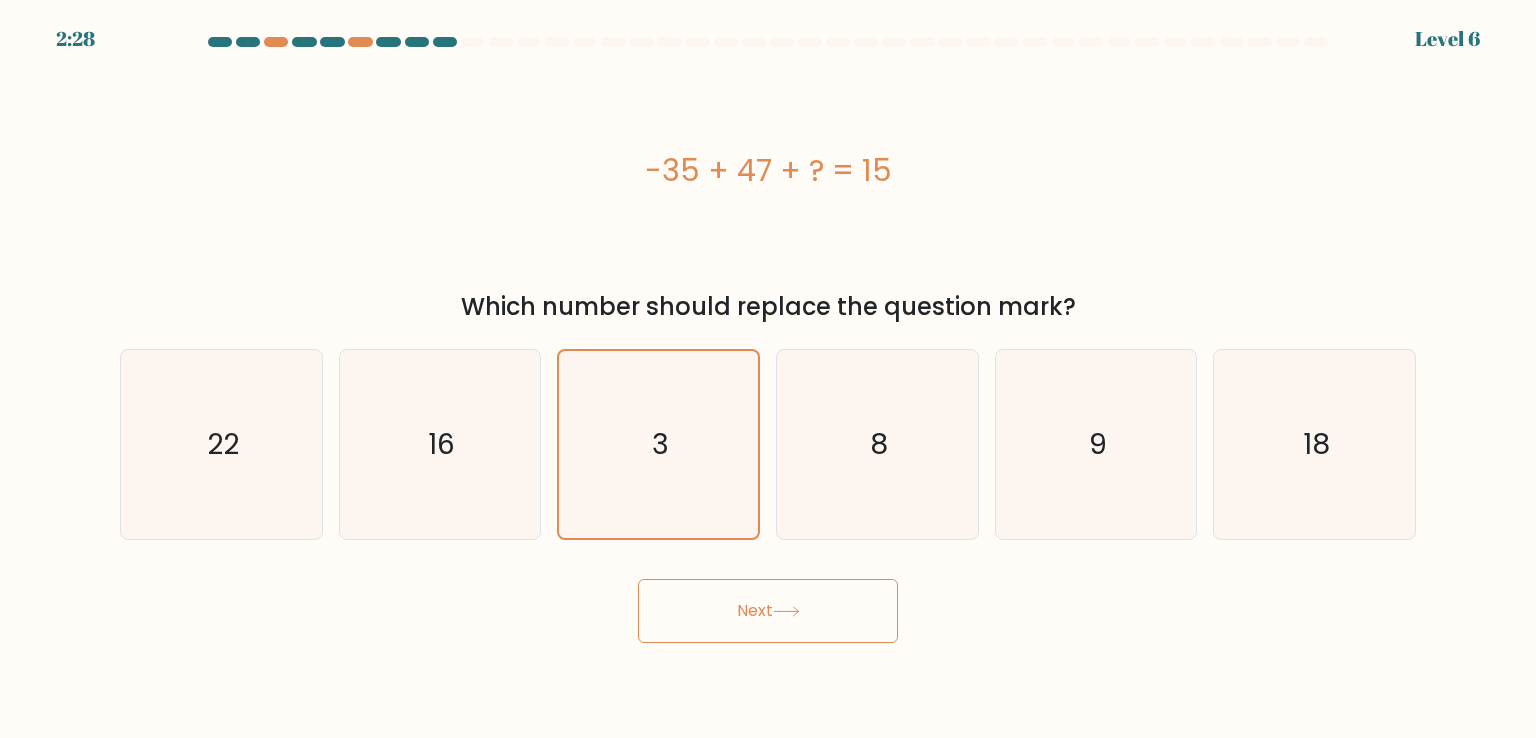 click on "Next" at bounding box center (768, 611) 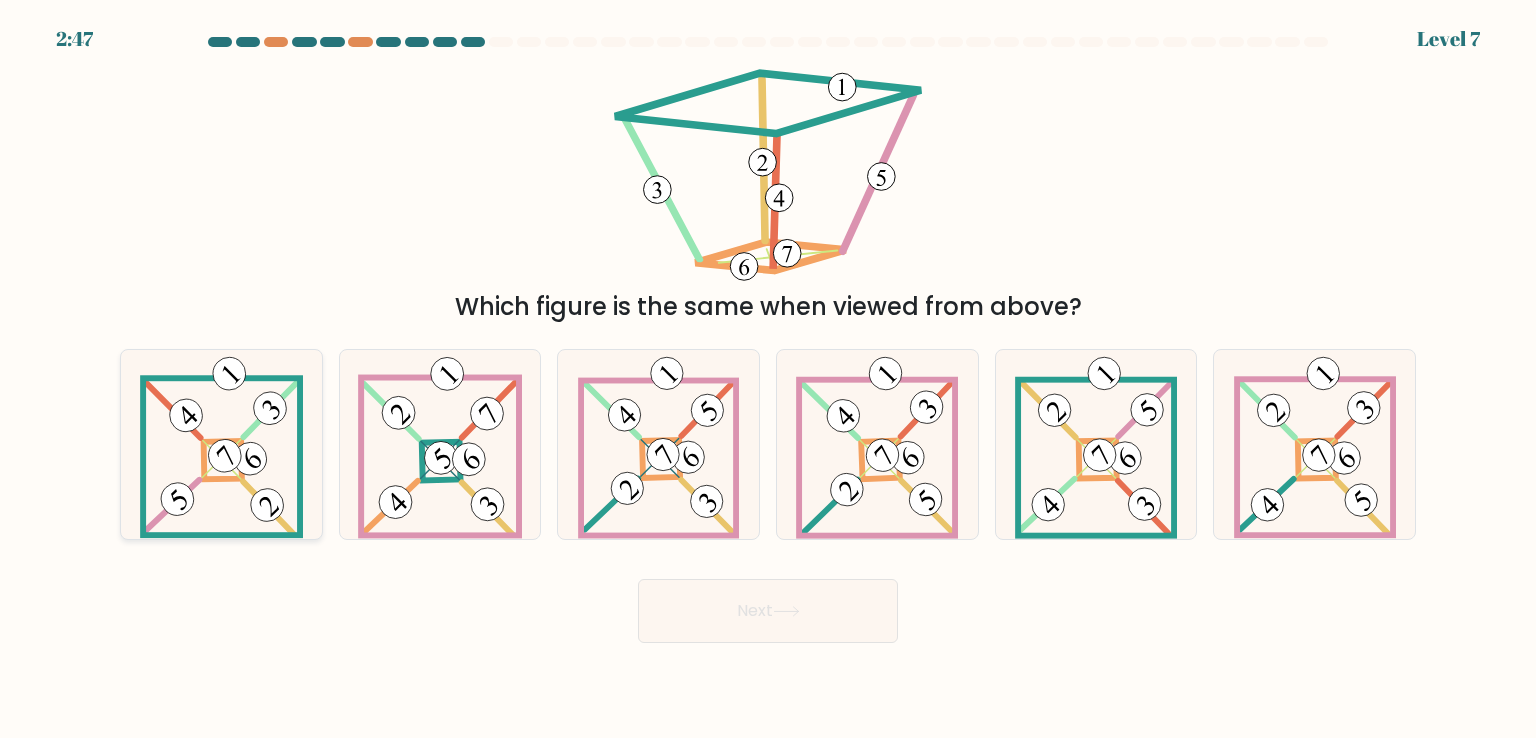 click 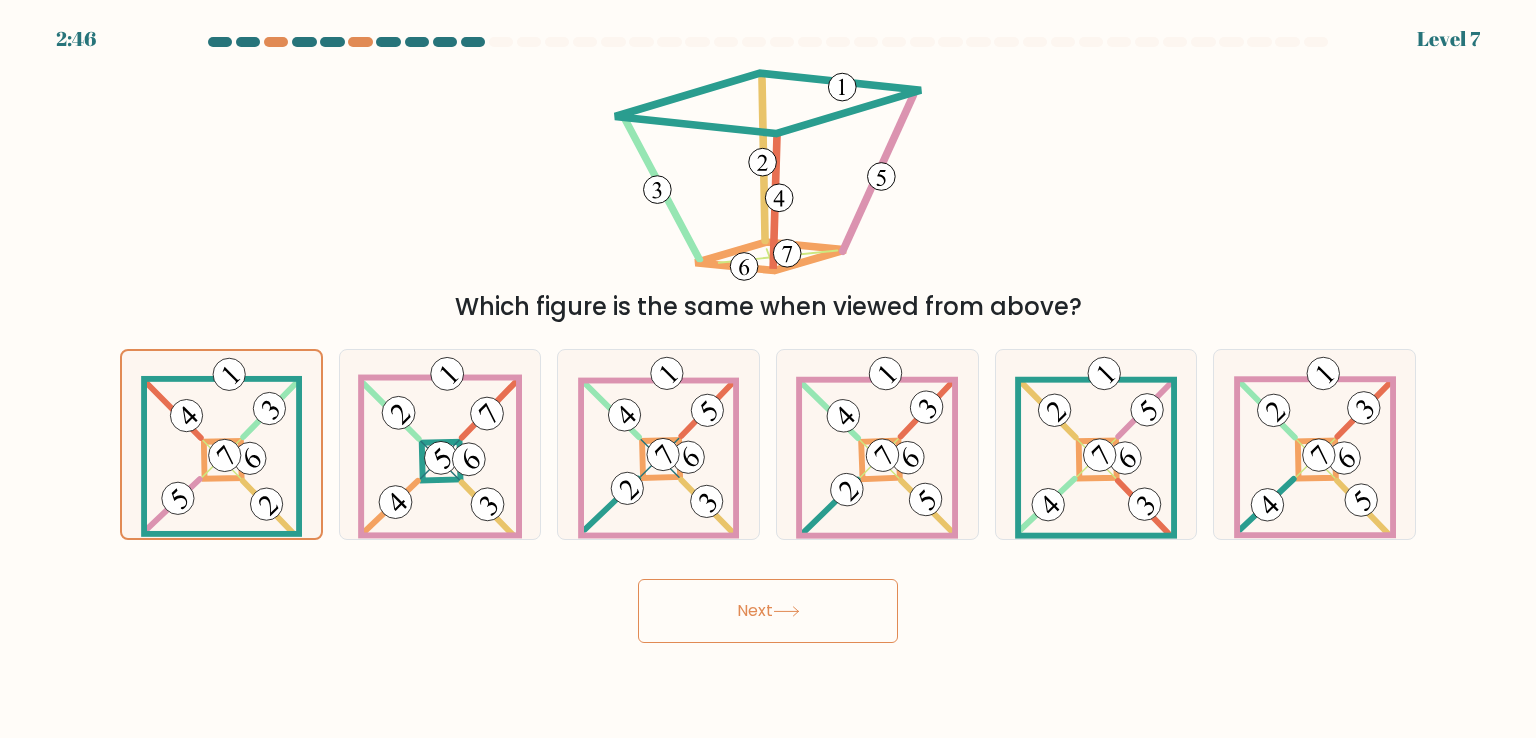 click on "Next" at bounding box center [768, 611] 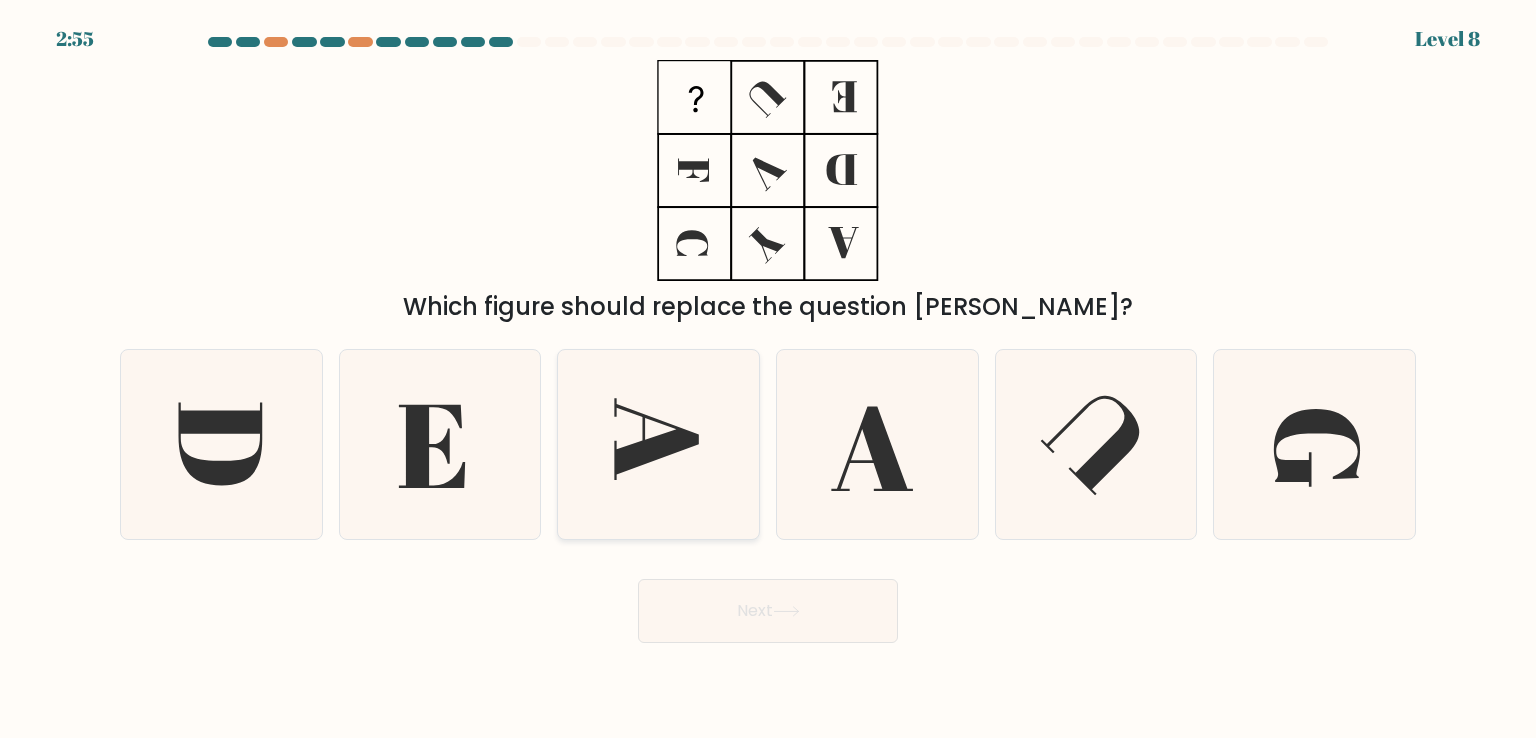 click 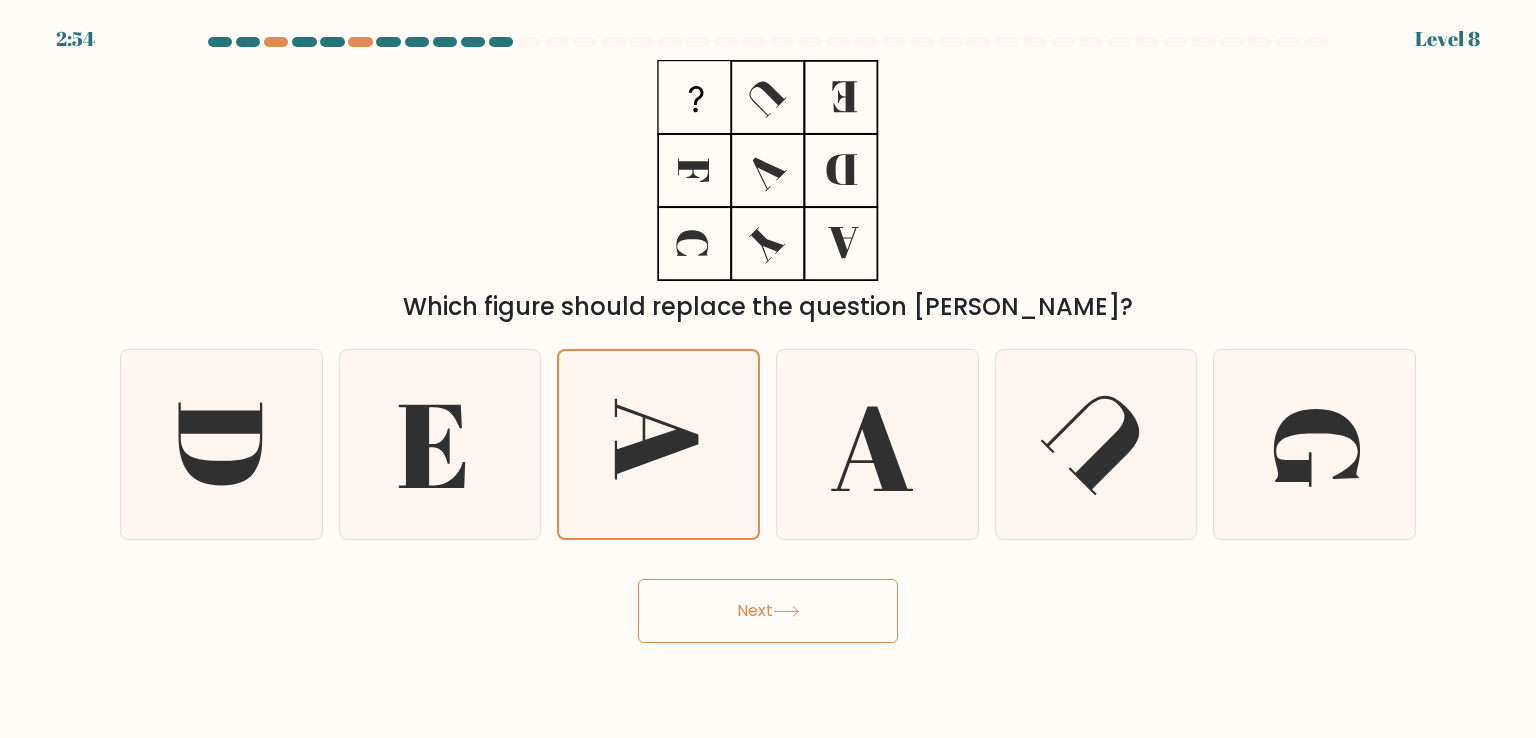 click on "Next" at bounding box center [768, 611] 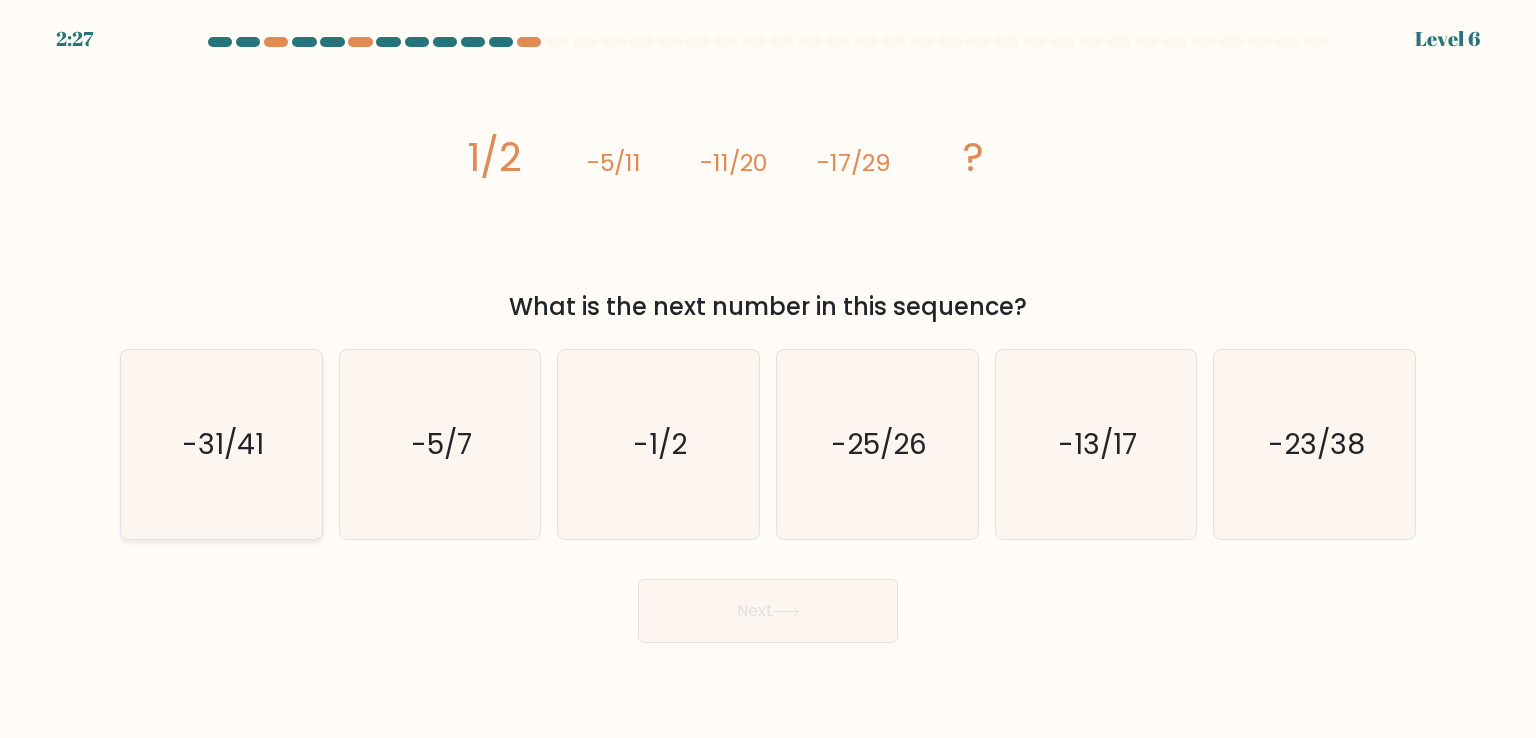 click on "-31/41" 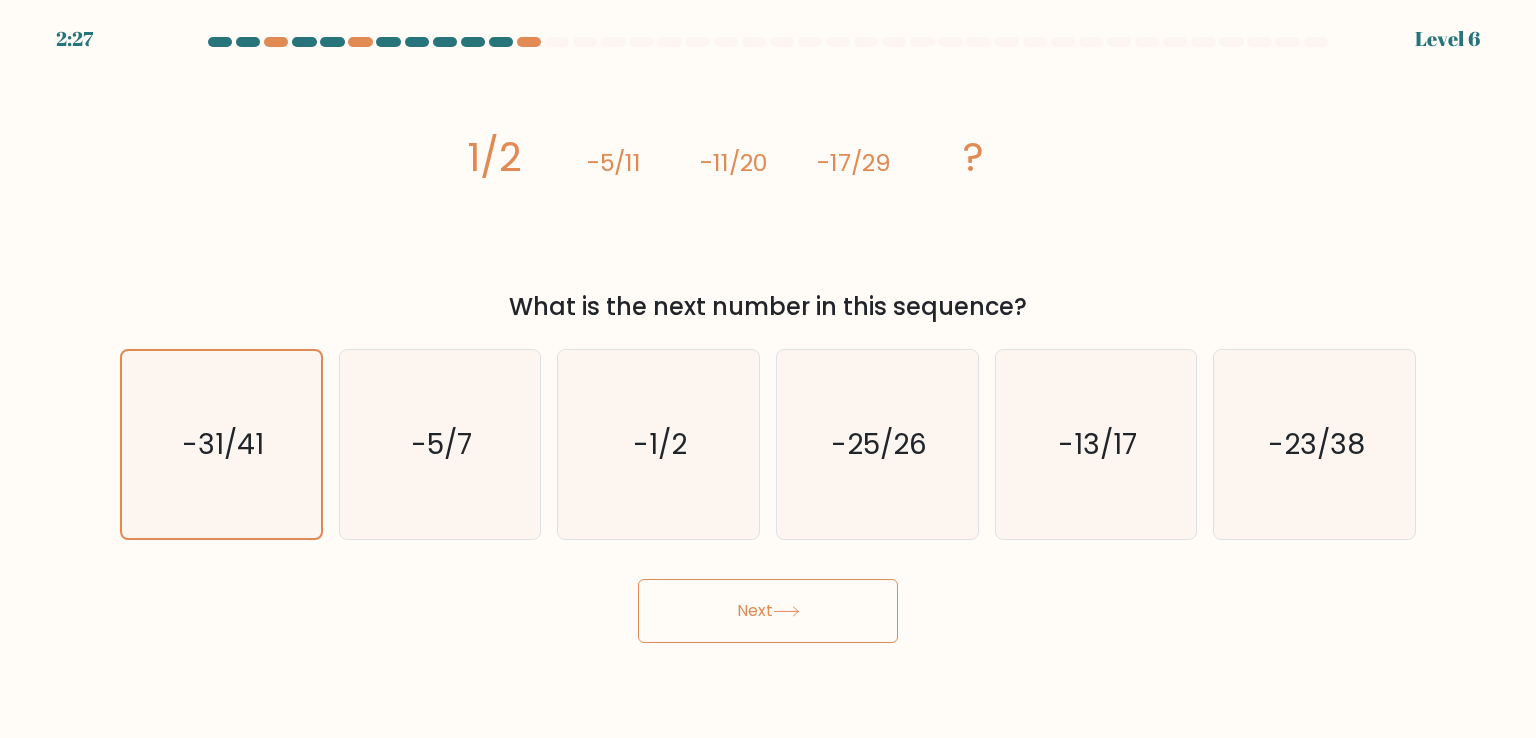 click on "Next" at bounding box center (768, 611) 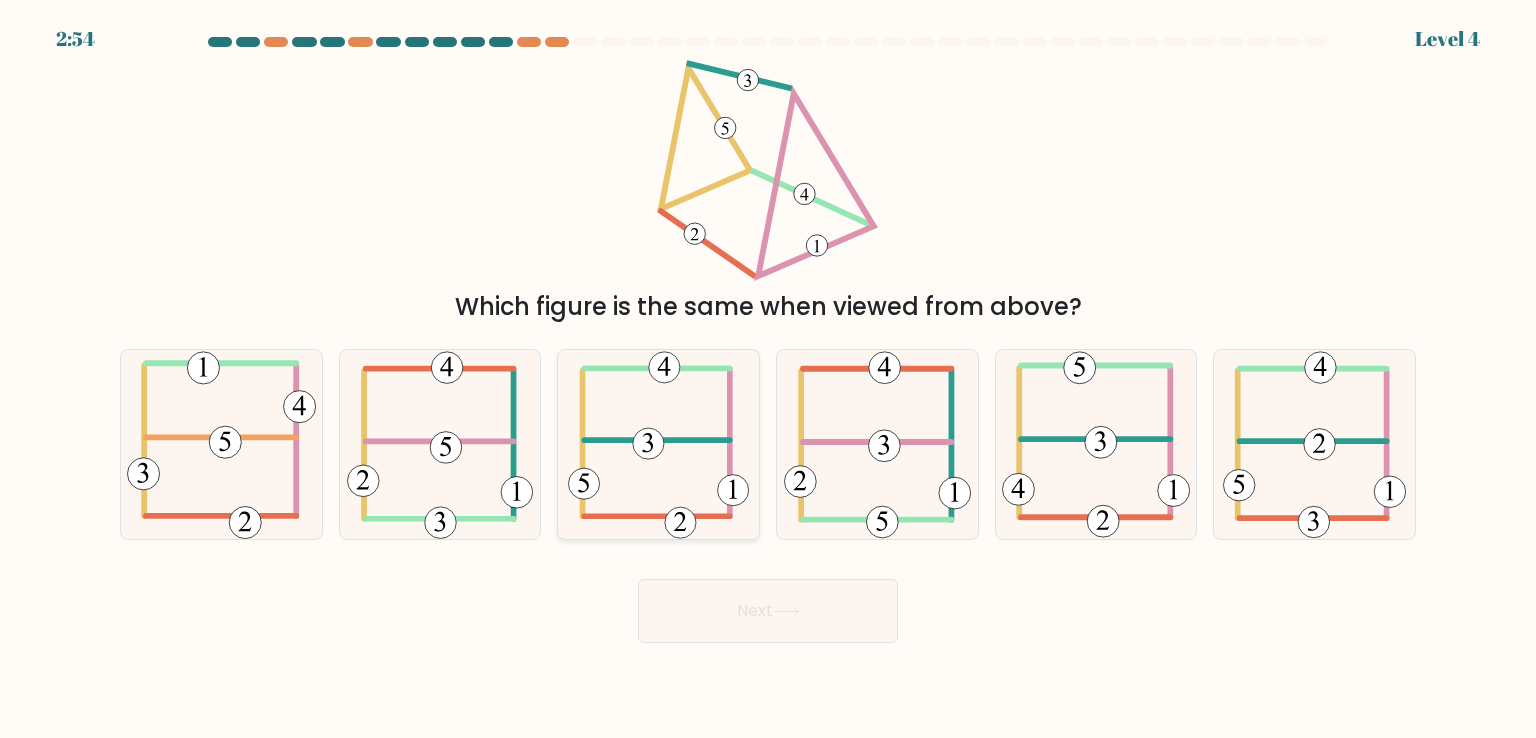 click 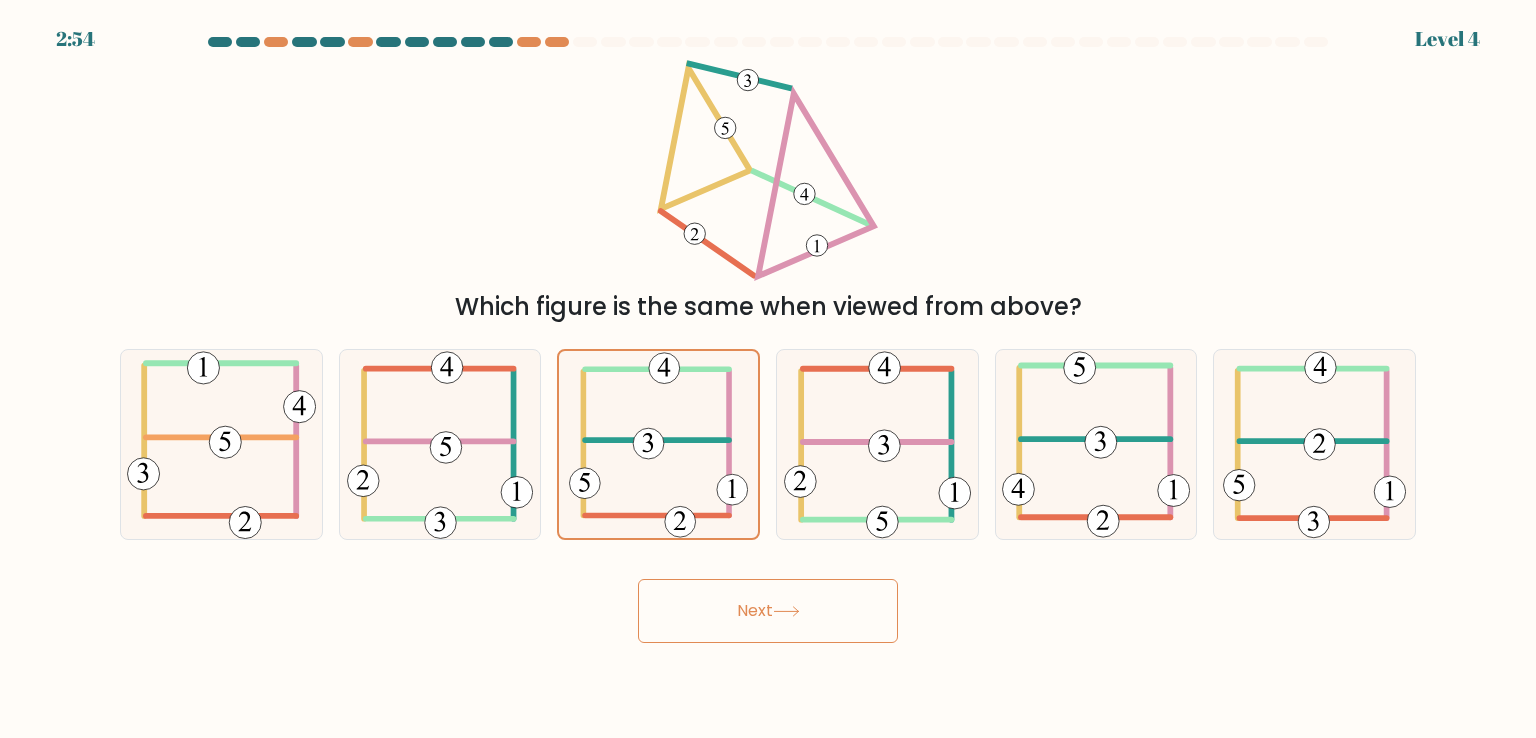 click on "Next" at bounding box center [768, 611] 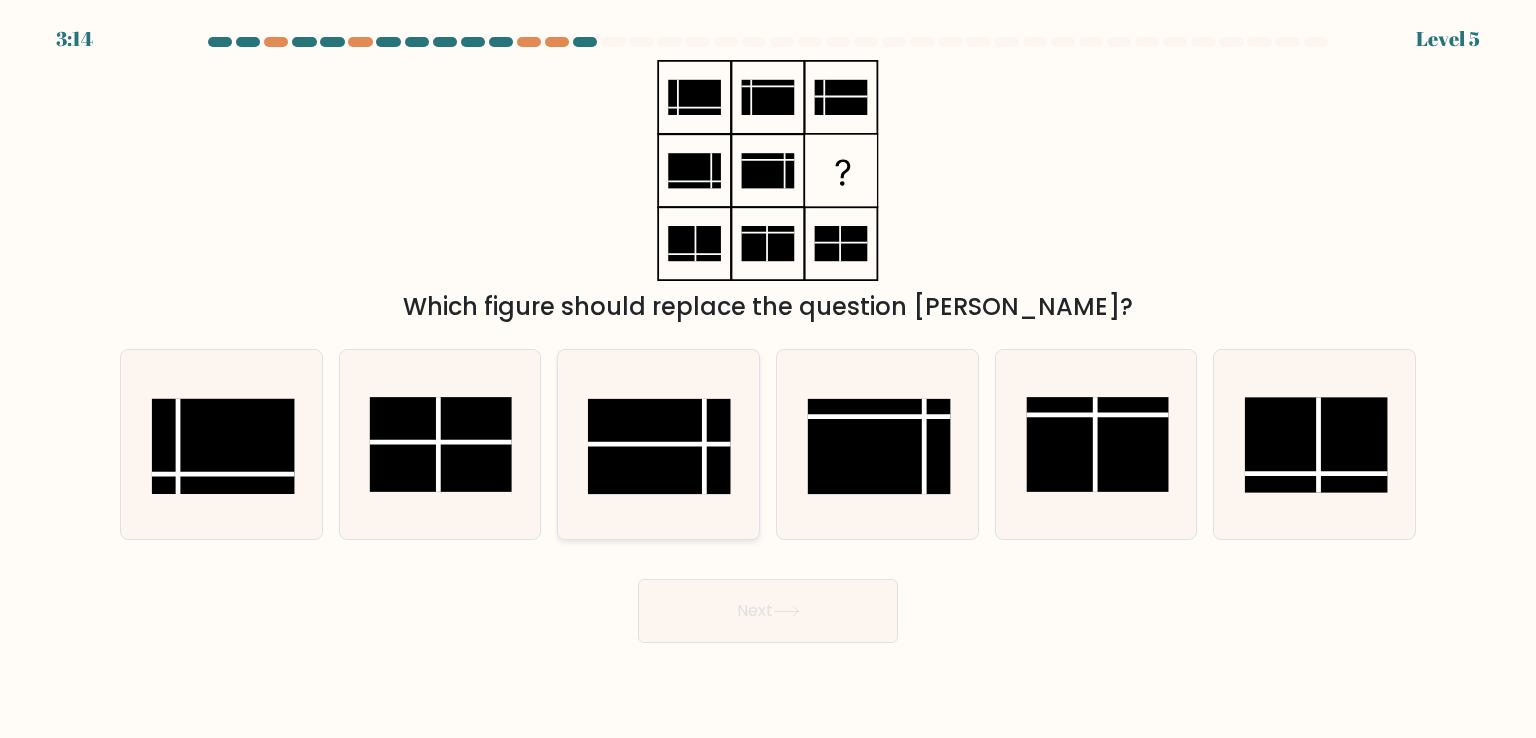 click 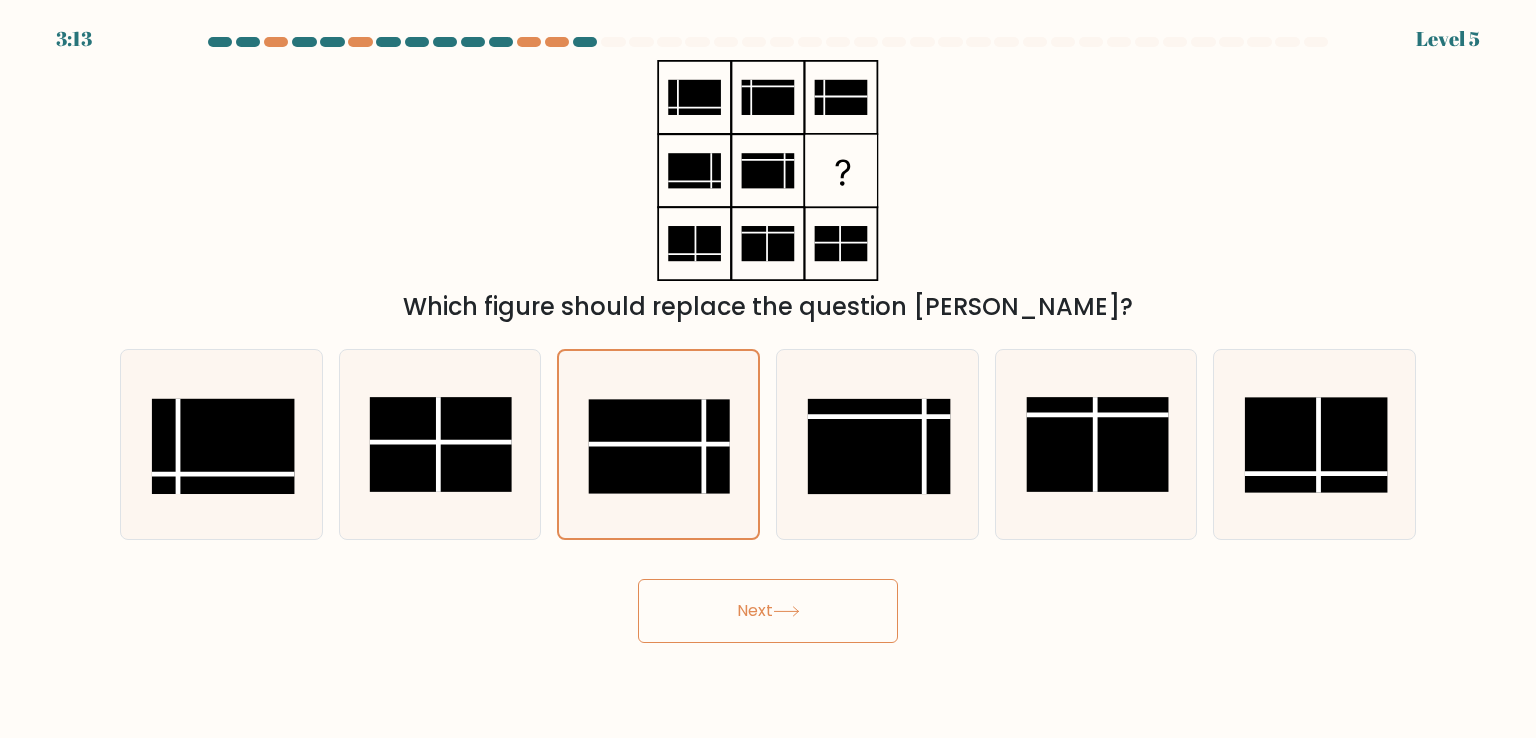 click on "Next" at bounding box center (768, 611) 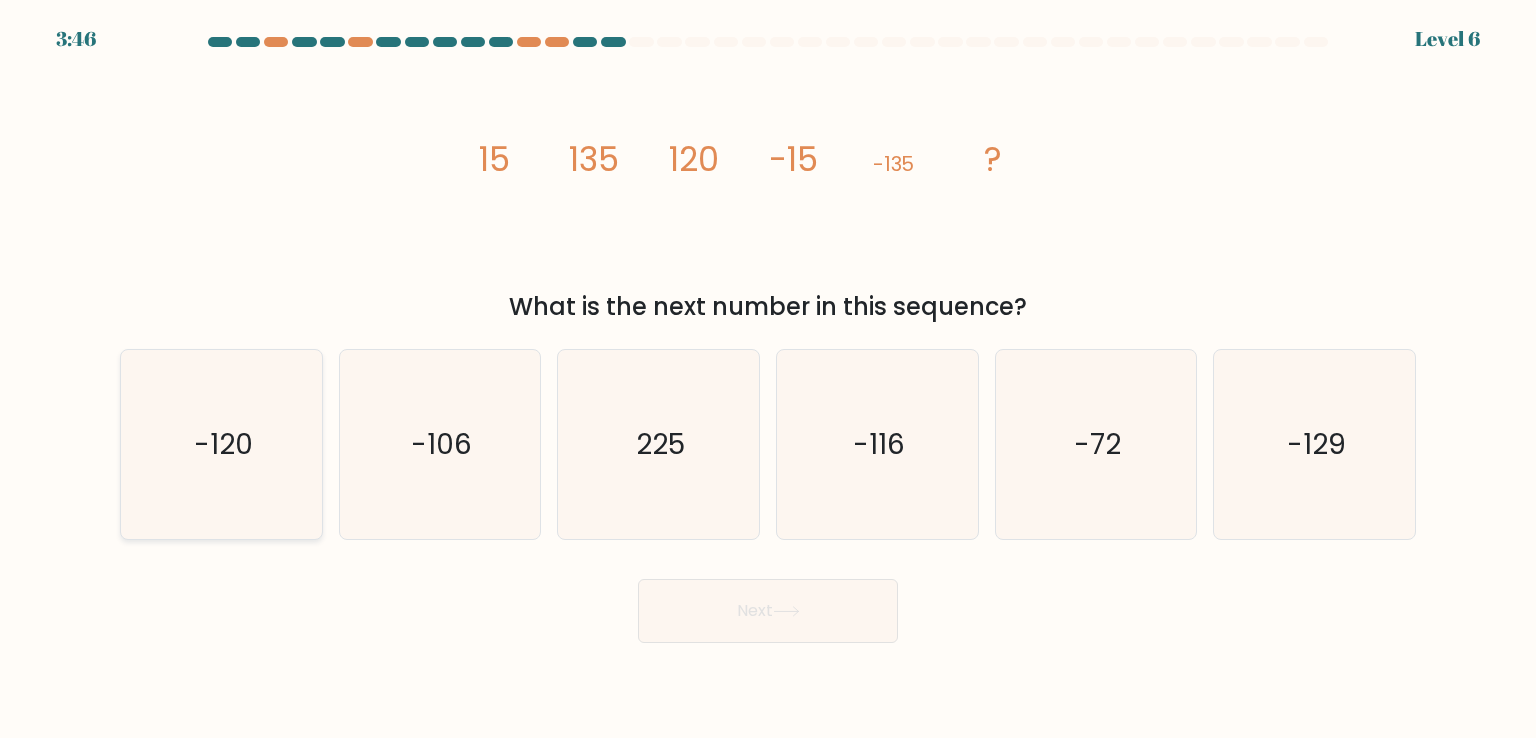 click on "-120" 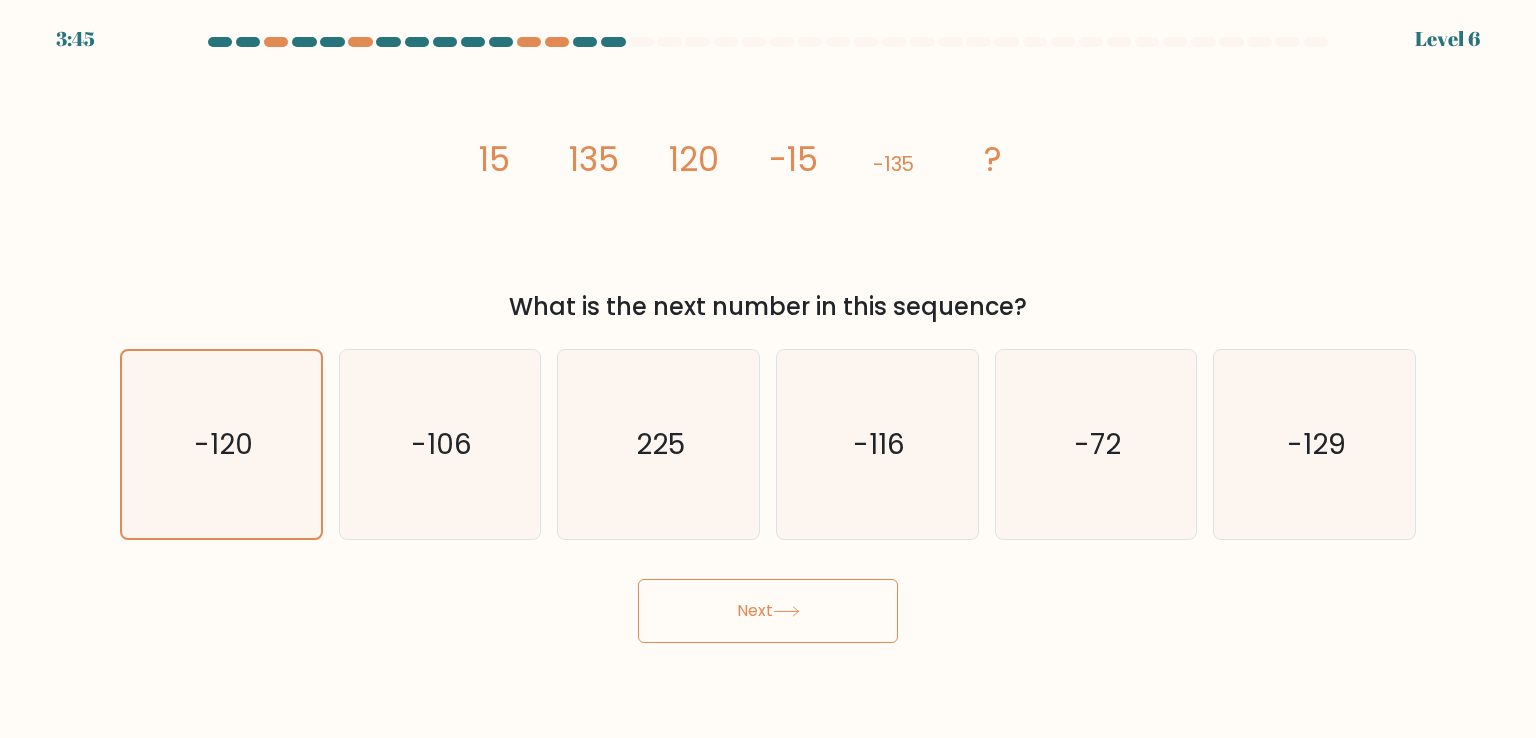 click on "Next" at bounding box center (768, 611) 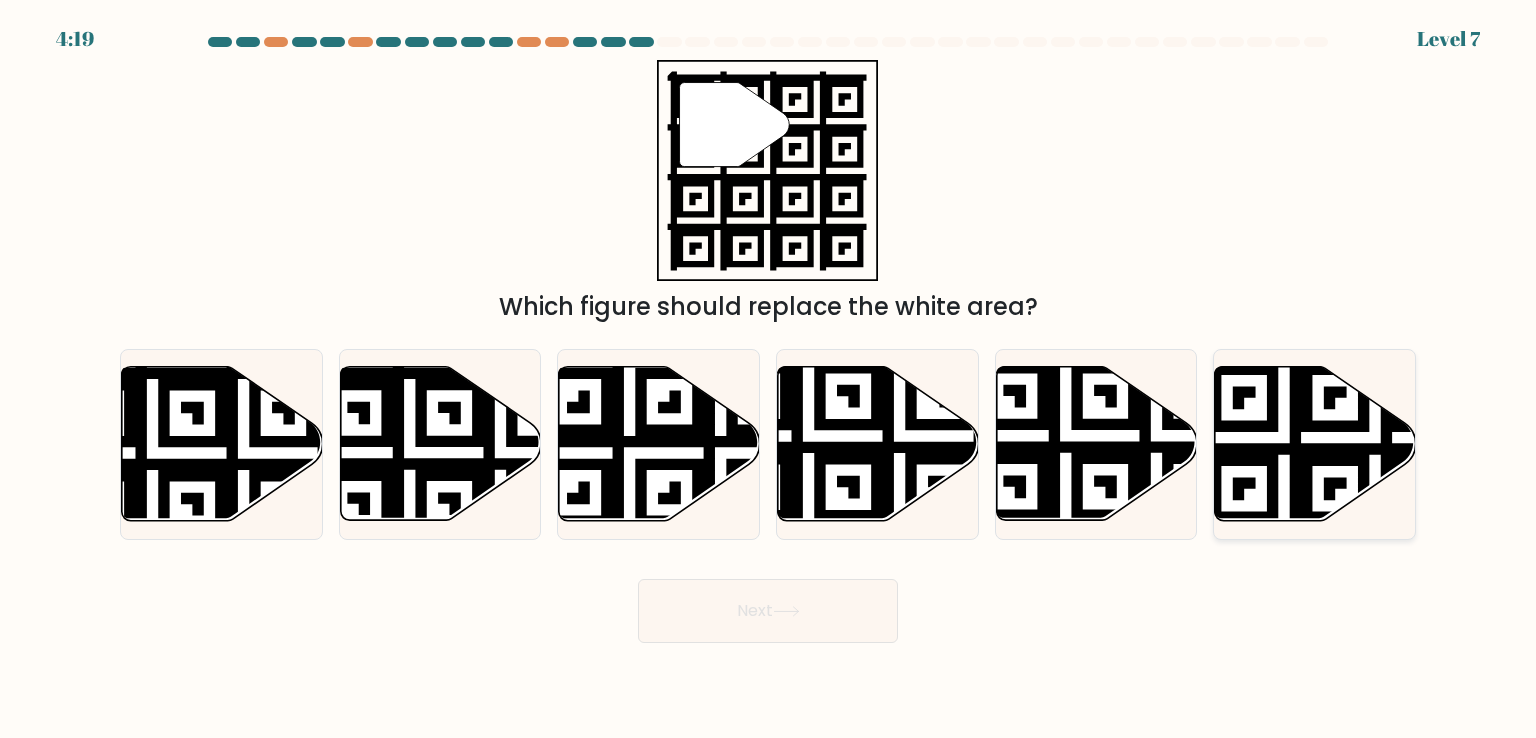 click 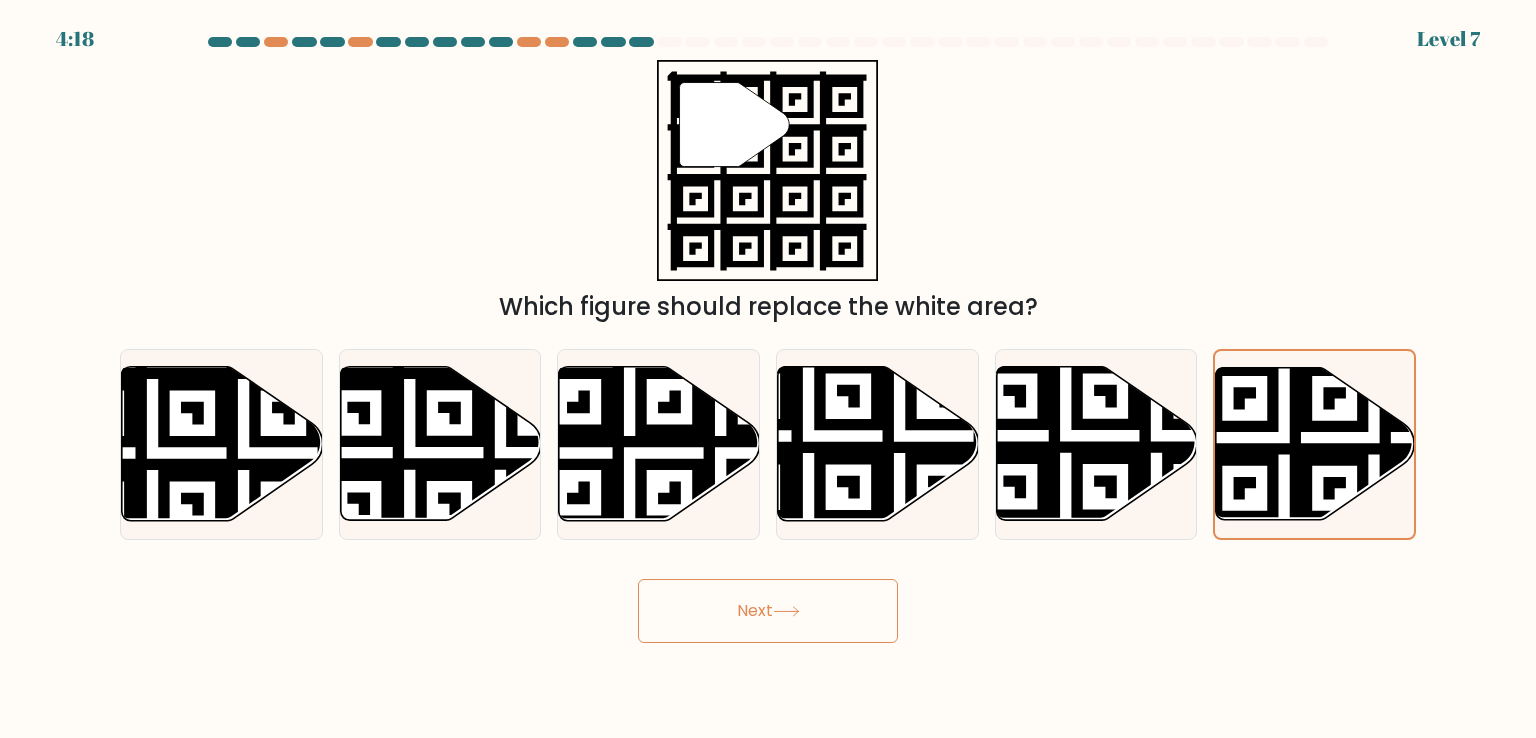 click on "Next" at bounding box center (768, 611) 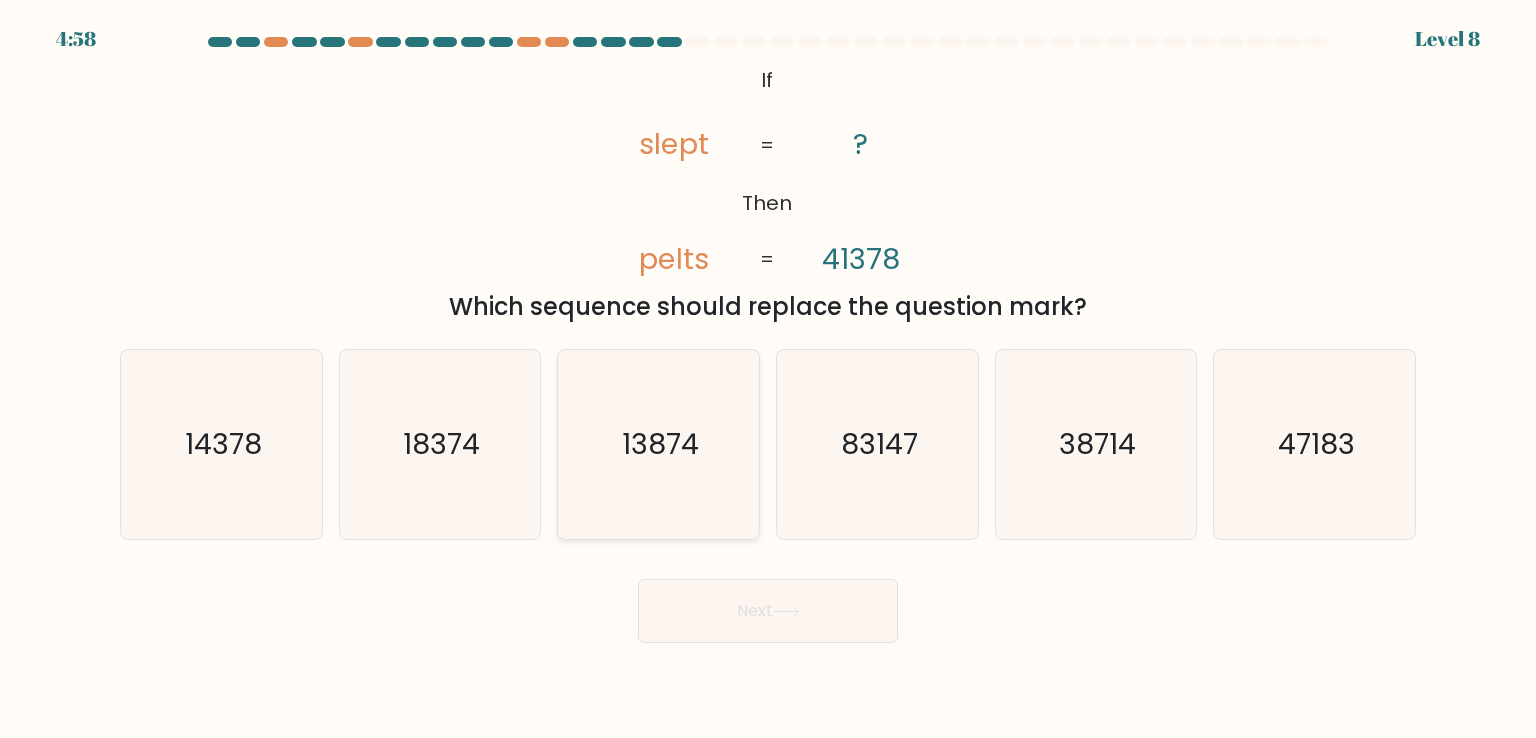 click on "13874" 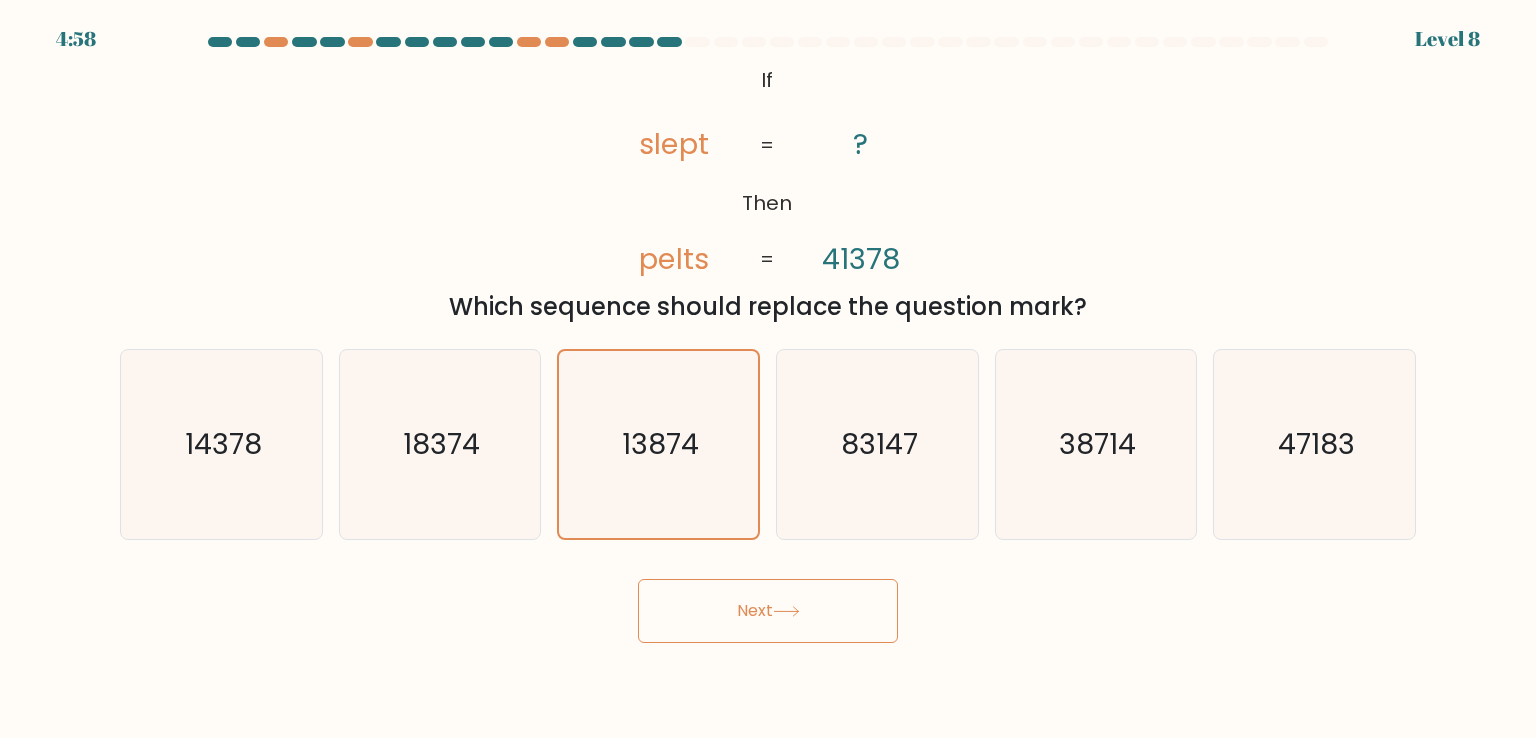 click on "Next" at bounding box center [768, 611] 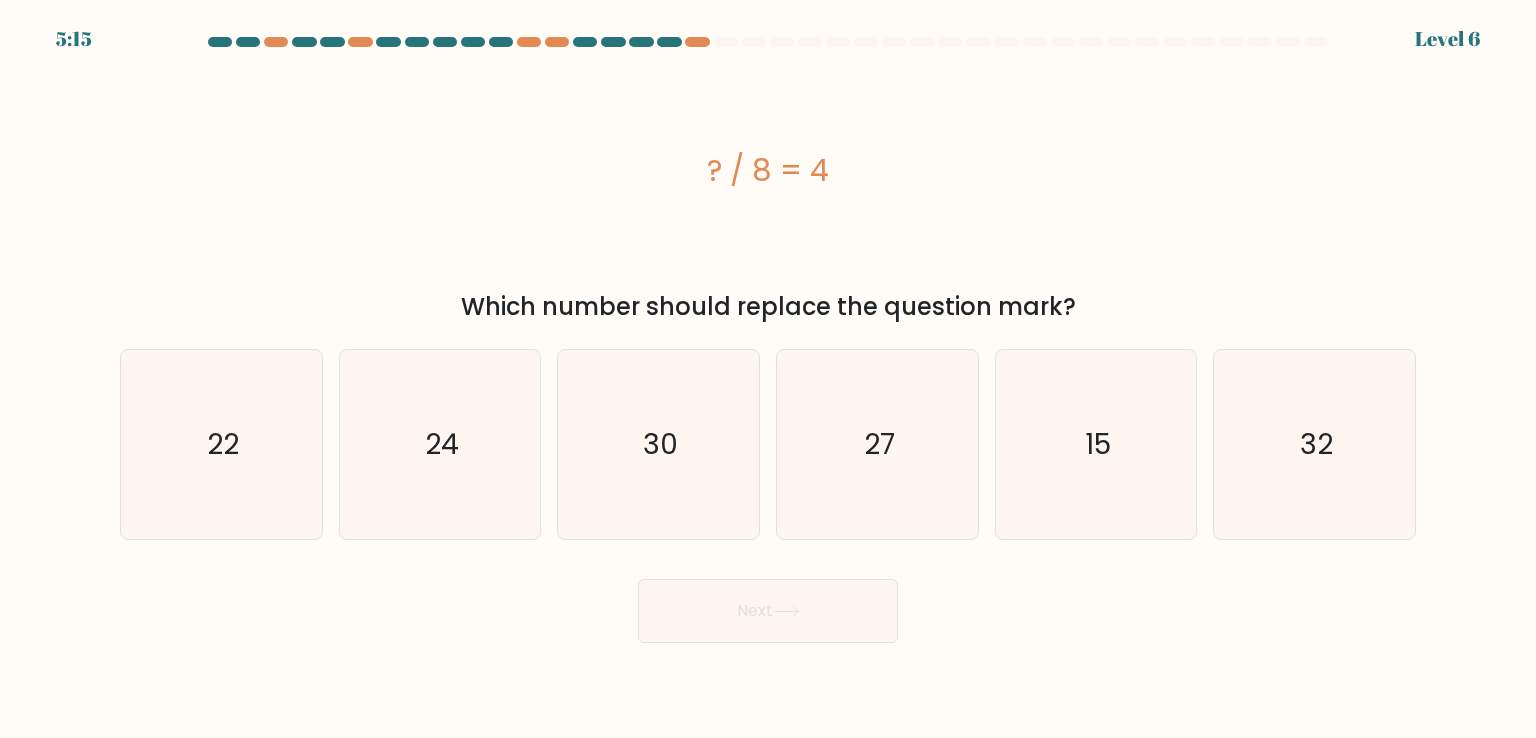 click on "Next" at bounding box center (768, 603) 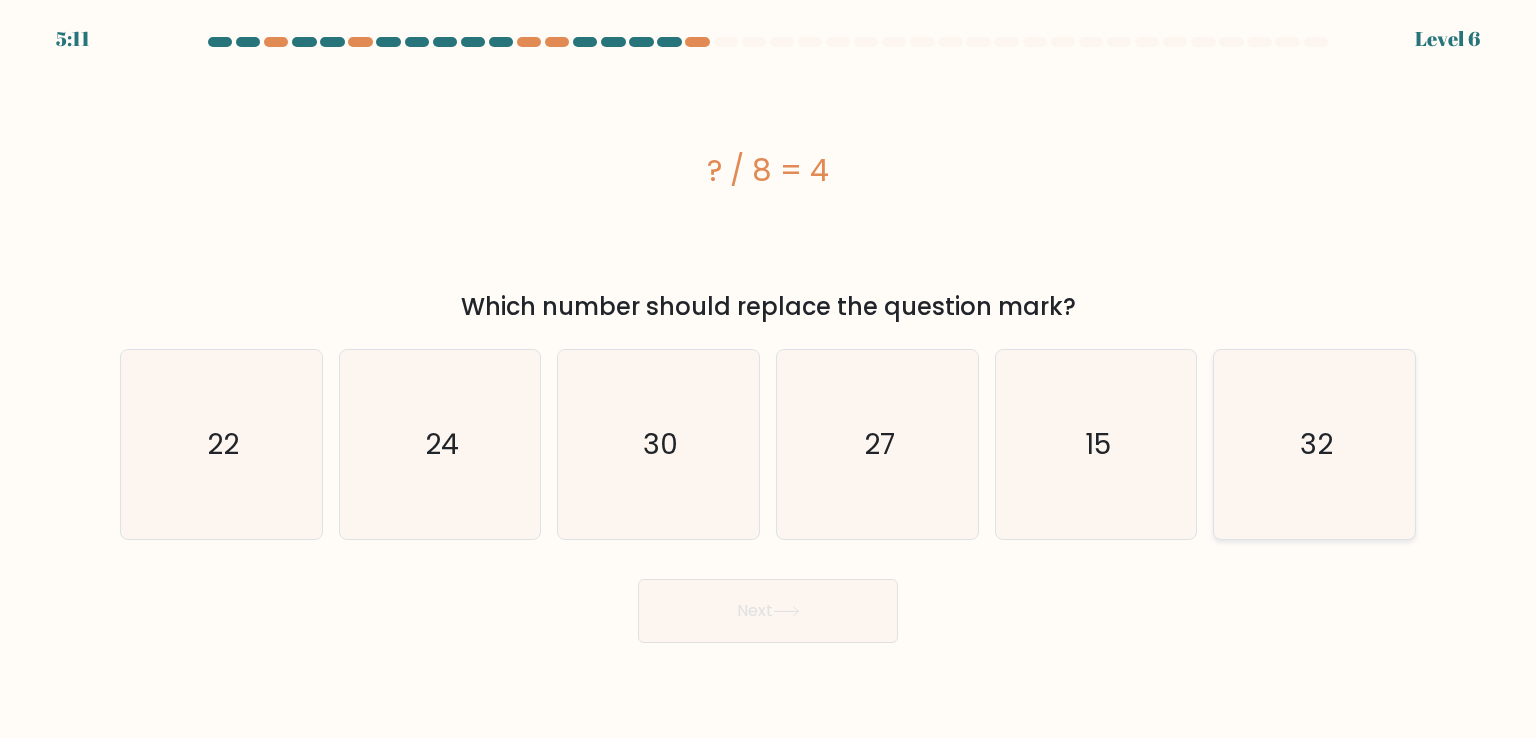 click on "32" 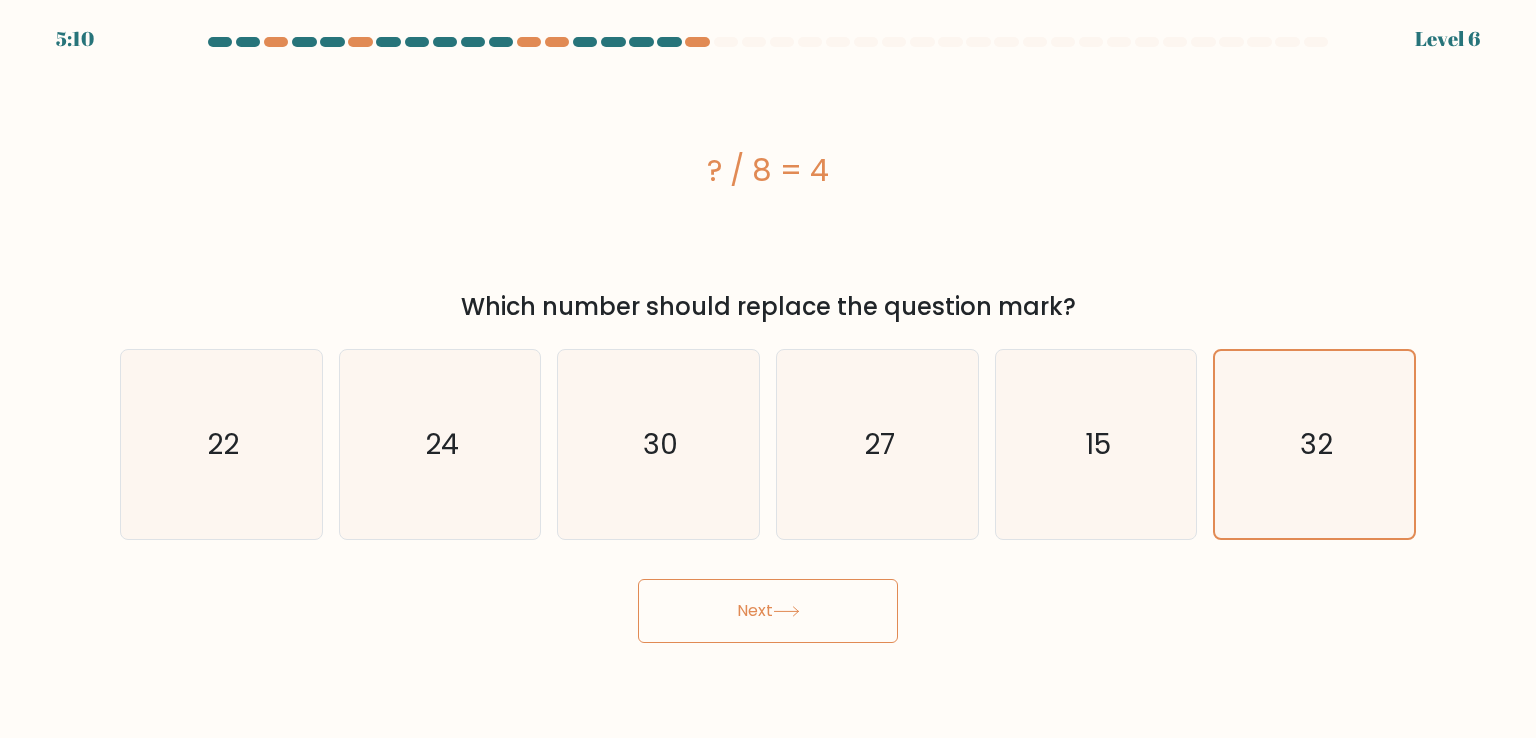 click on "Next" at bounding box center (768, 611) 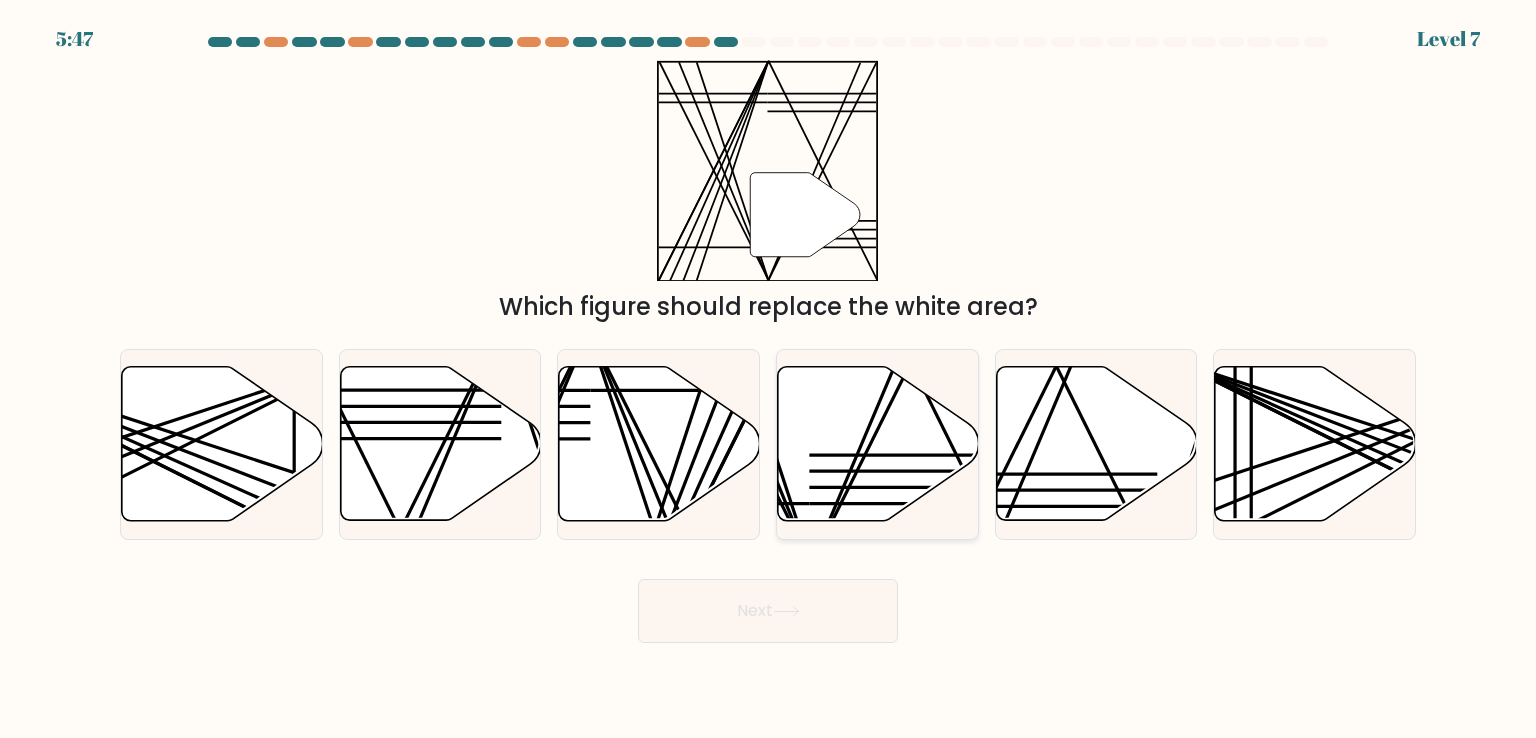 click 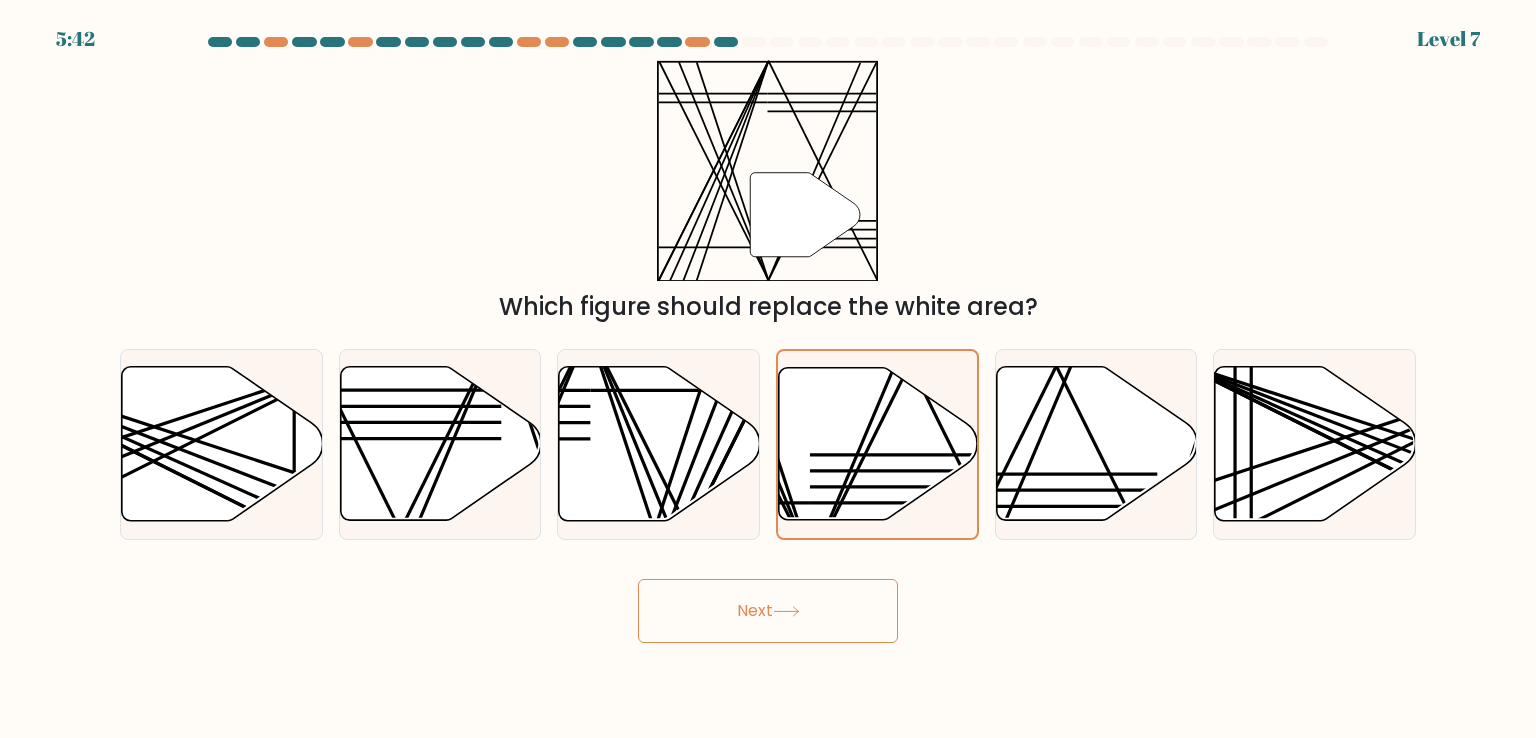 click on "Next" at bounding box center [768, 611] 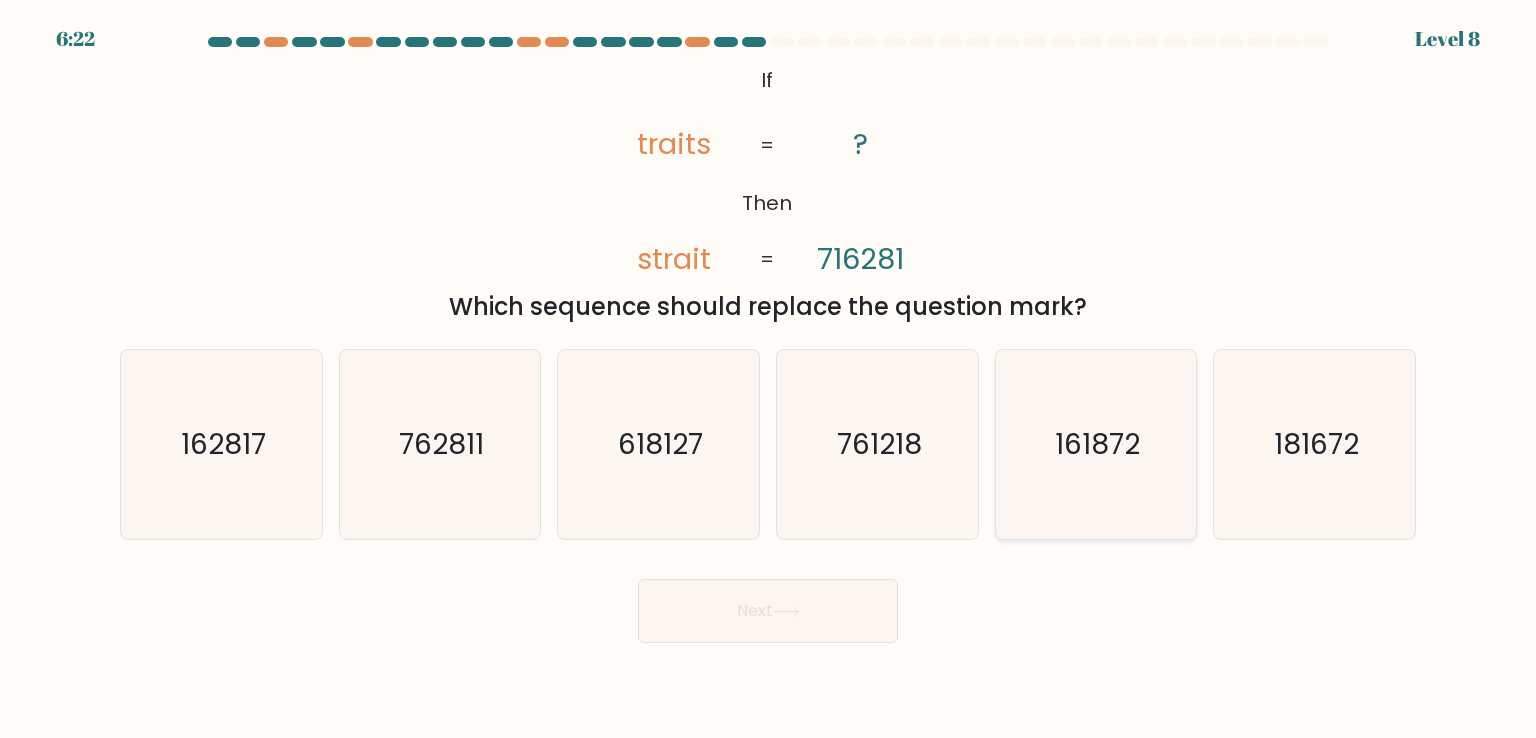 click on "161872" 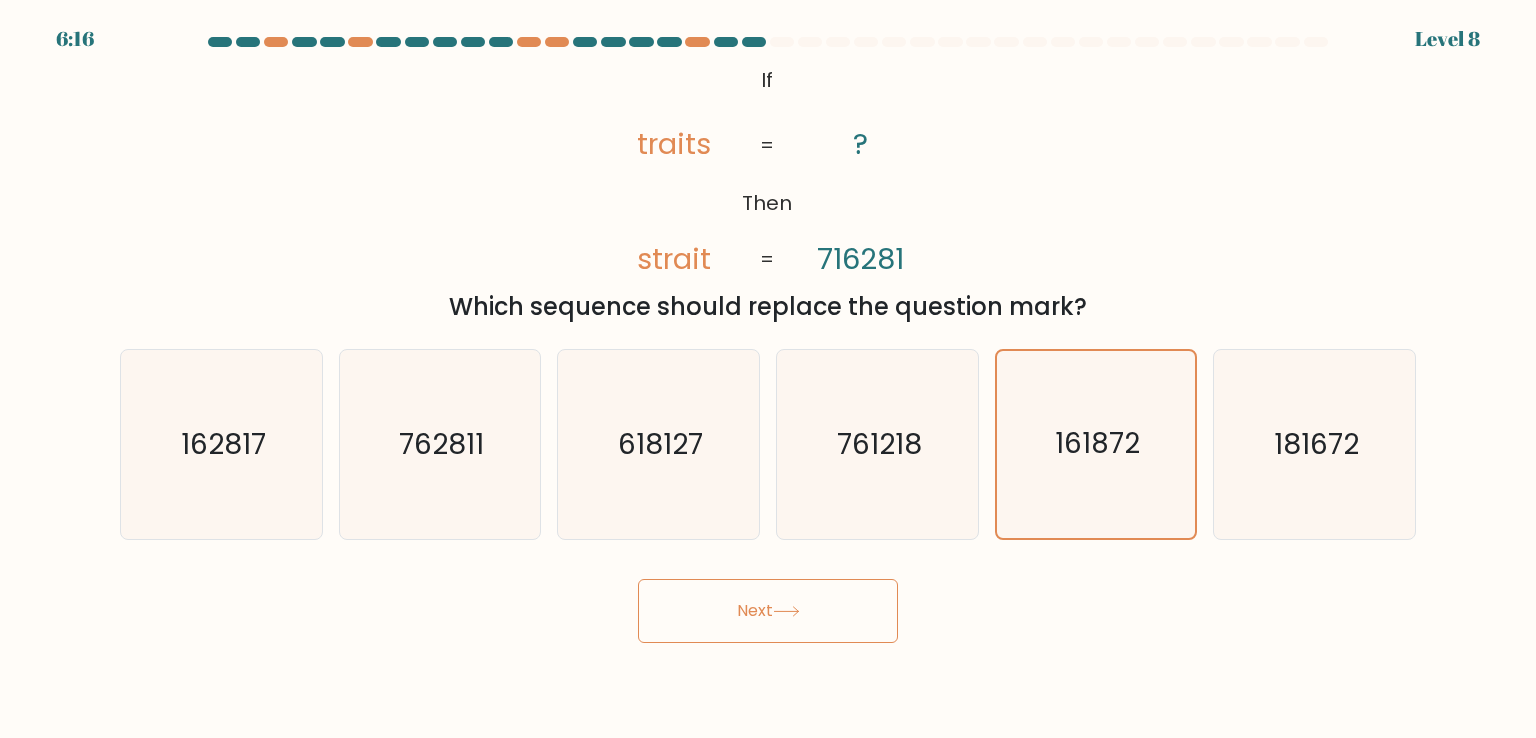 drag, startPoint x: 819, startPoint y: 647, endPoint x: 800, endPoint y: 623, distance: 30.610456 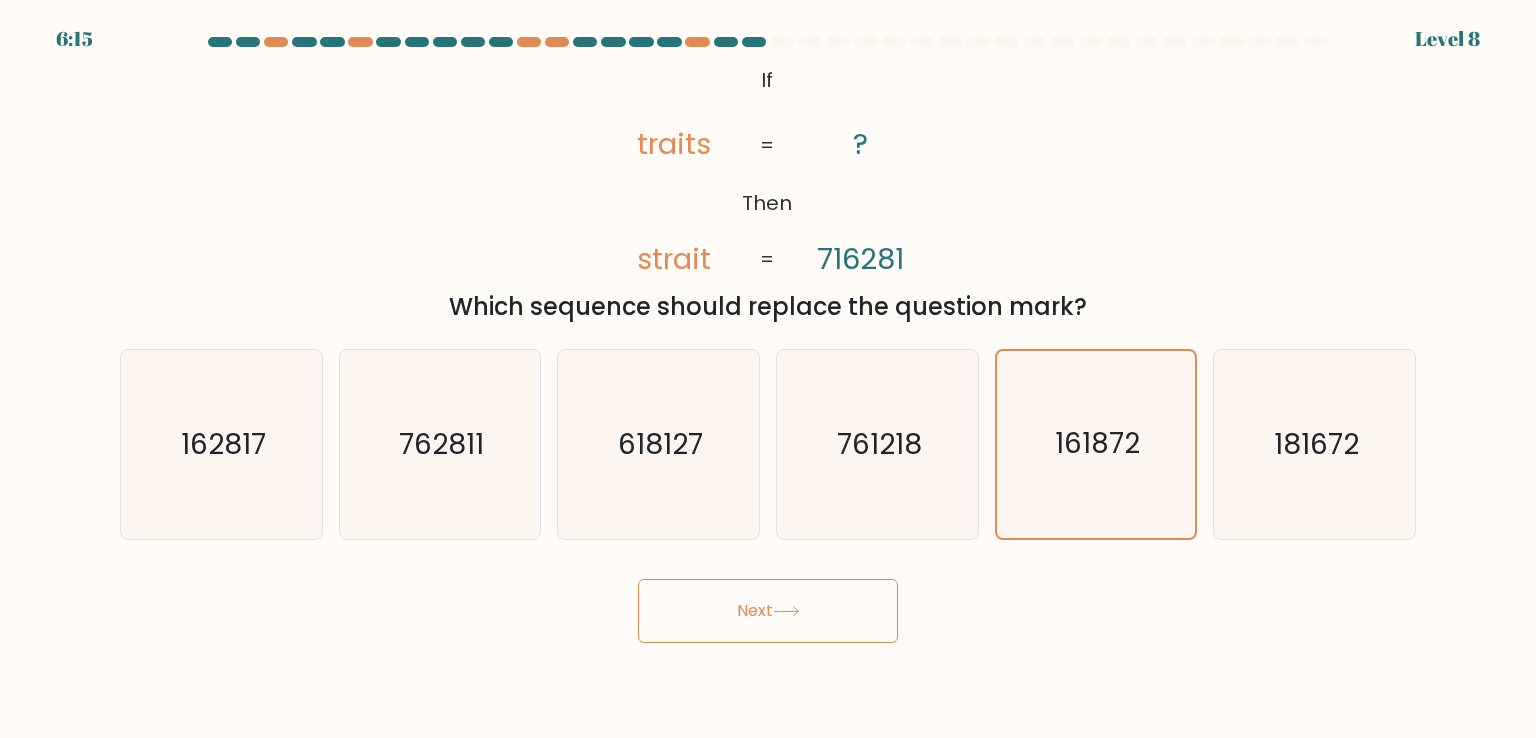 click 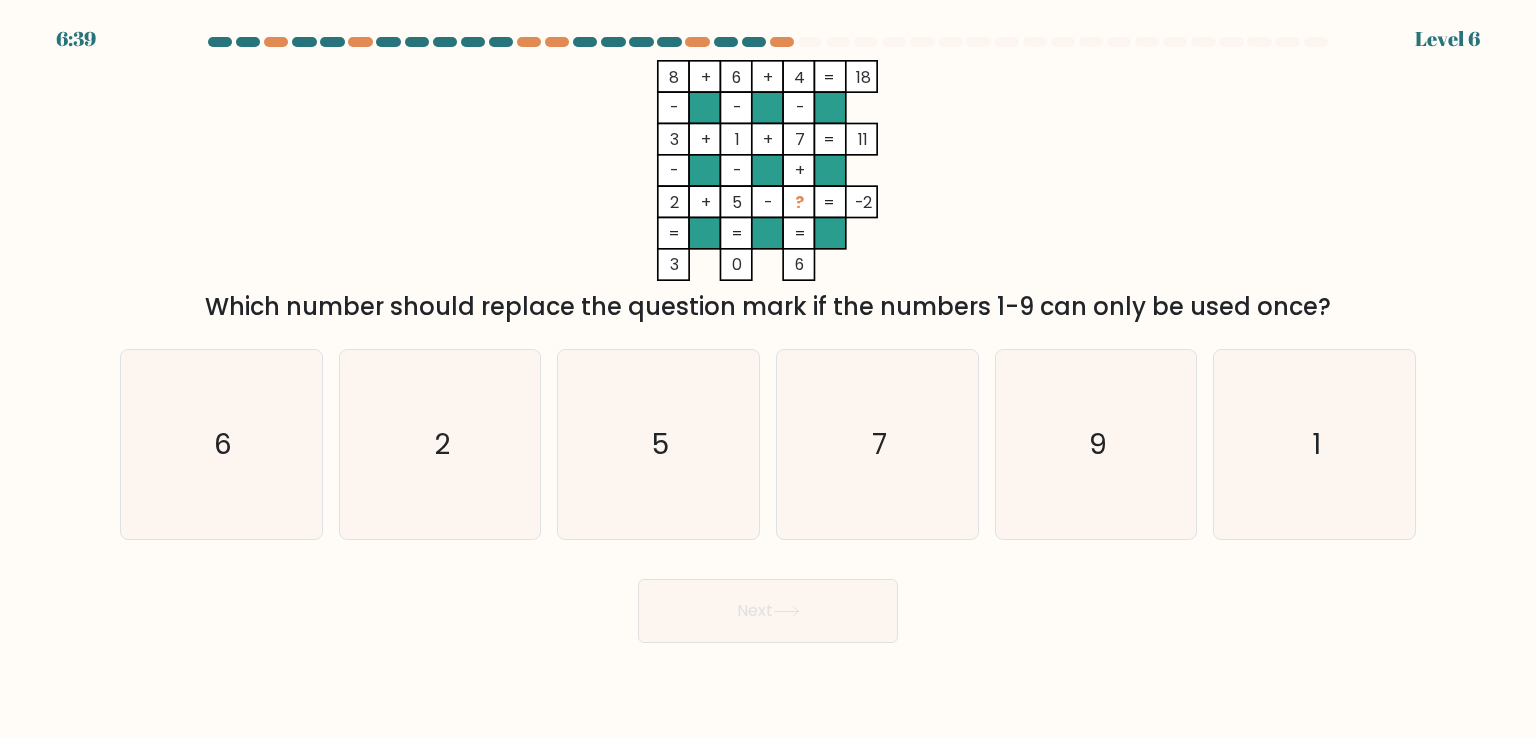drag, startPoint x: 872, startPoint y: 89, endPoint x: 663, endPoint y: 677, distance: 624.03925 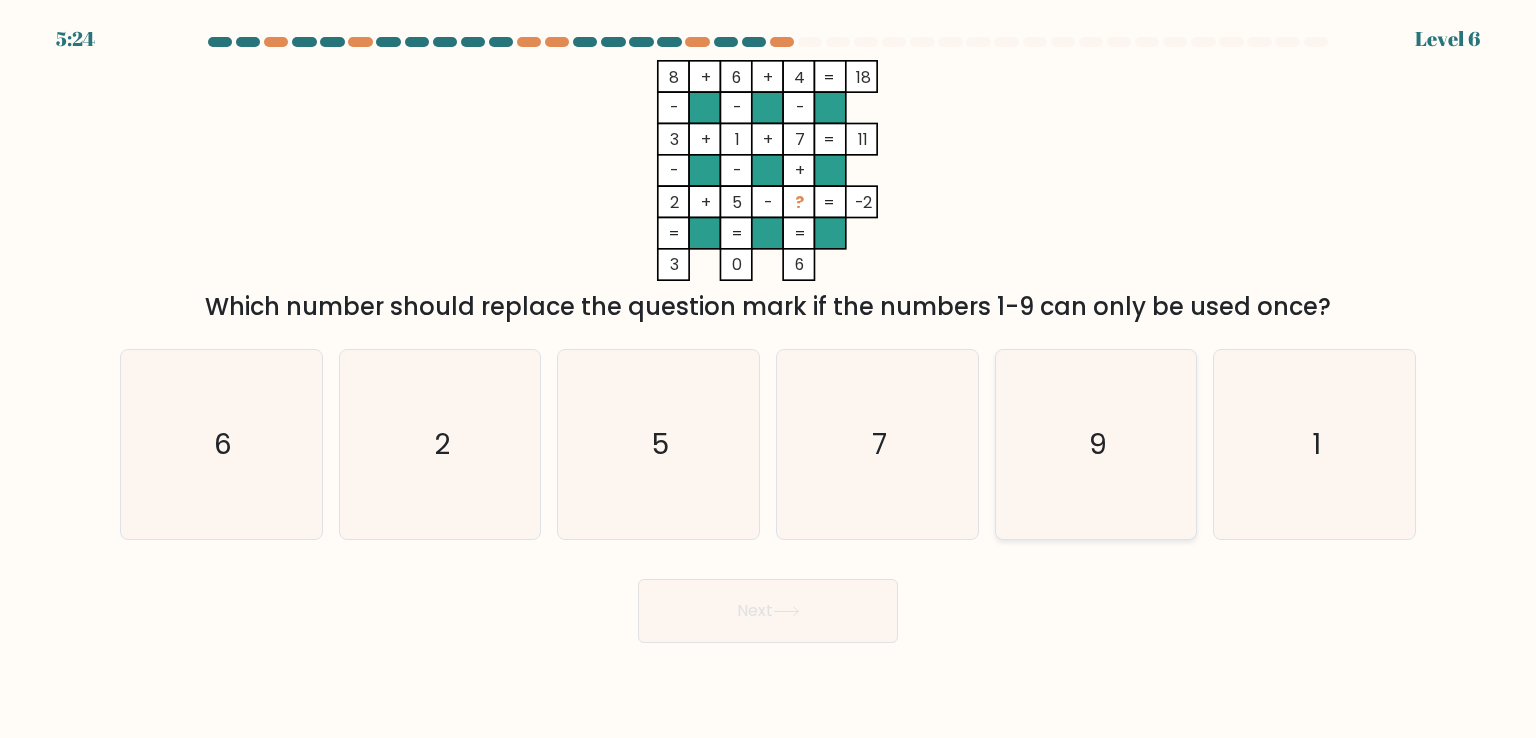 click on "9" 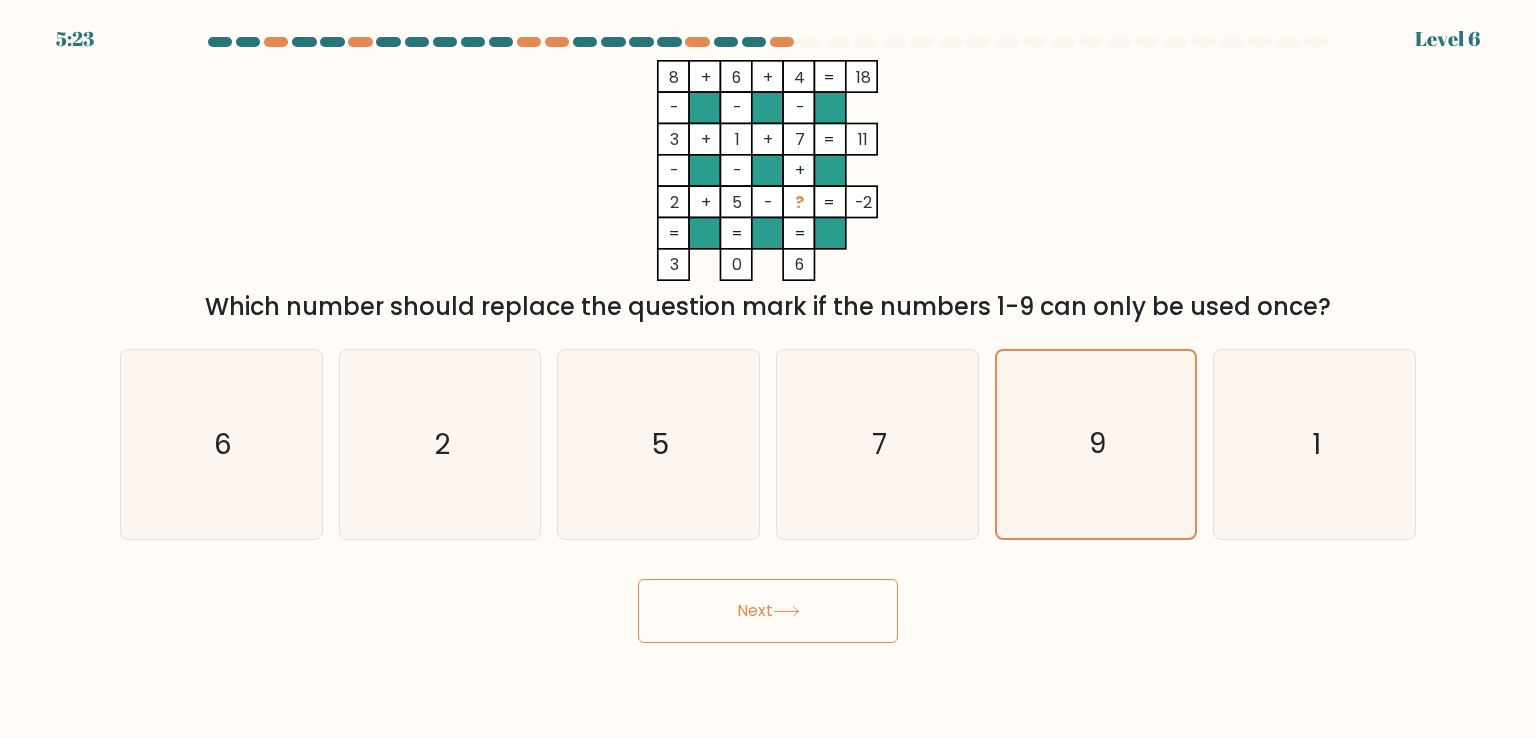 click on "Next" at bounding box center (768, 611) 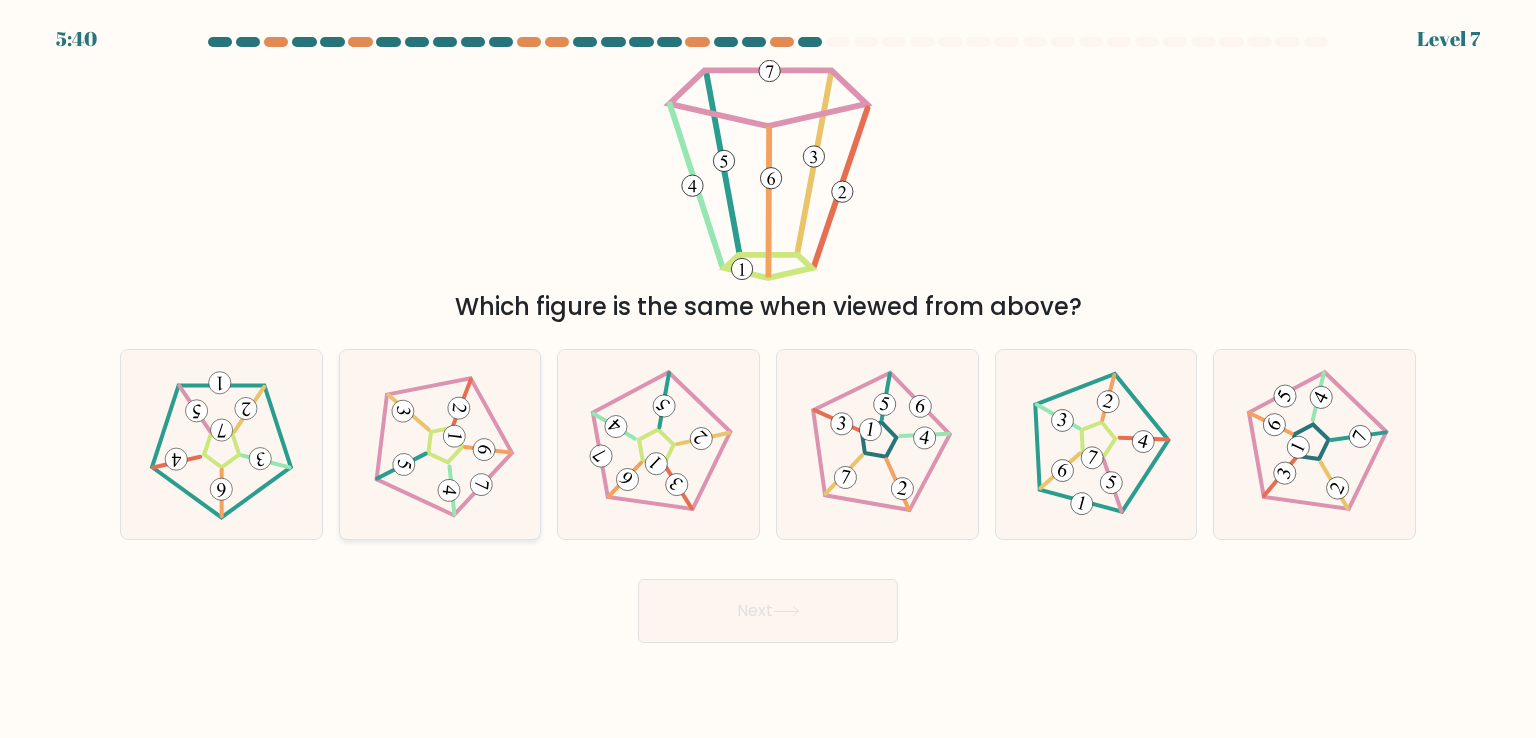 click 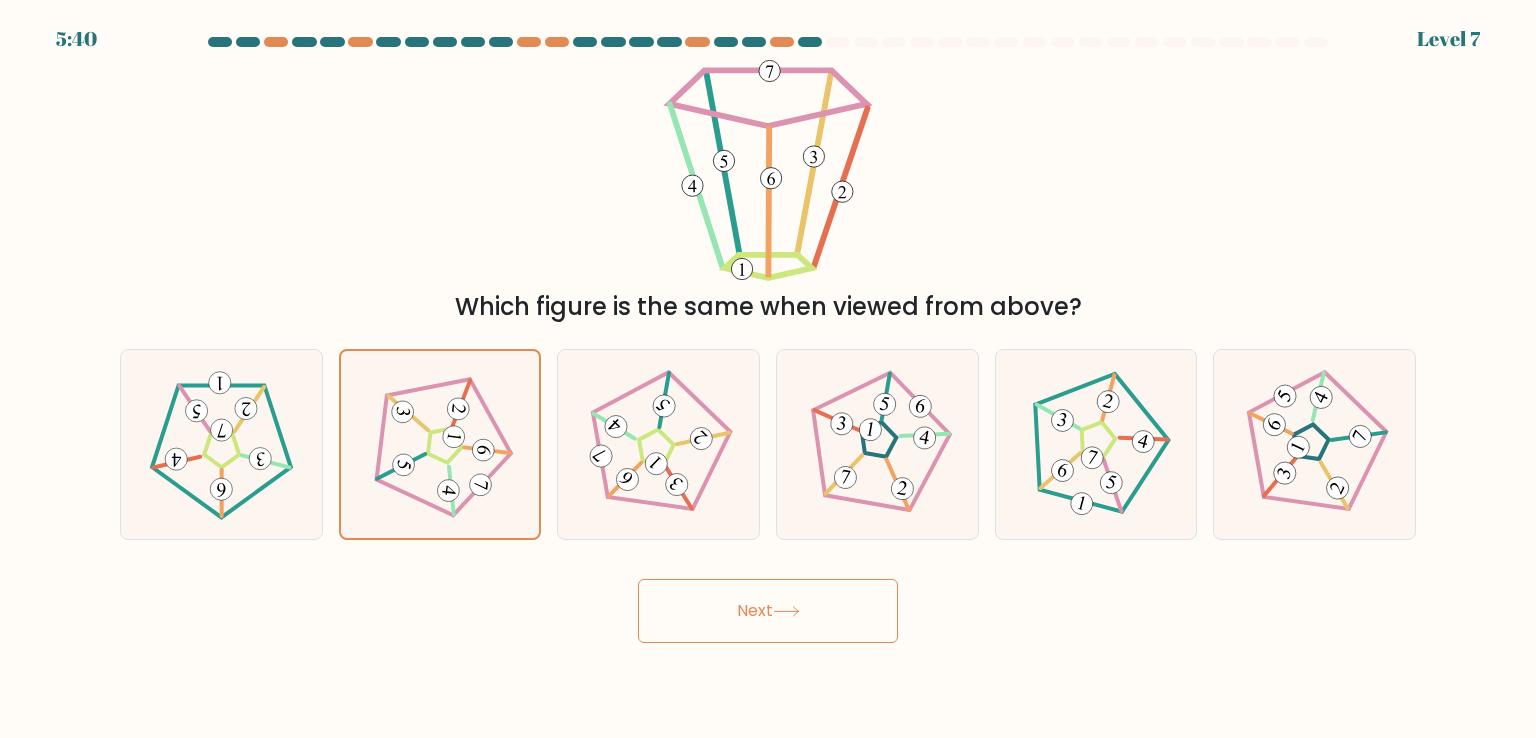 drag, startPoint x: 725, startPoint y: 622, endPoint x: 718, endPoint y: 633, distance: 13.038404 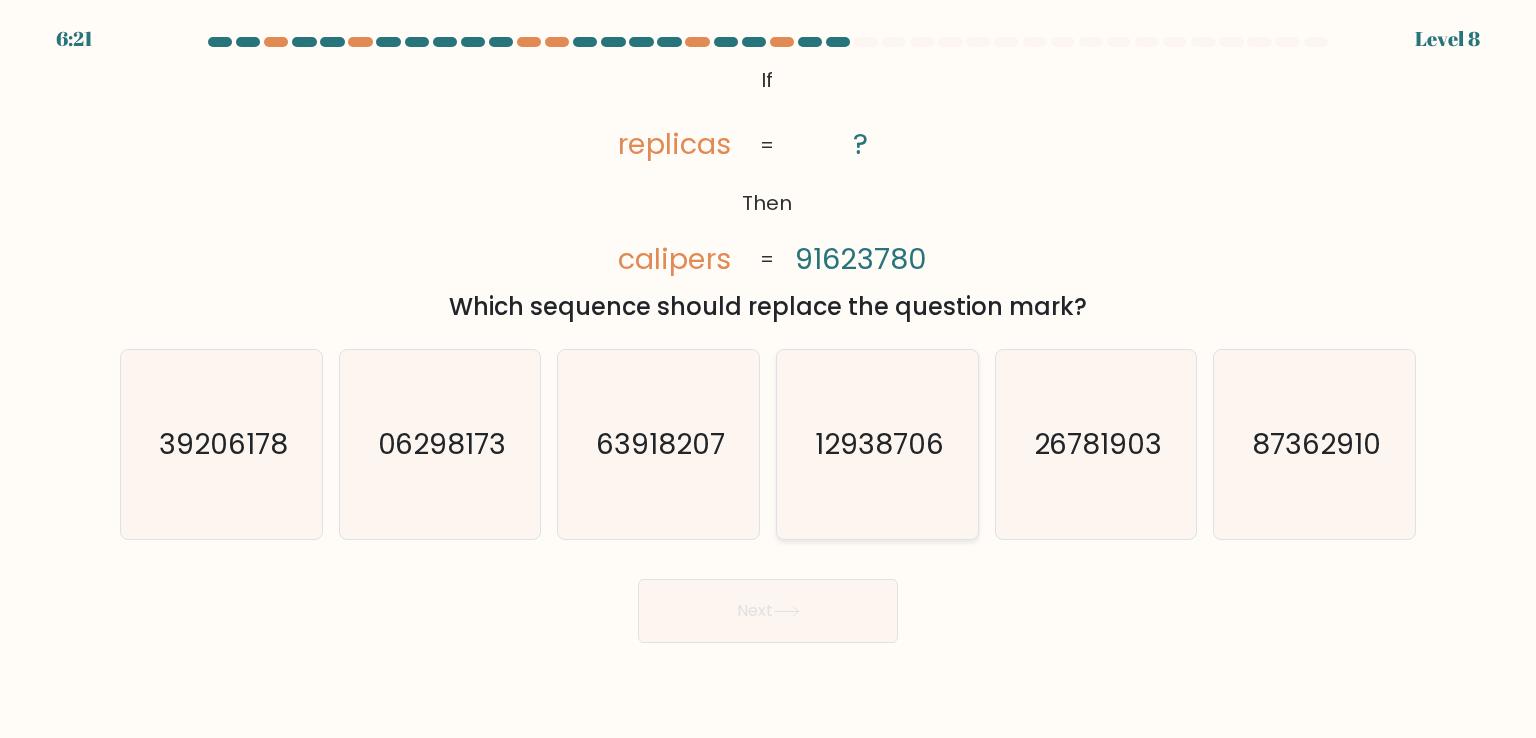 click on "12938706" 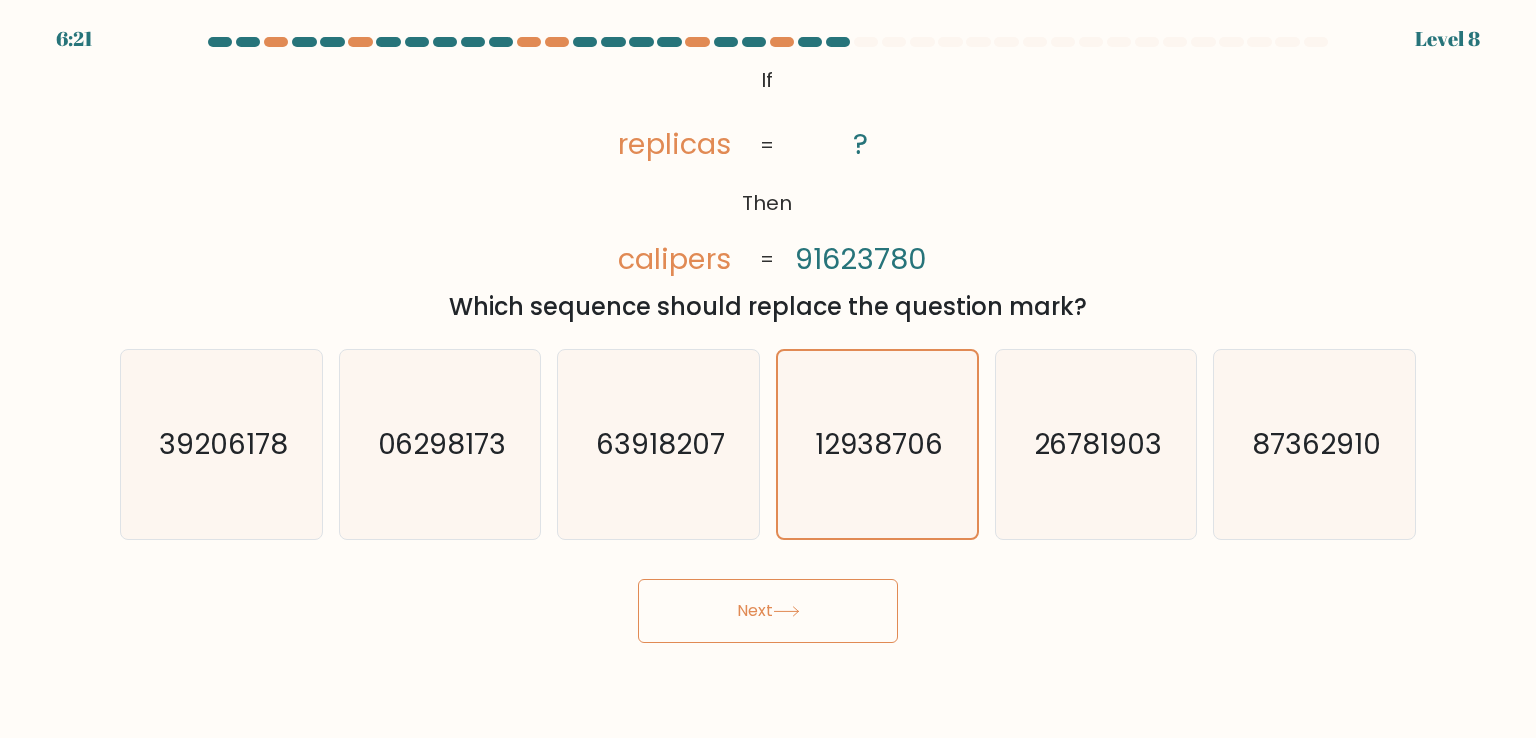 click on "Next" at bounding box center (768, 611) 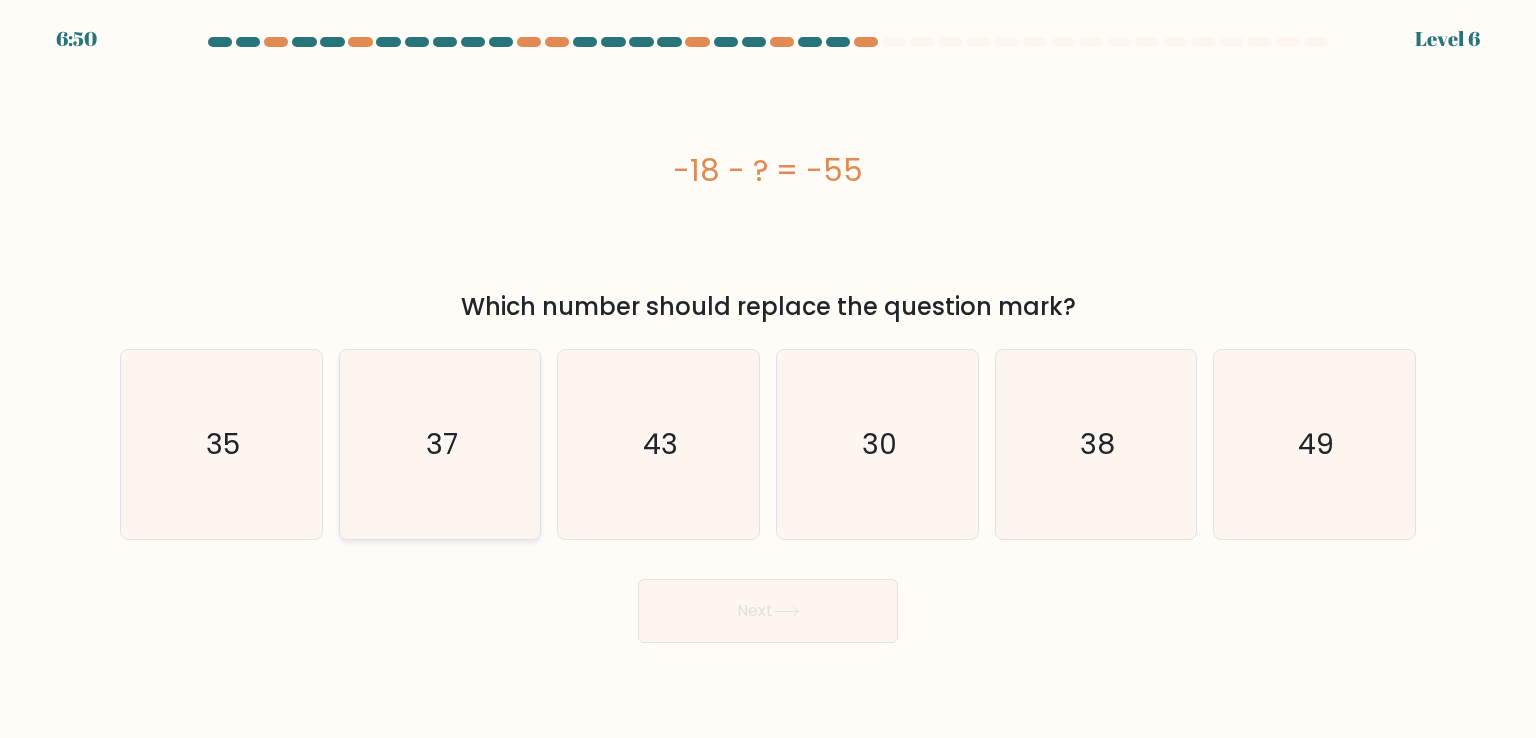 click on "37" 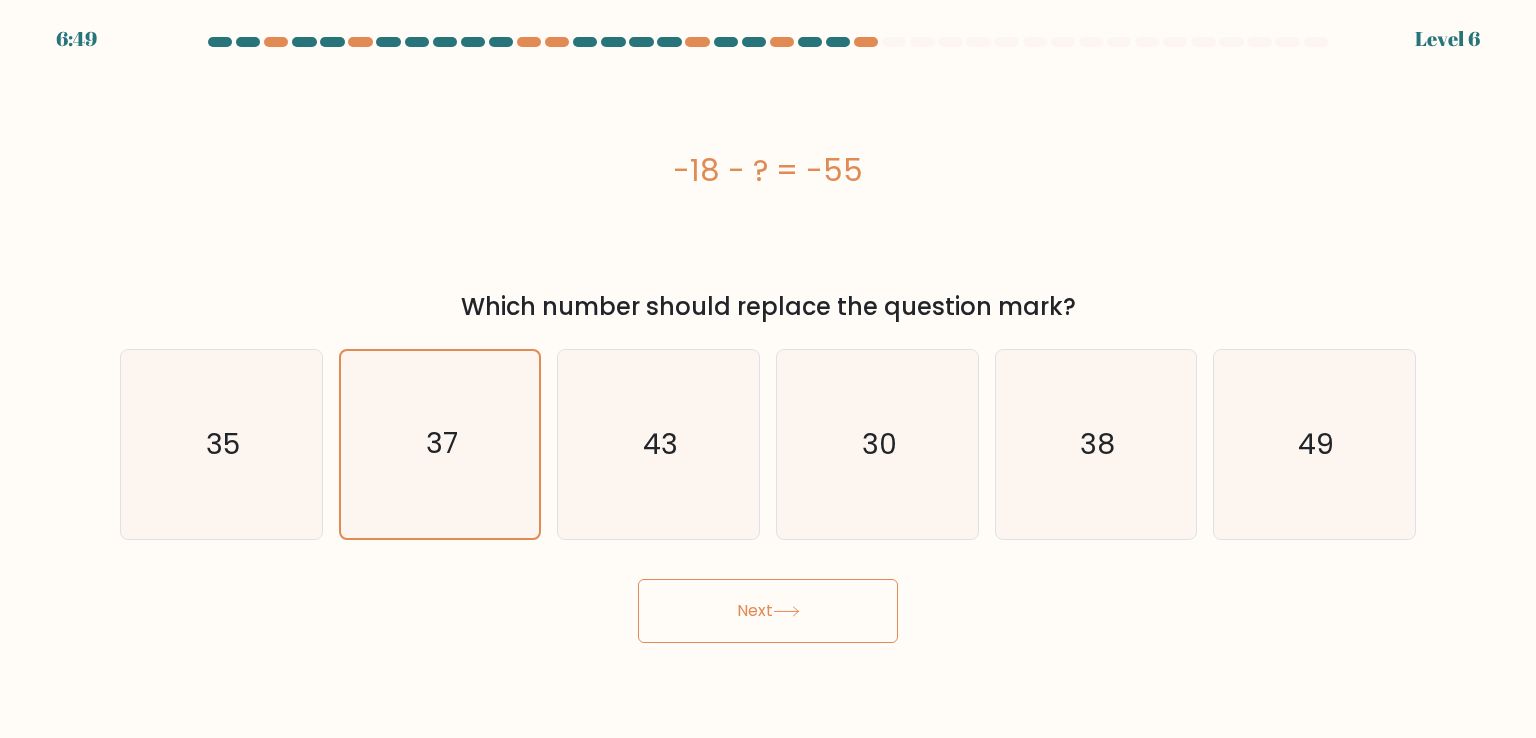 click 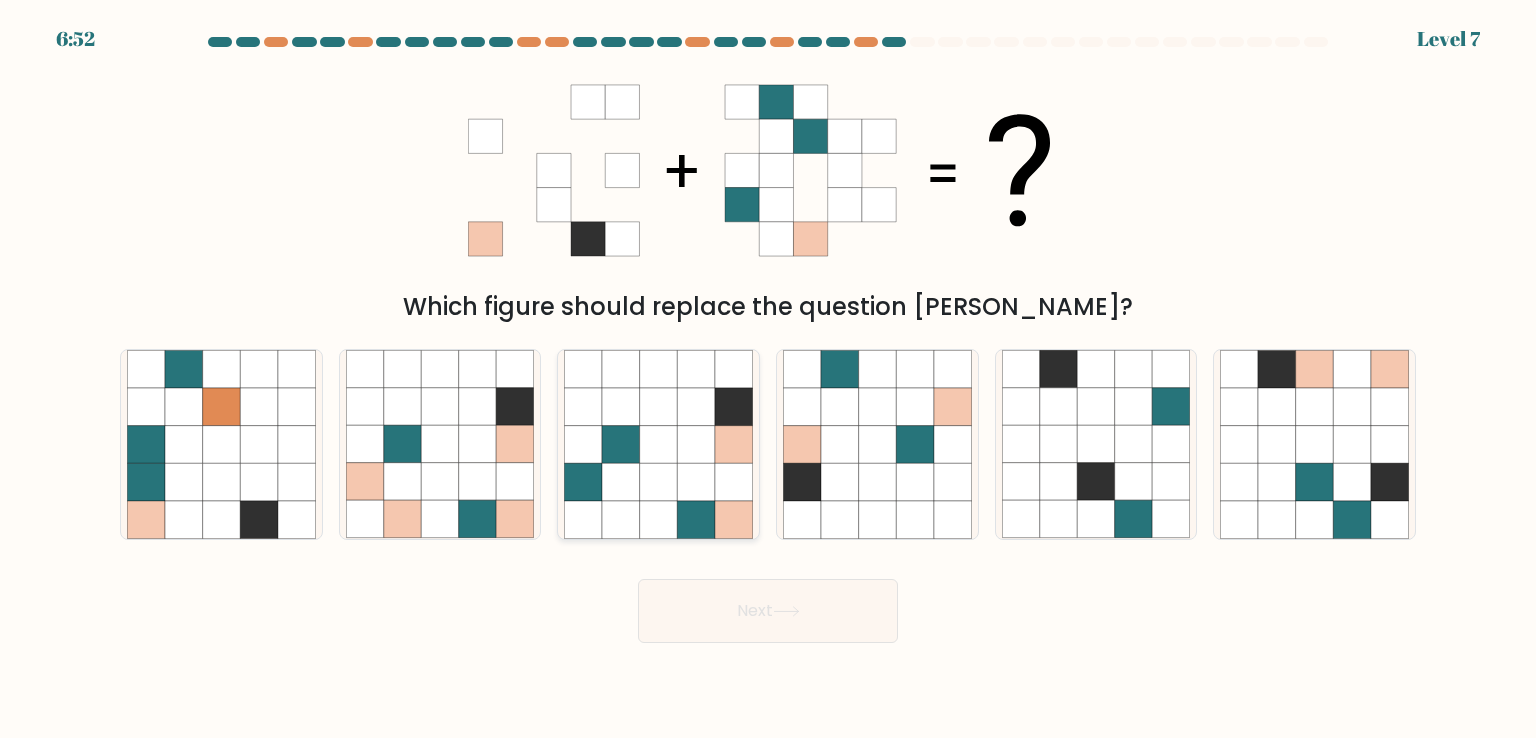 click 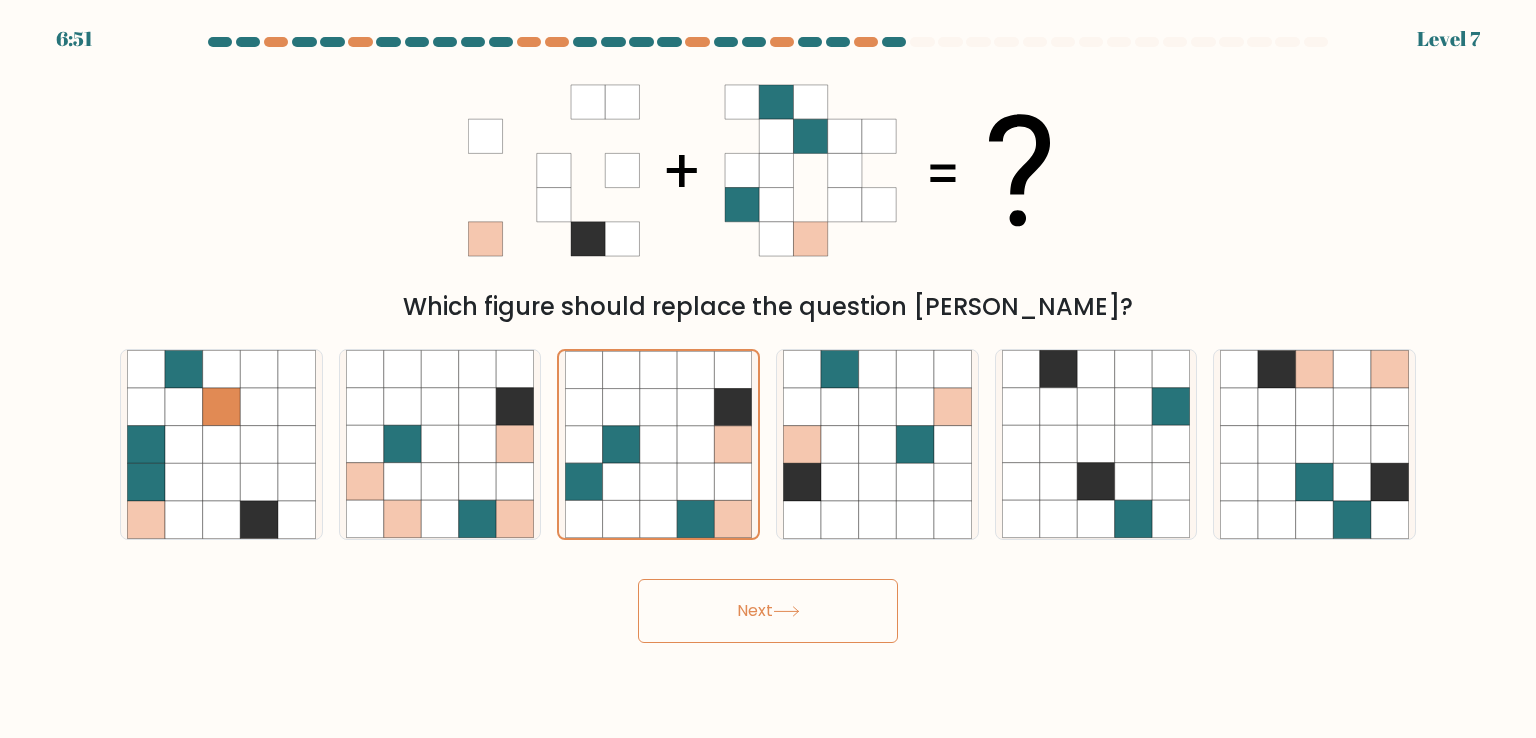 click on "Next" at bounding box center (768, 611) 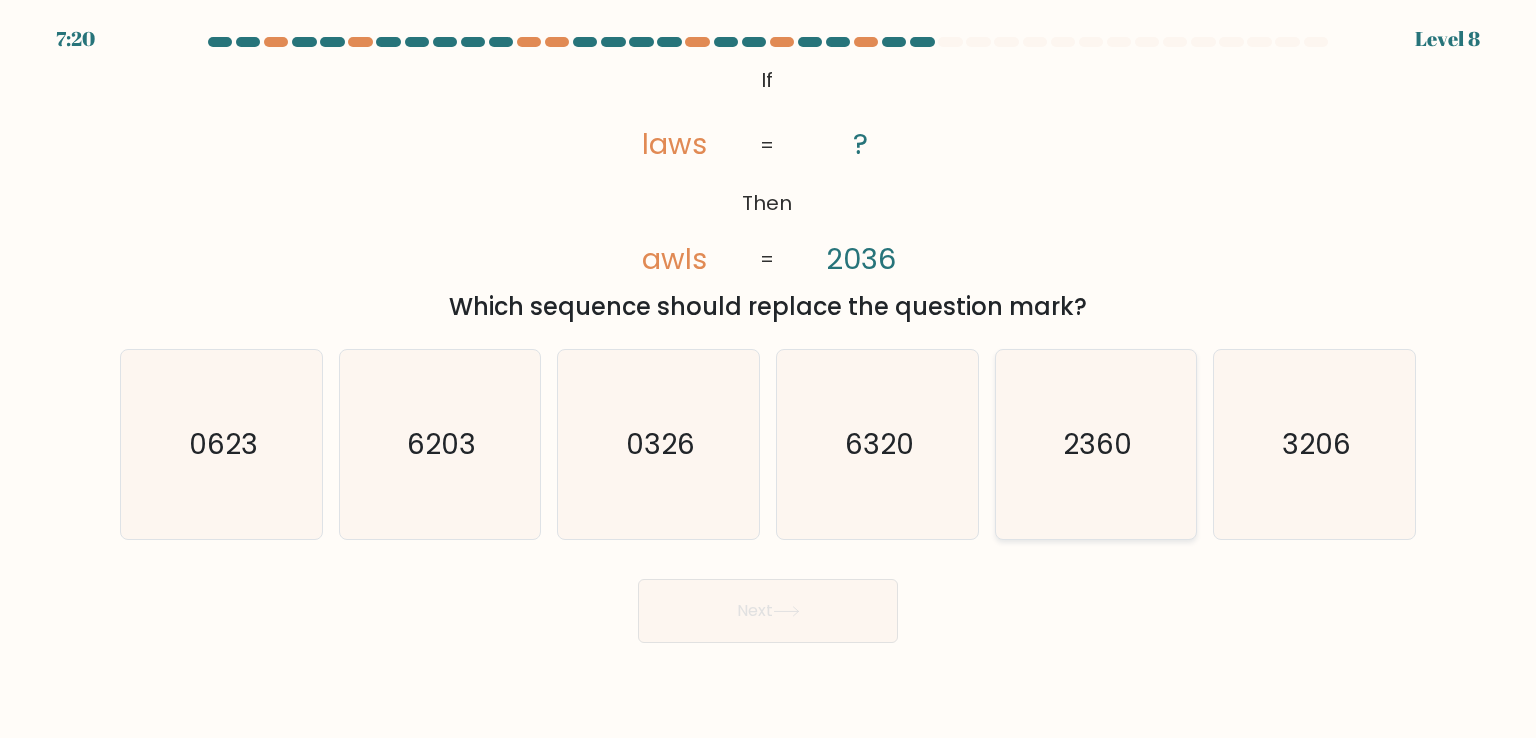 click on "2360" 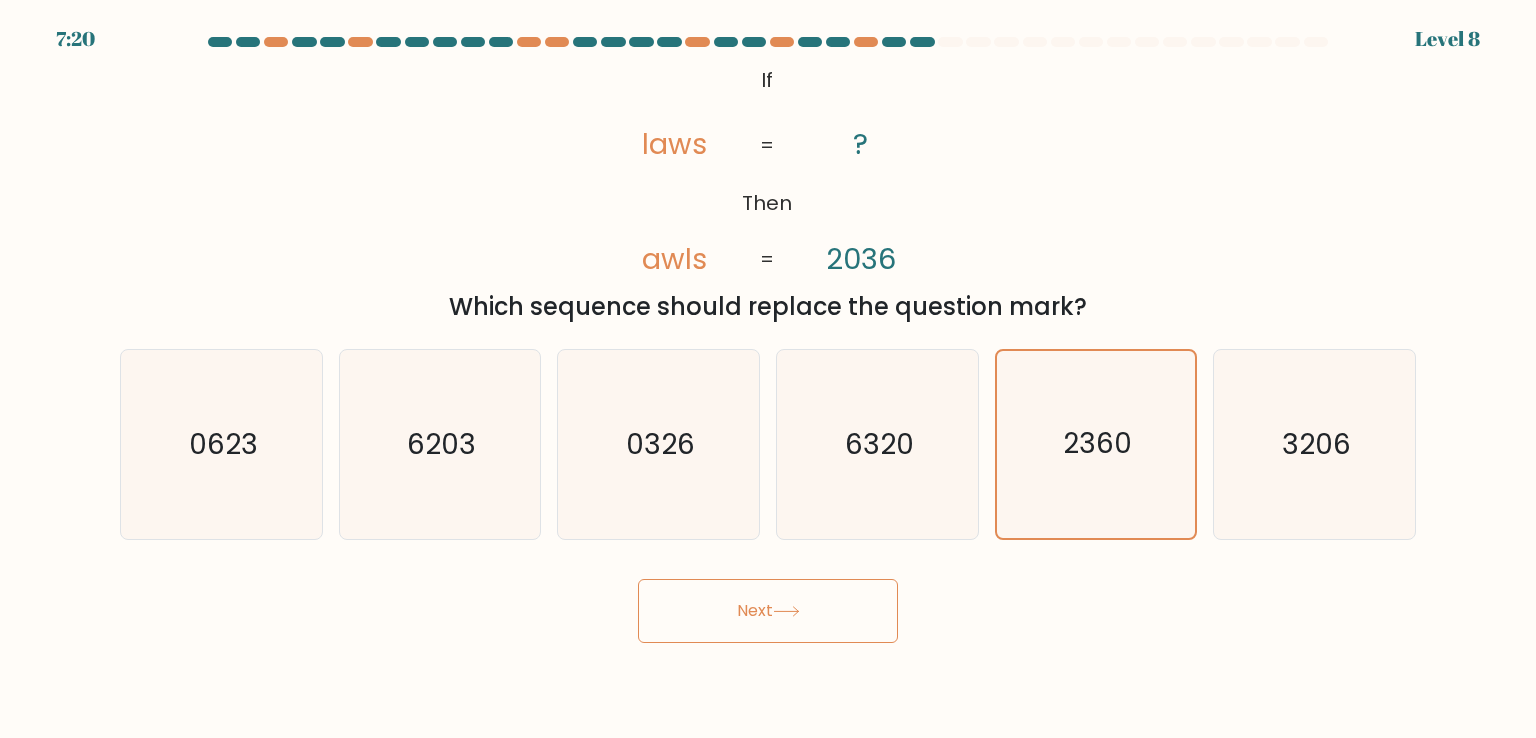 click on "Next" at bounding box center (768, 611) 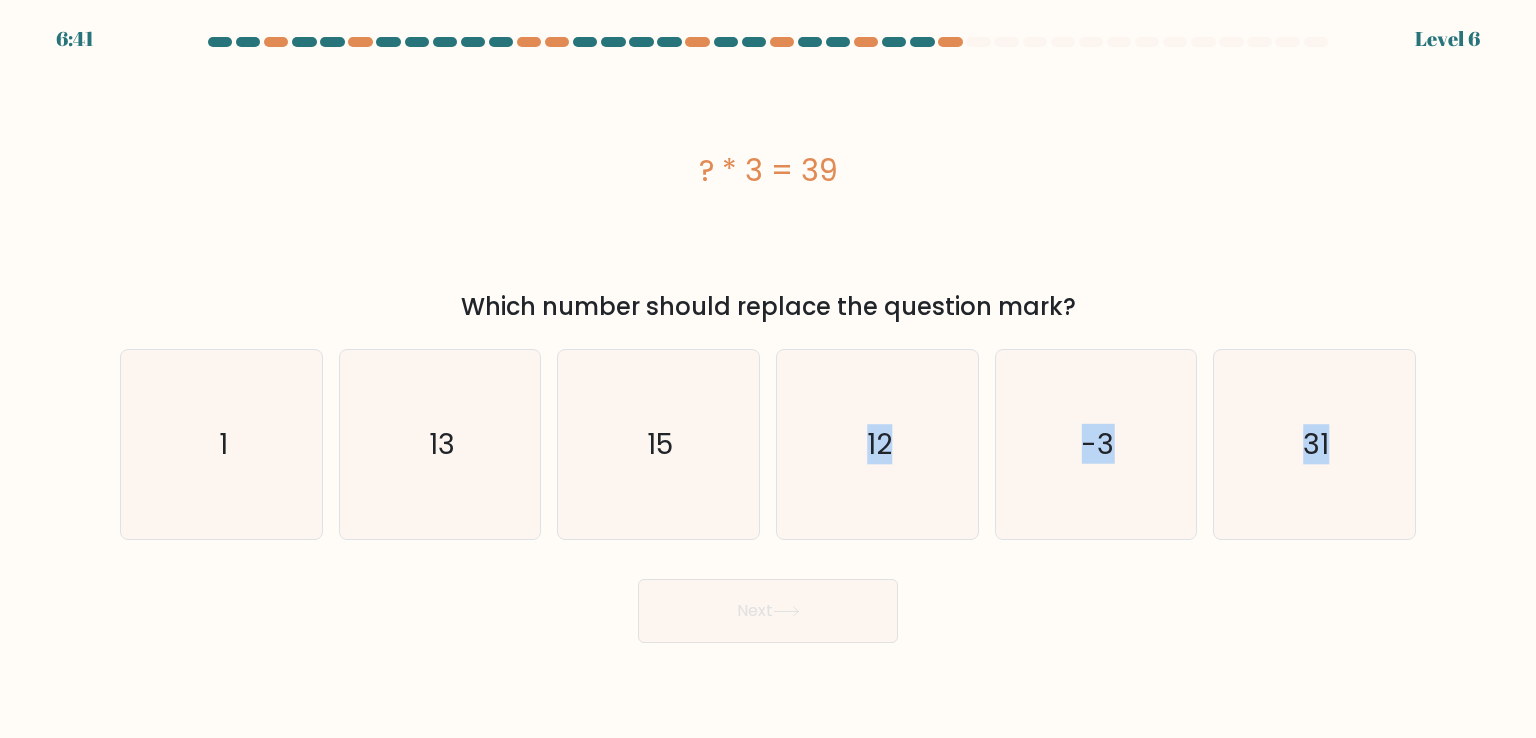 click on "a. 1" at bounding box center (768, 340) 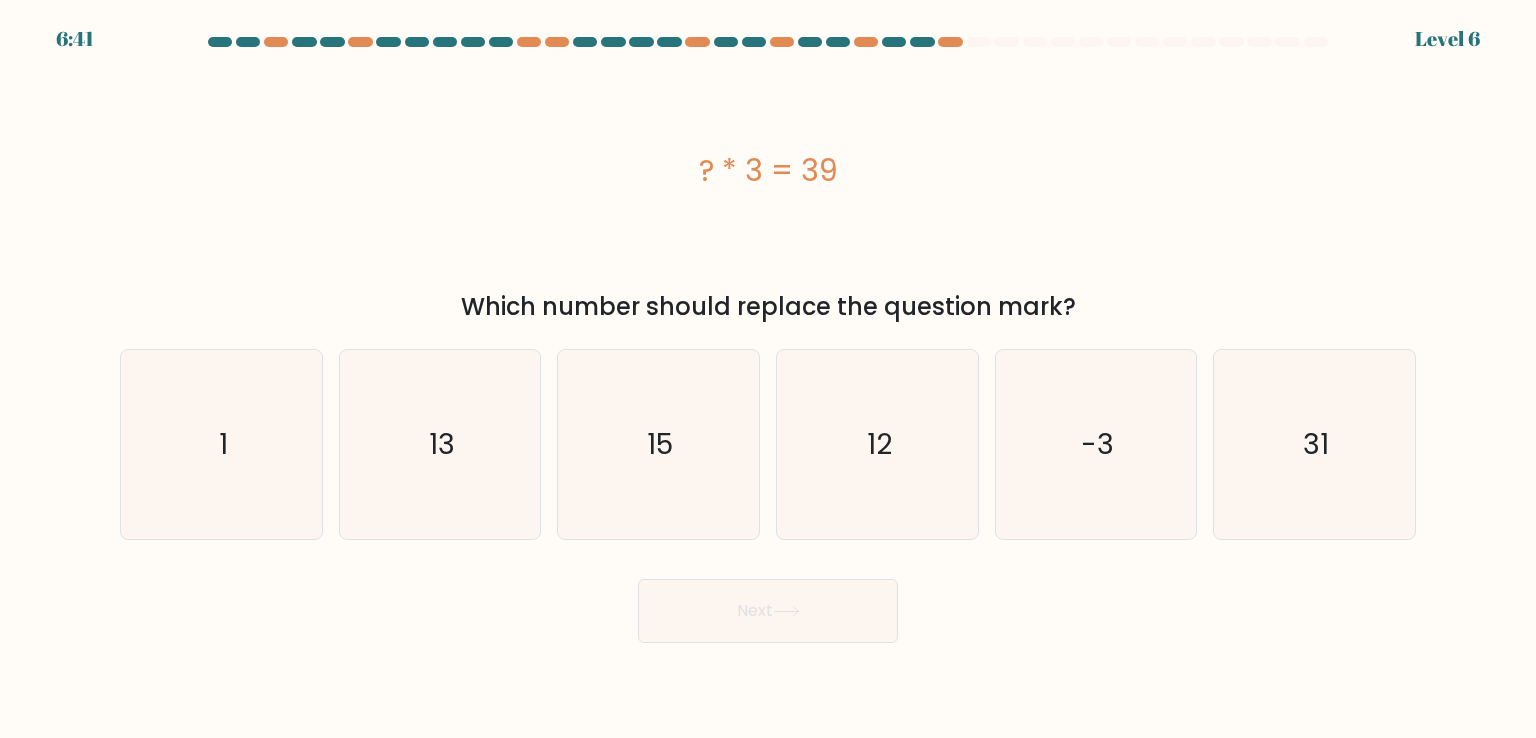click on "a. 1" at bounding box center [768, 340] 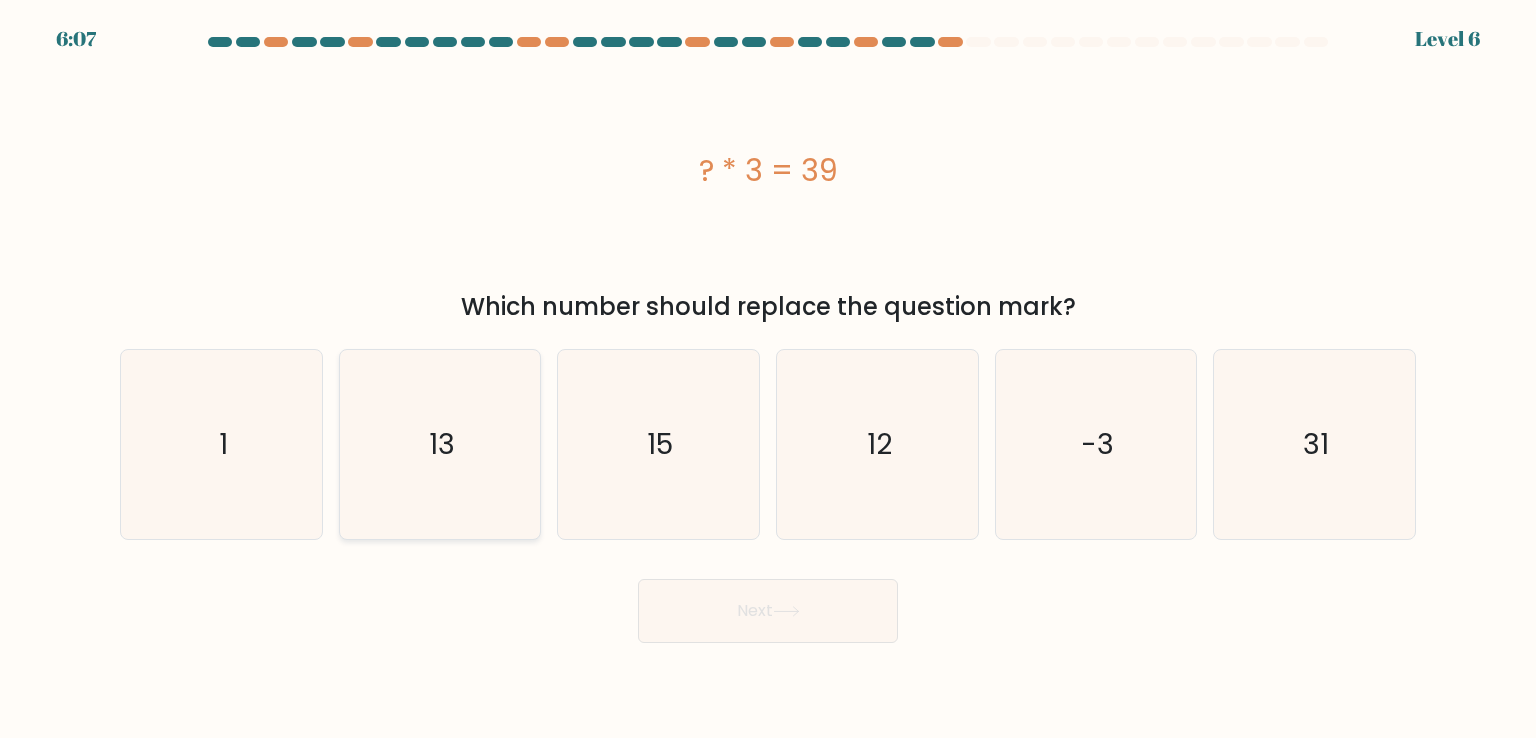 click on "13" 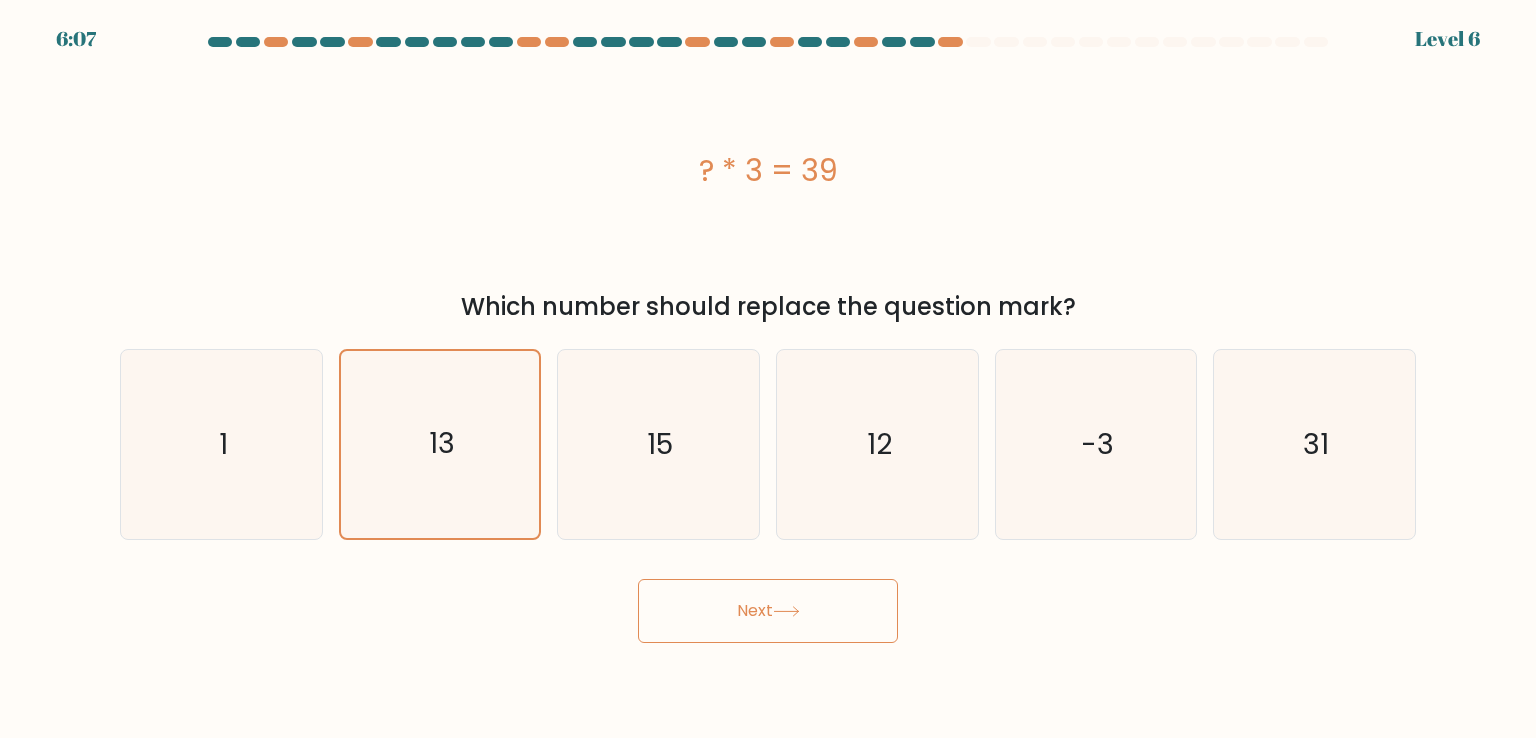 click on "Next" at bounding box center [768, 611] 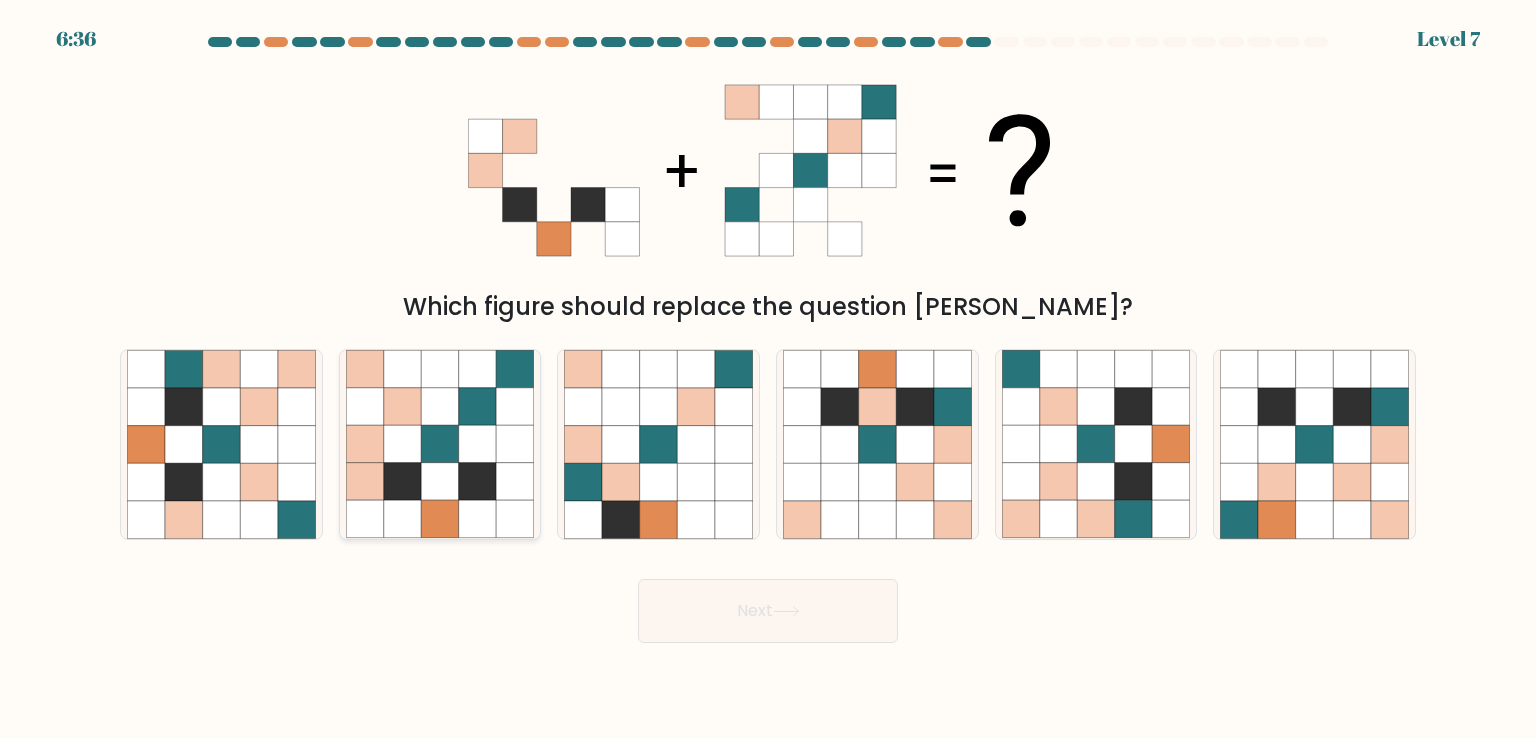 click 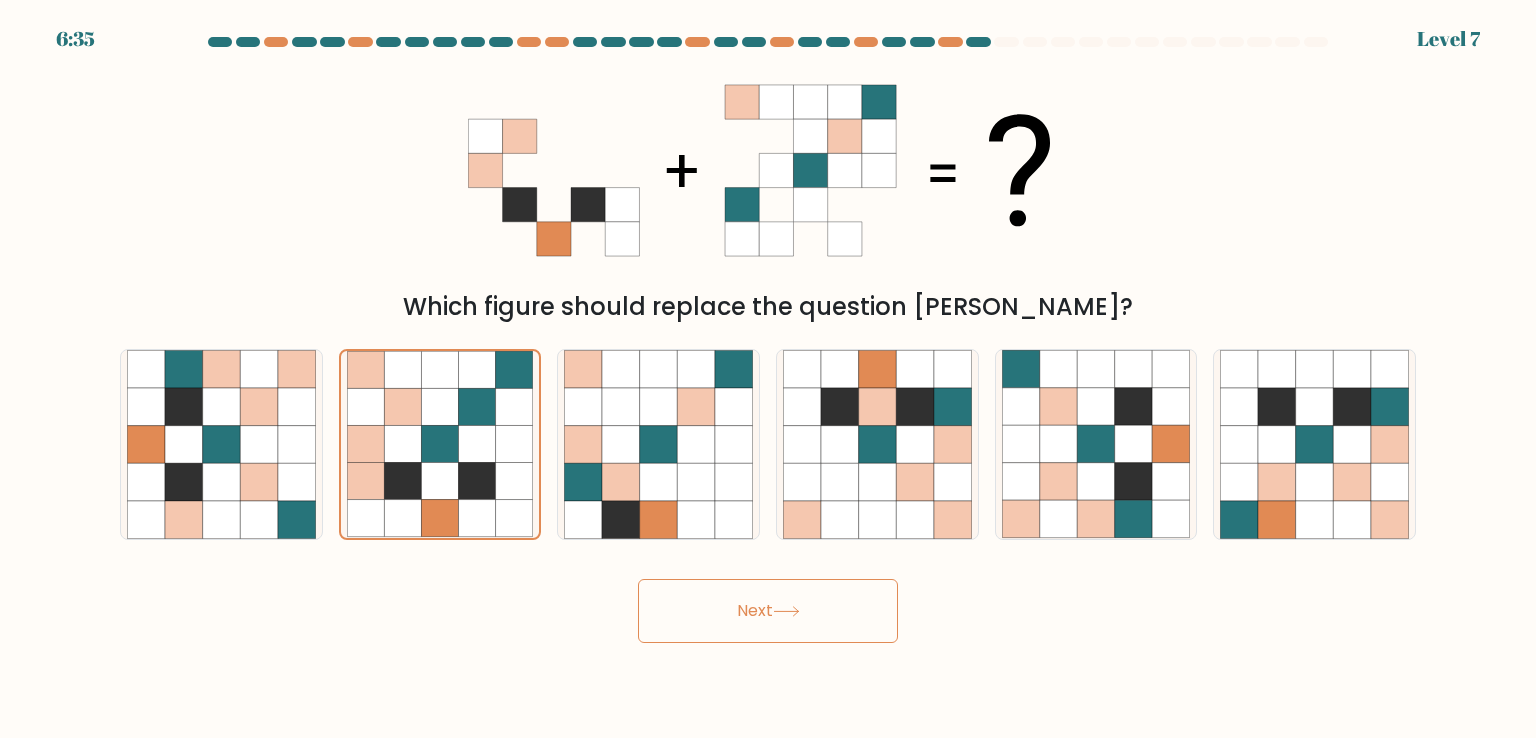 click on "6:35
Level 7" at bounding box center (768, 369) 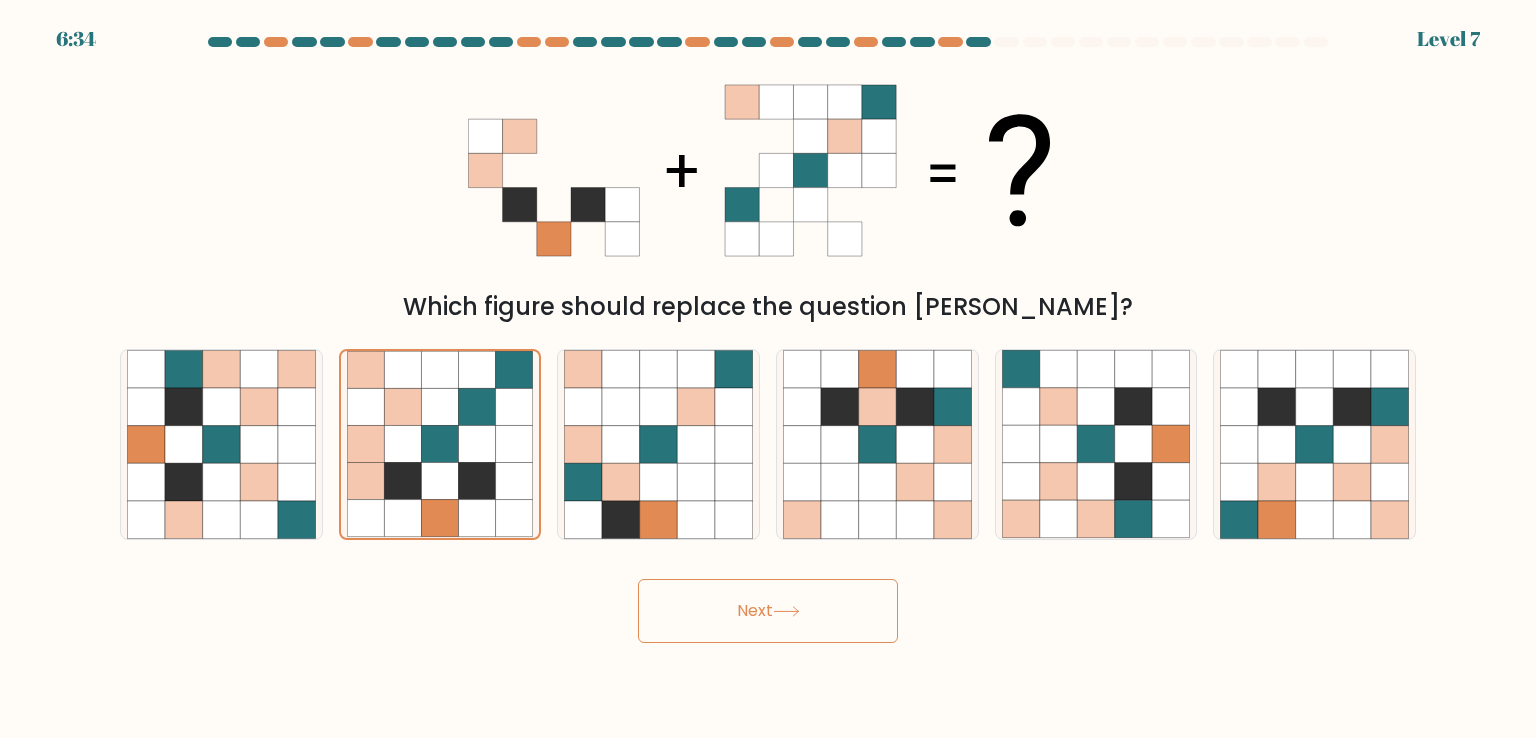 click on "Next" at bounding box center [768, 611] 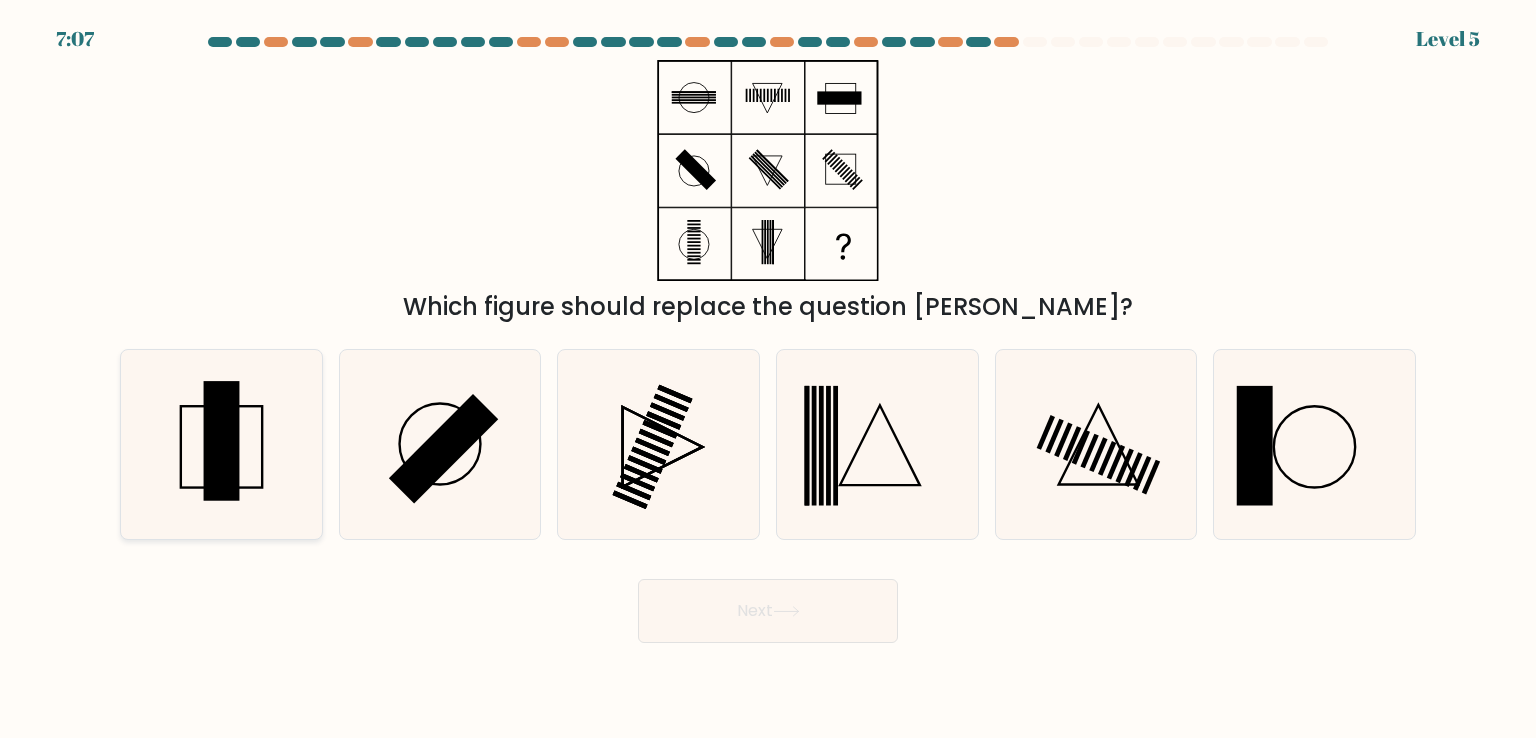 click 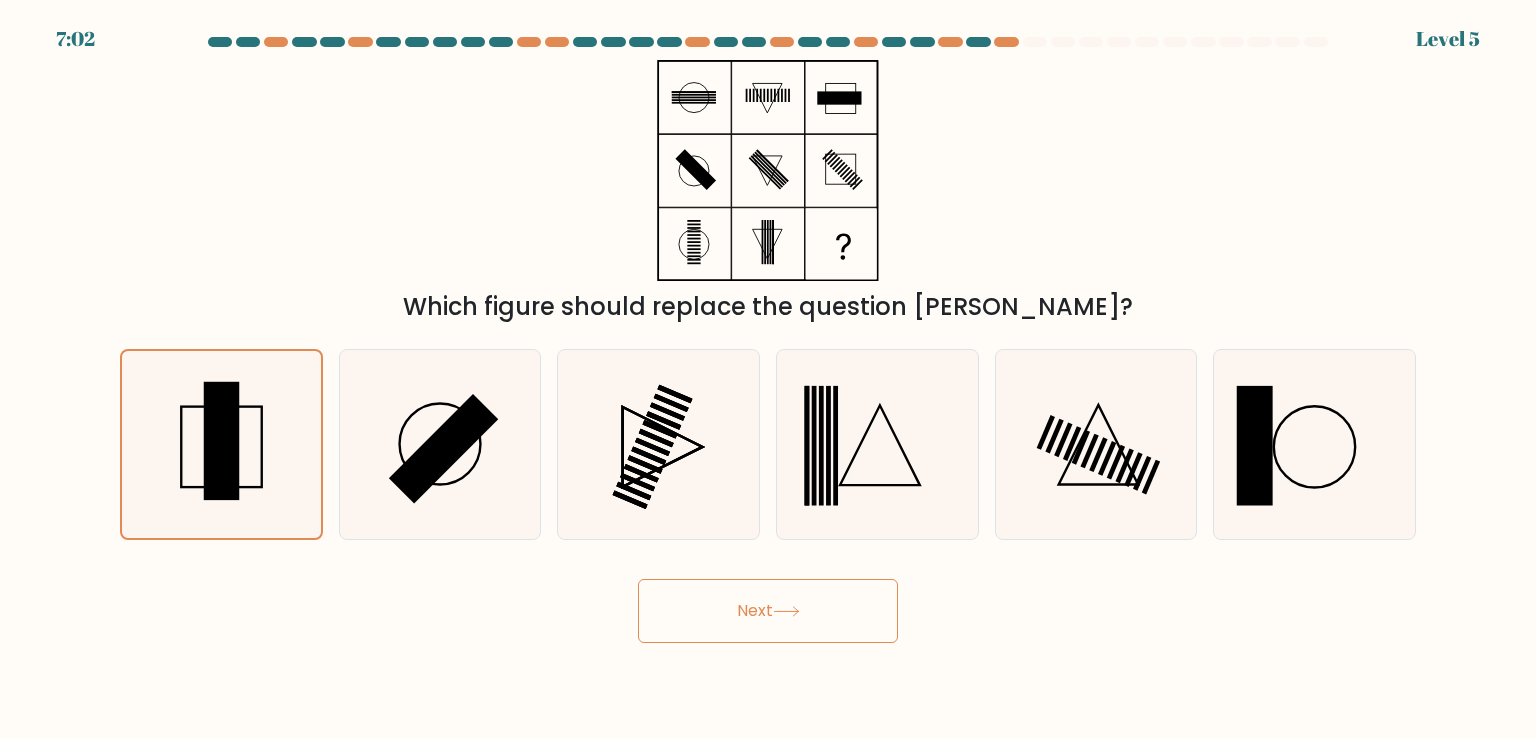 click on "Next" at bounding box center [768, 611] 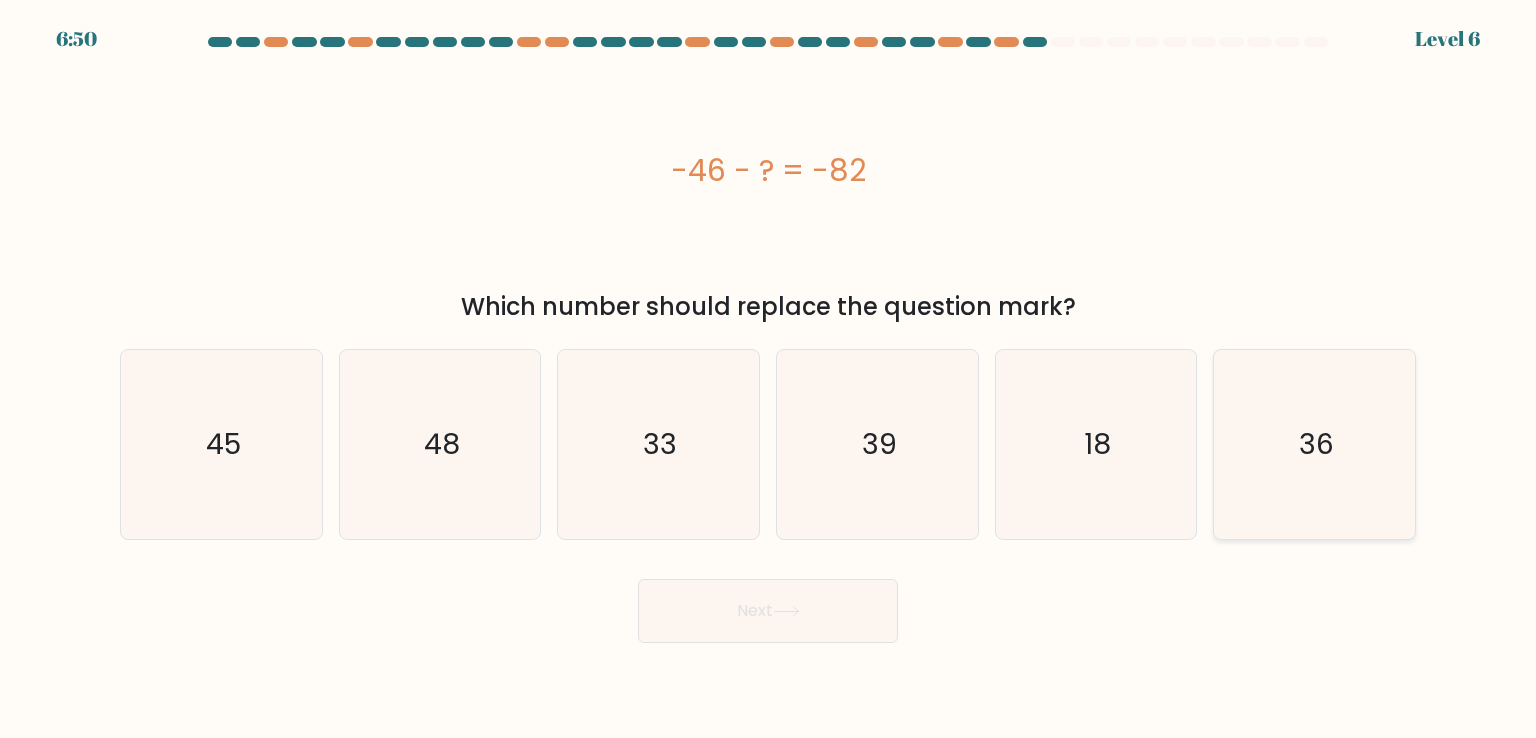 click on "36" 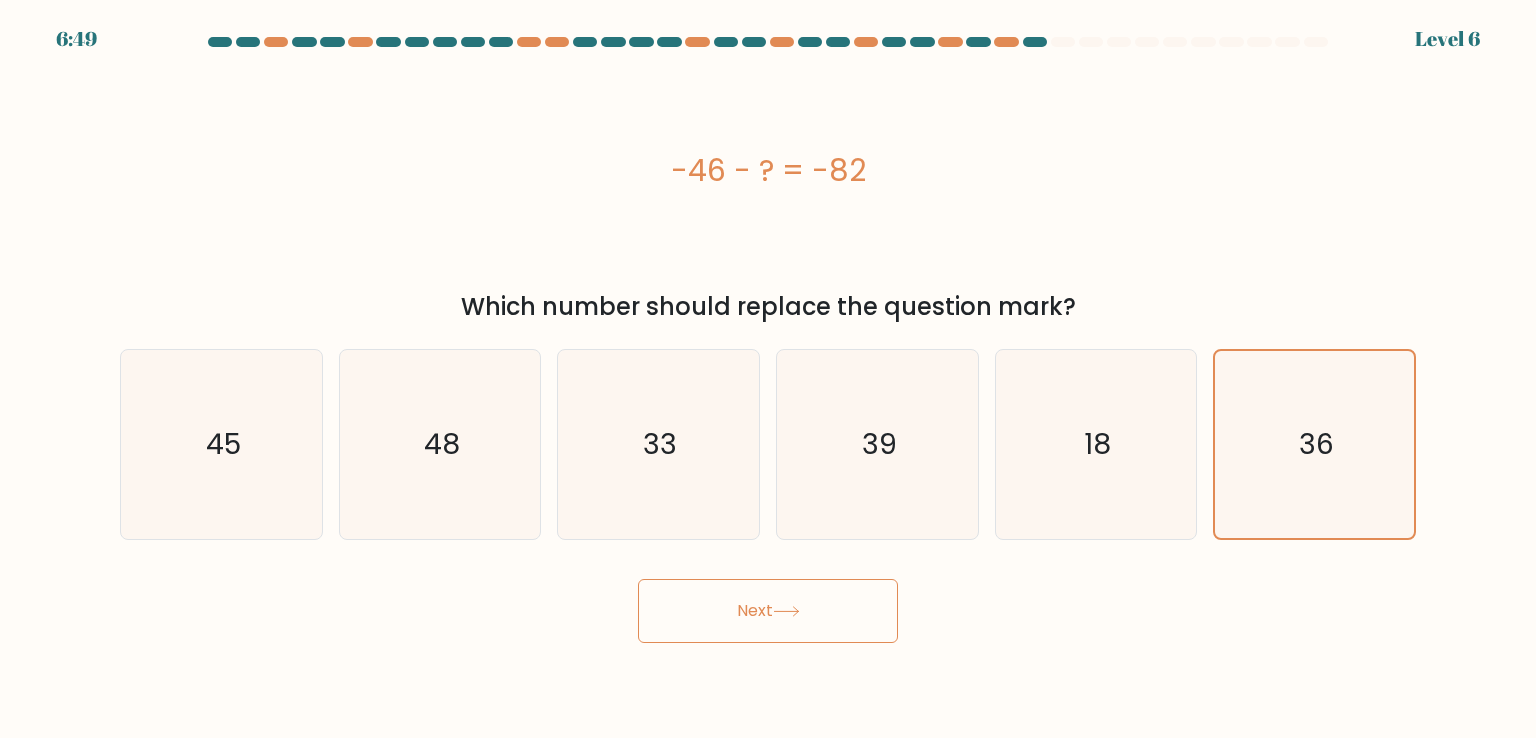 click on "Next" at bounding box center [768, 611] 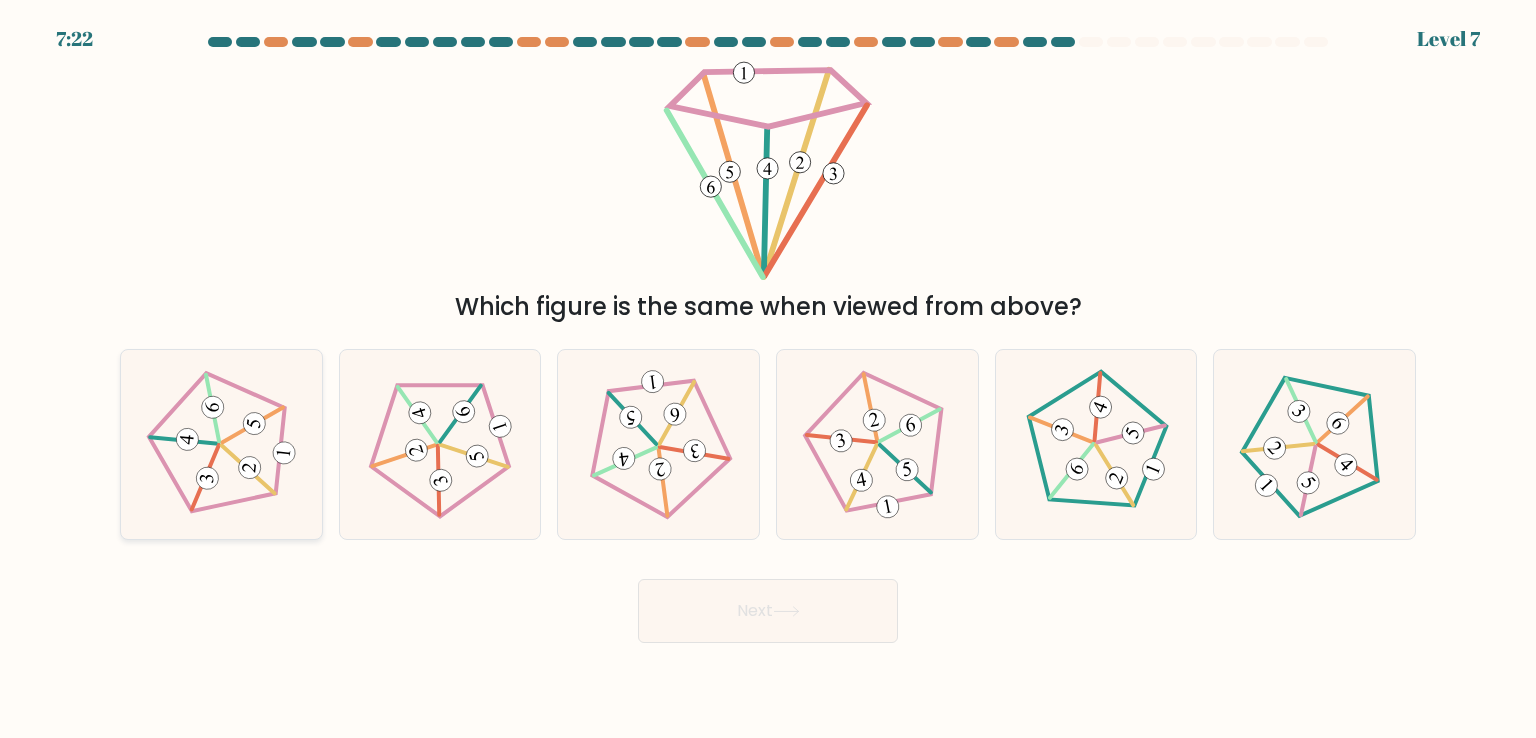 click 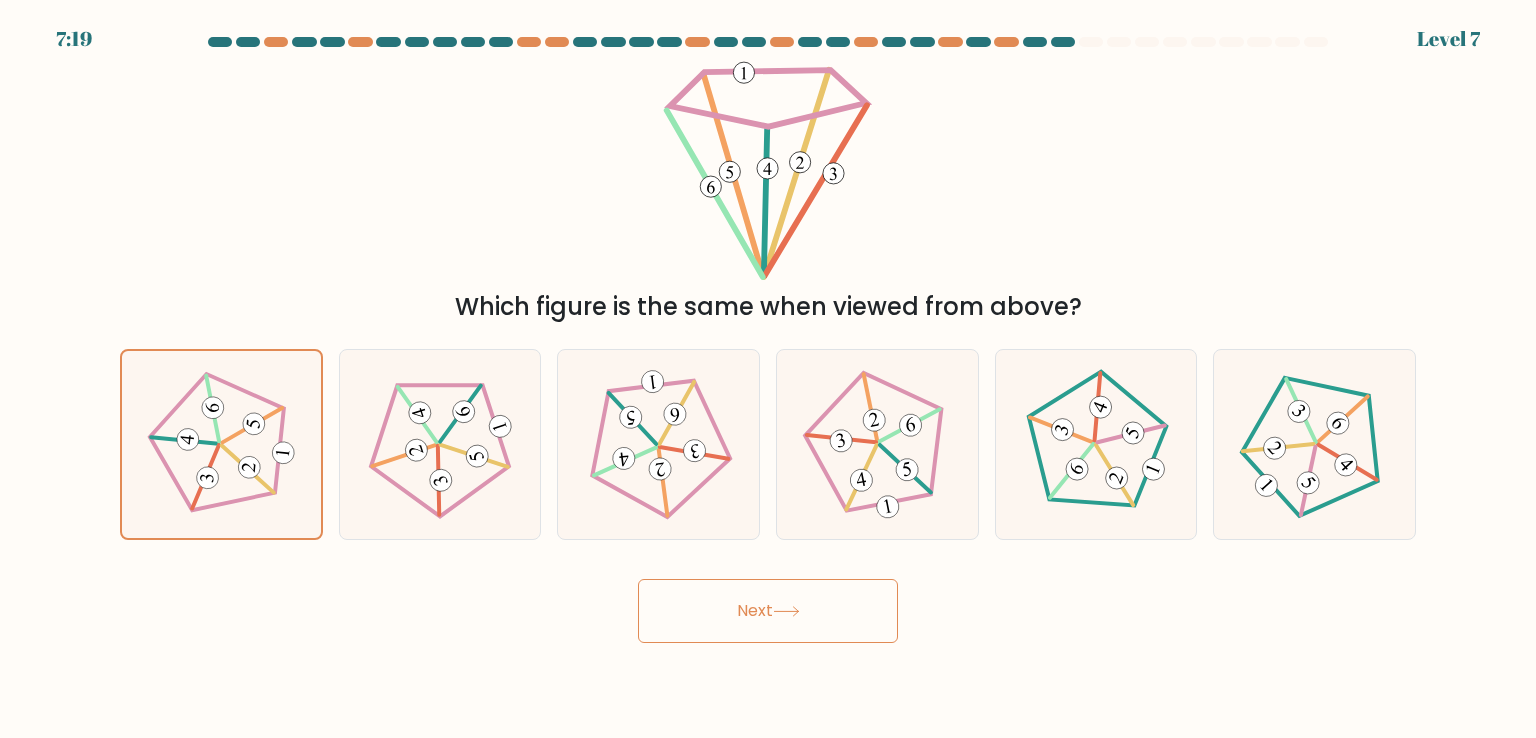 click 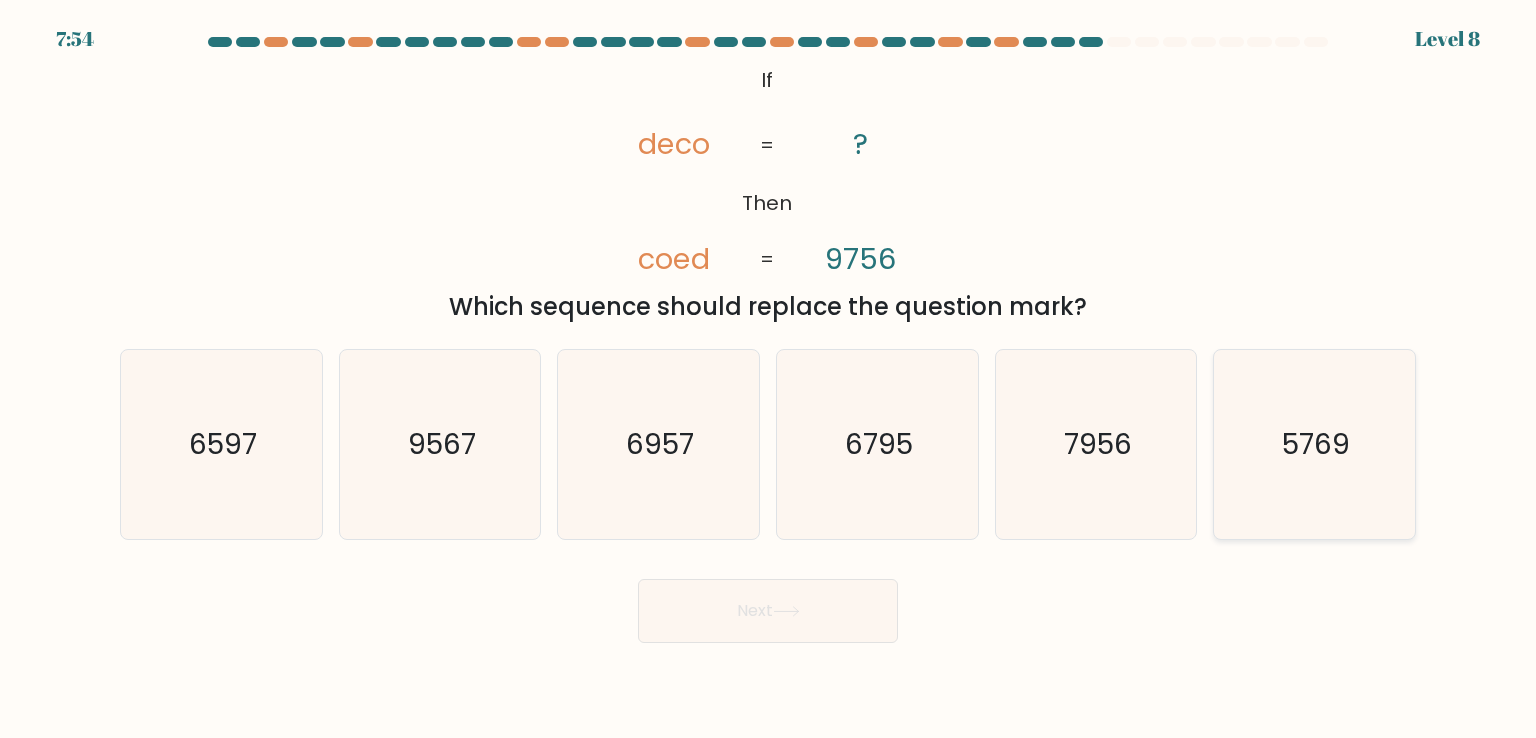 click on "5769" 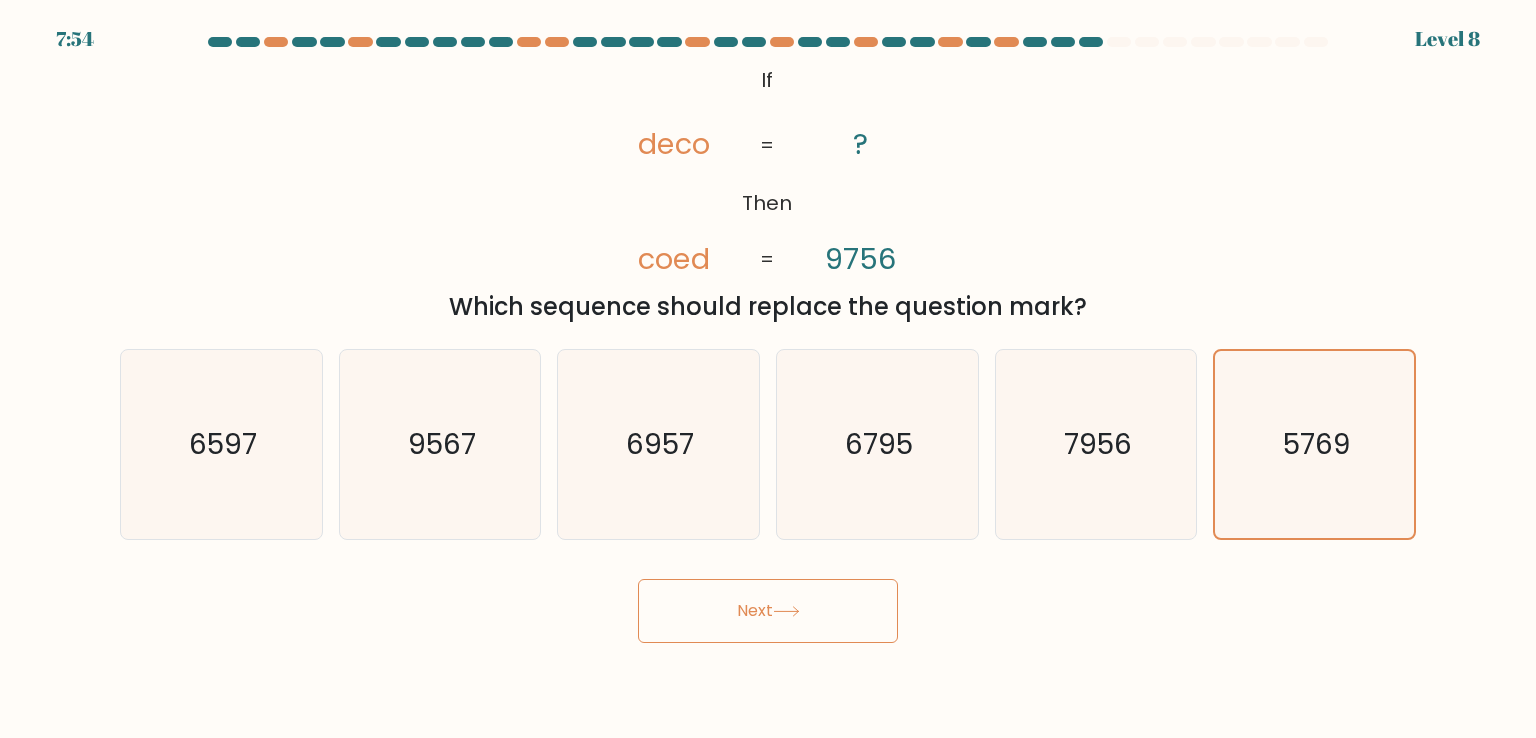 click on "Next" at bounding box center [768, 603] 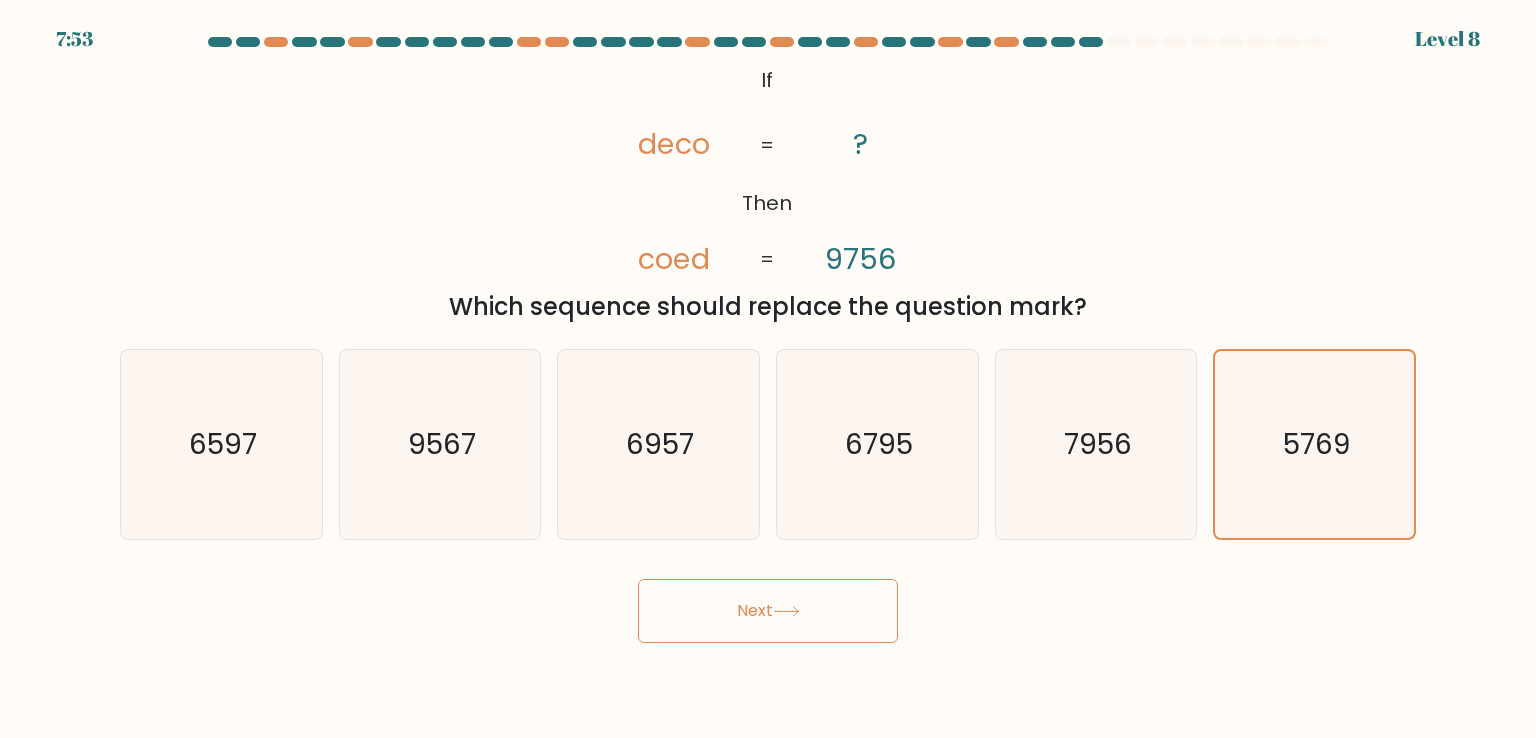 click on "Next" at bounding box center (768, 611) 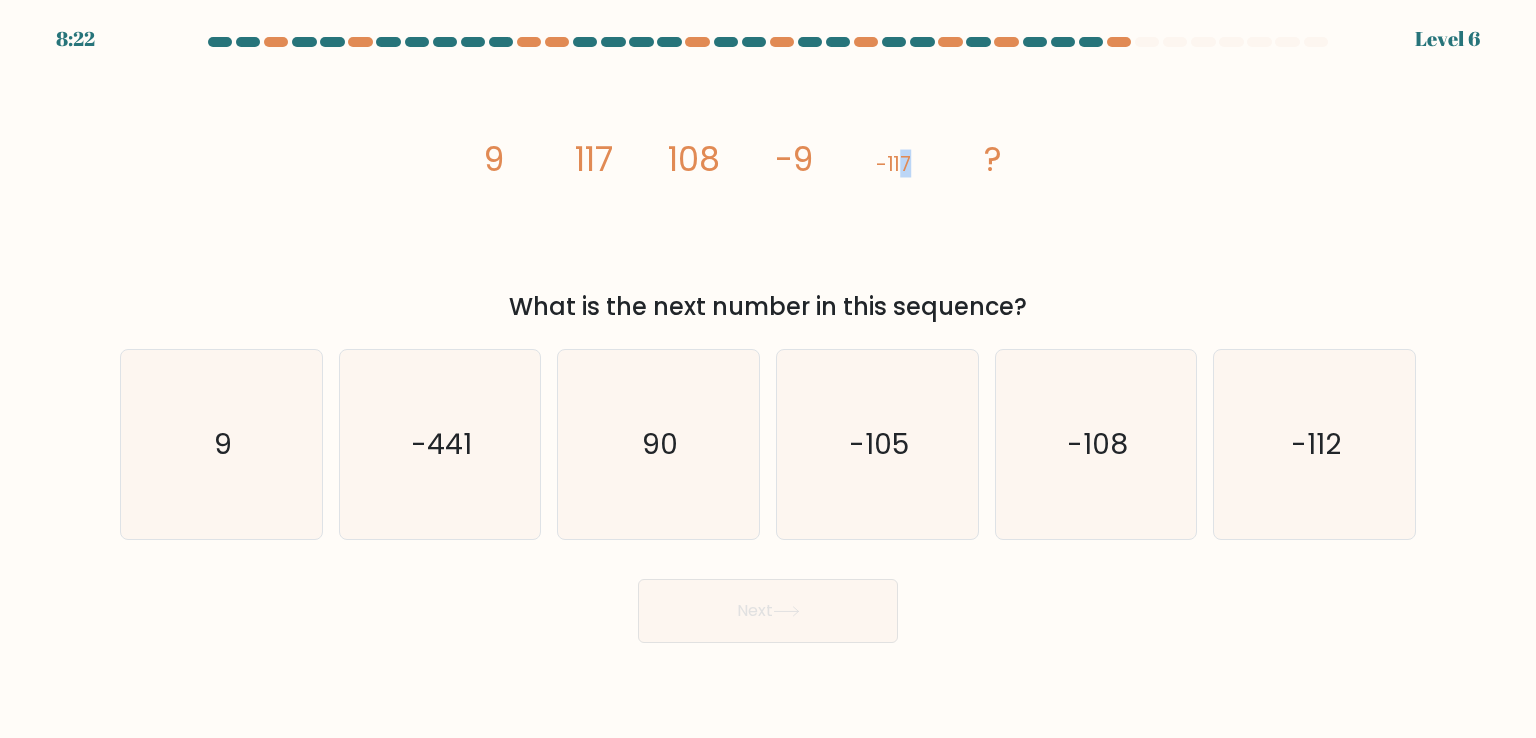 drag, startPoint x: 916, startPoint y: 154, endPoint x: 954, endPoint y: 158, distance: 38.209946 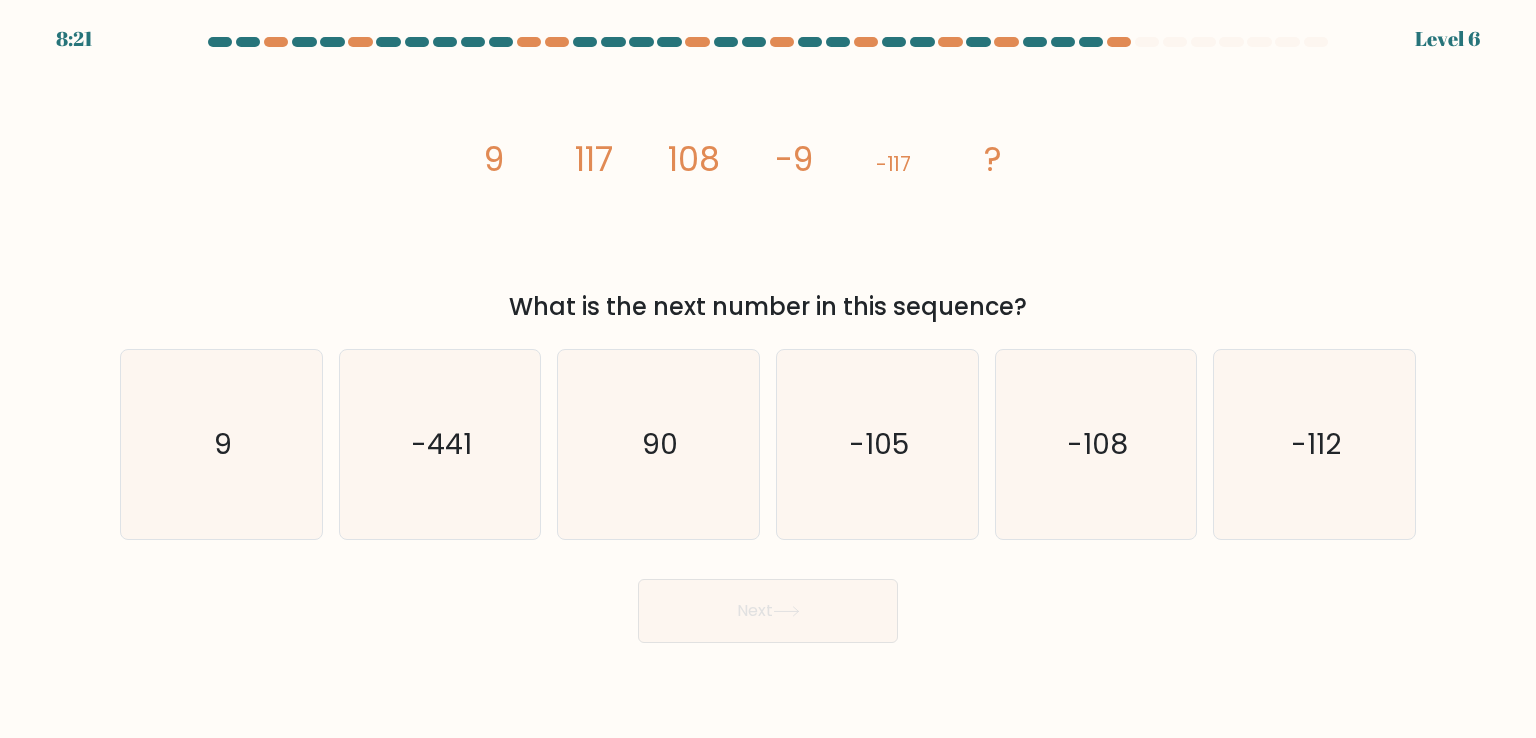 click on "image/svg+xml
9
117
108
-9
-117
?
What is the next number in this sequence?" at bounding box center [768, 192] 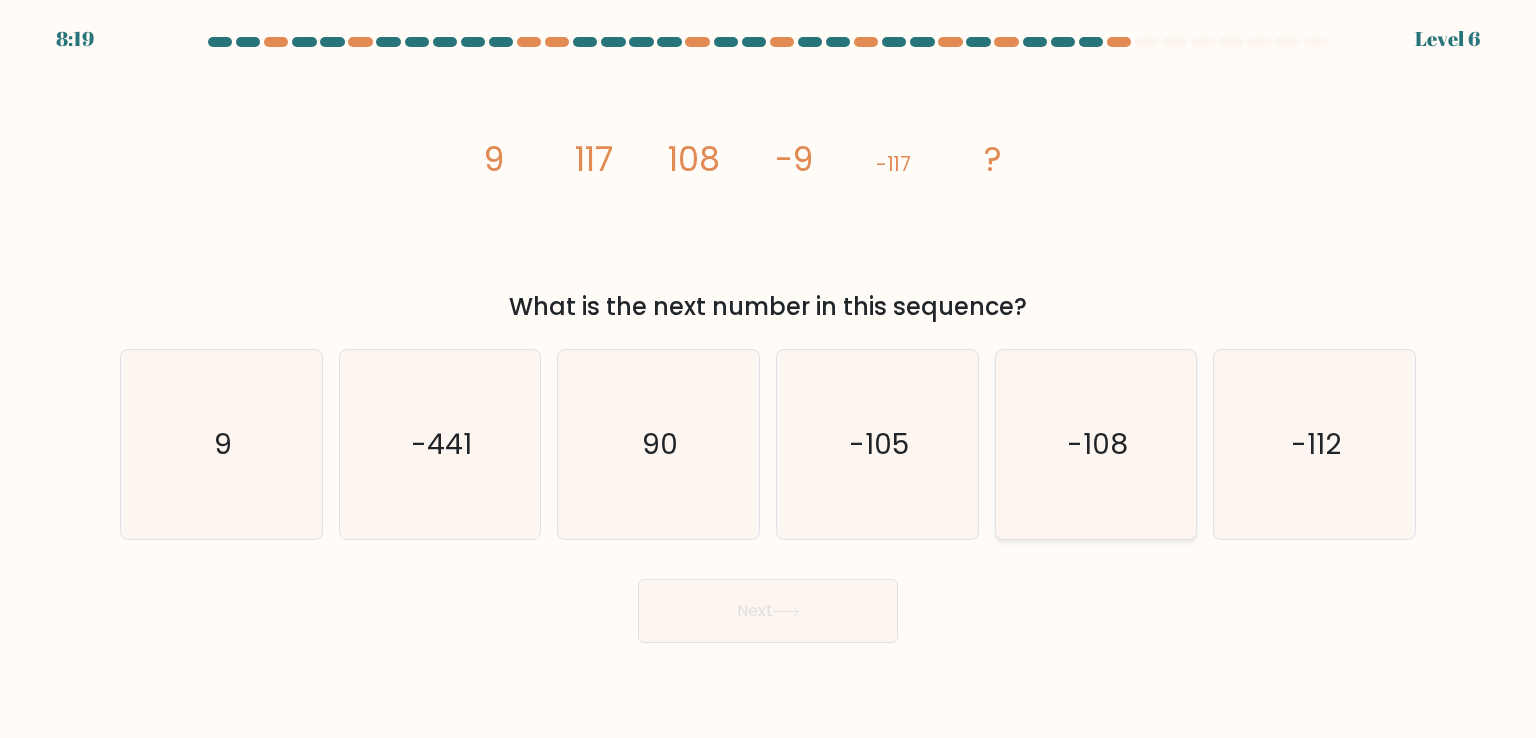 click on "-108" 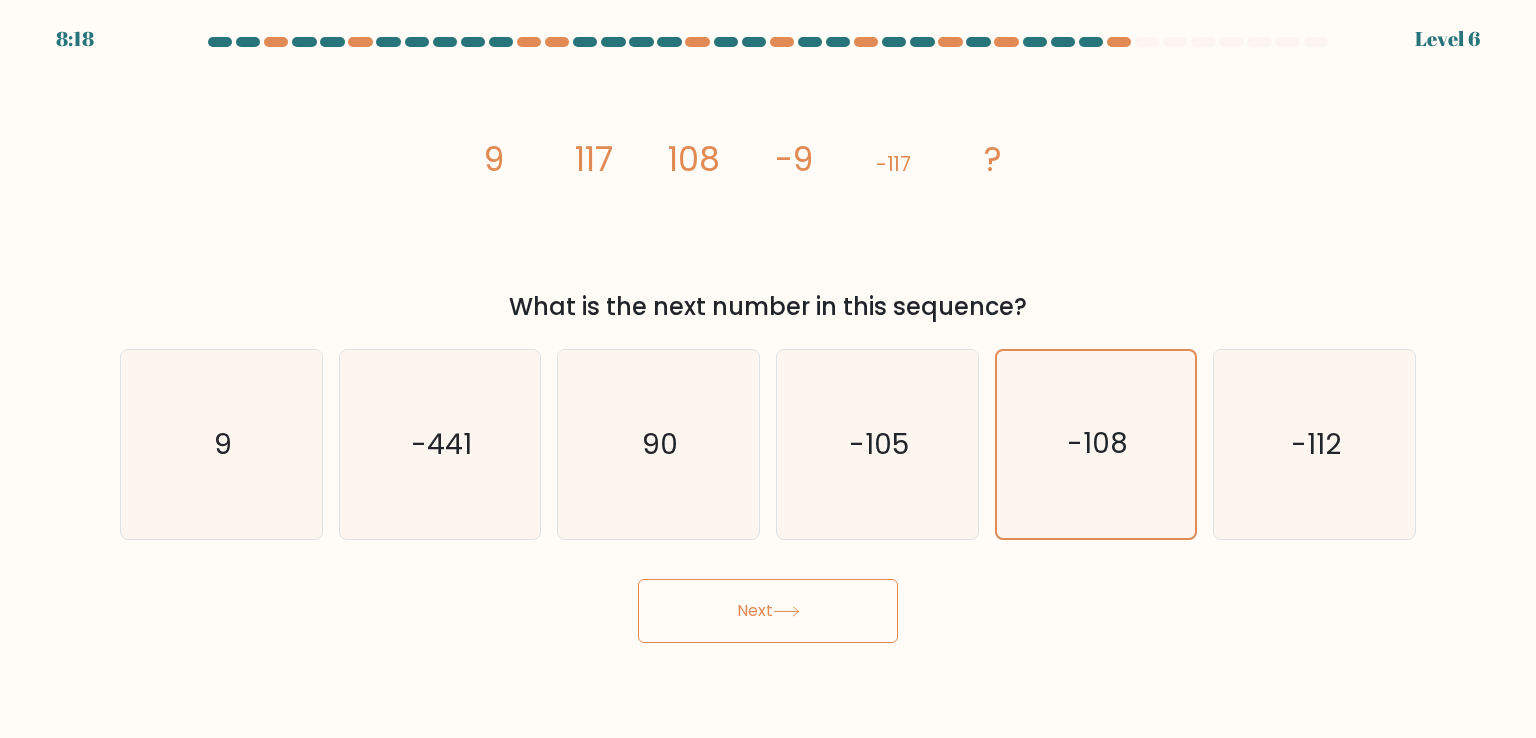 click 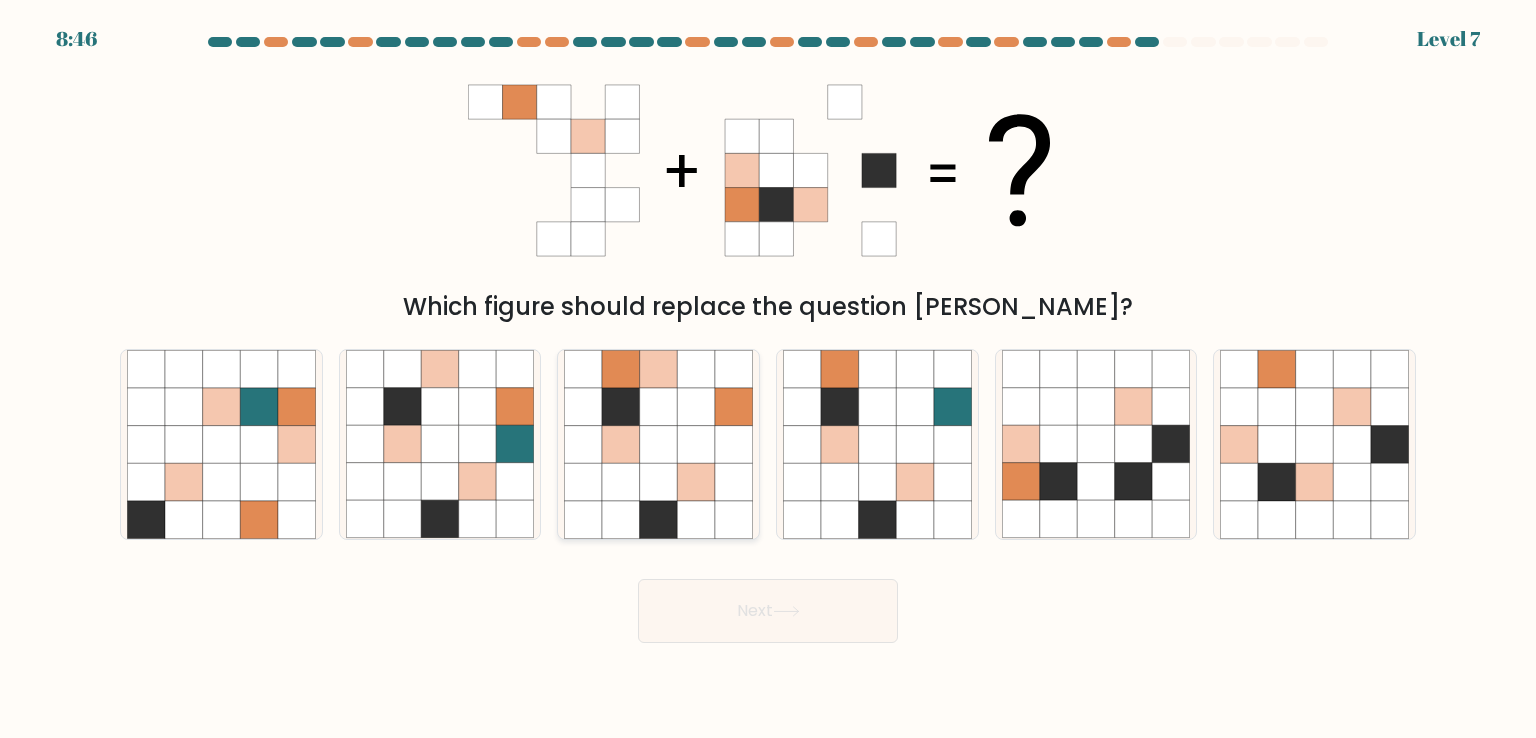 click 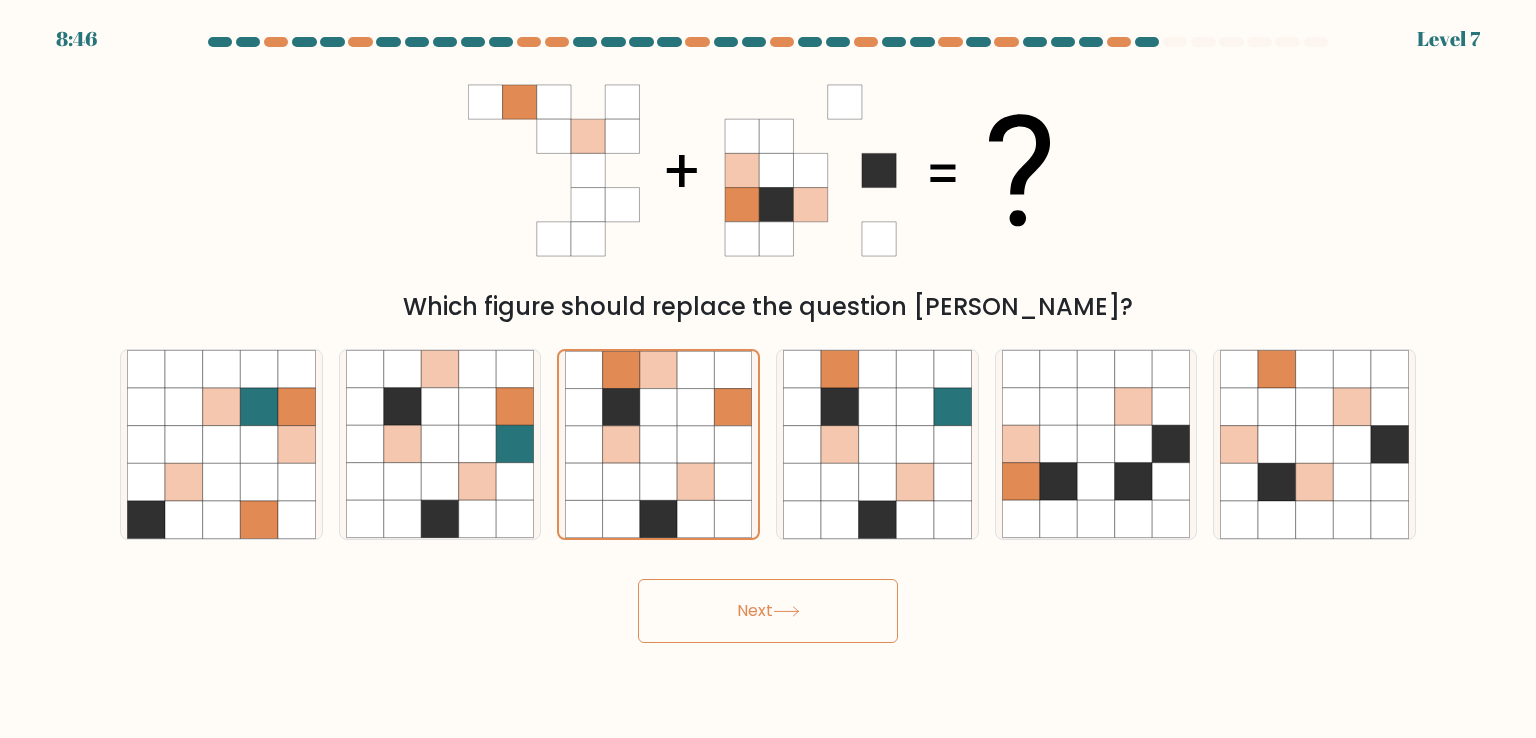 click on "Next" at bounding box center (768, 611) 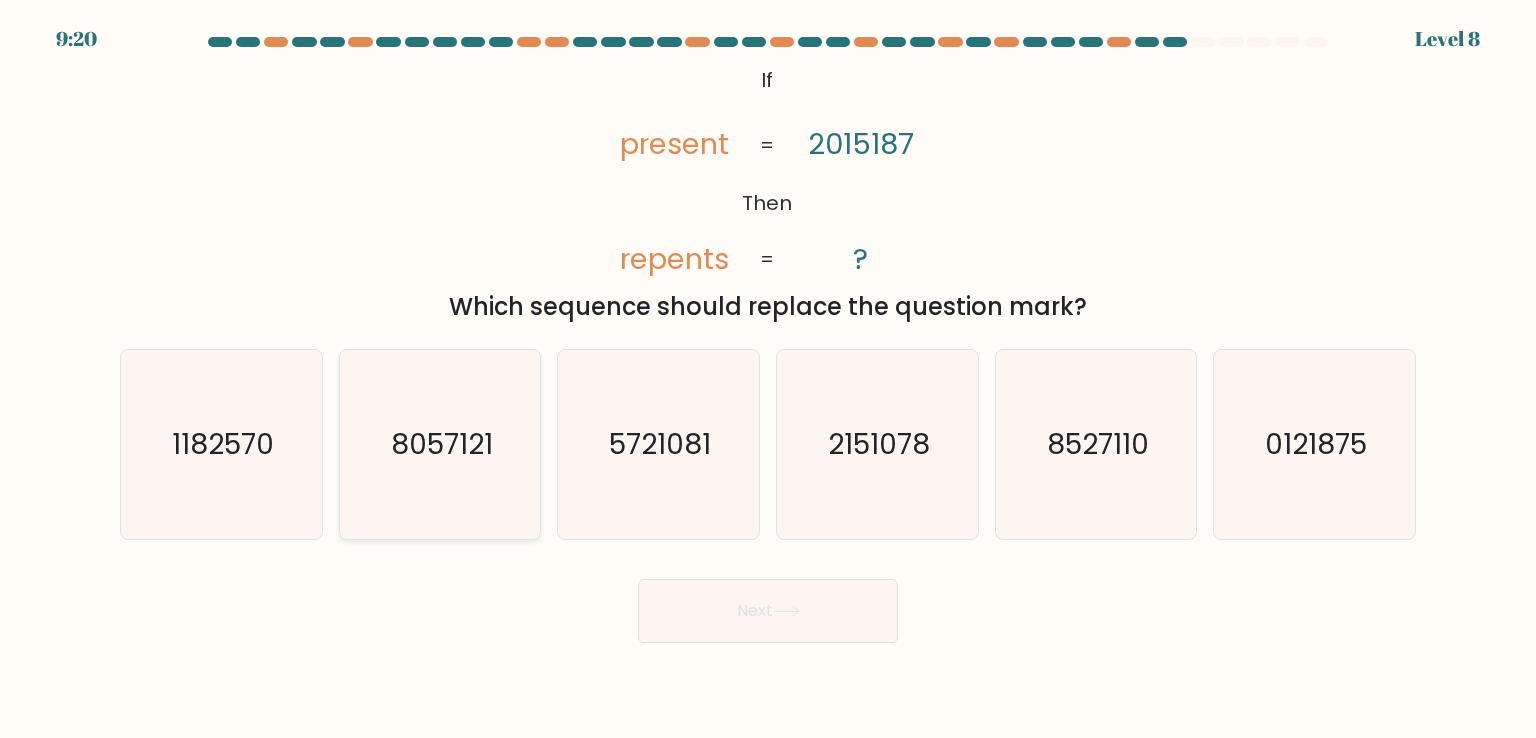 click on "8057121" 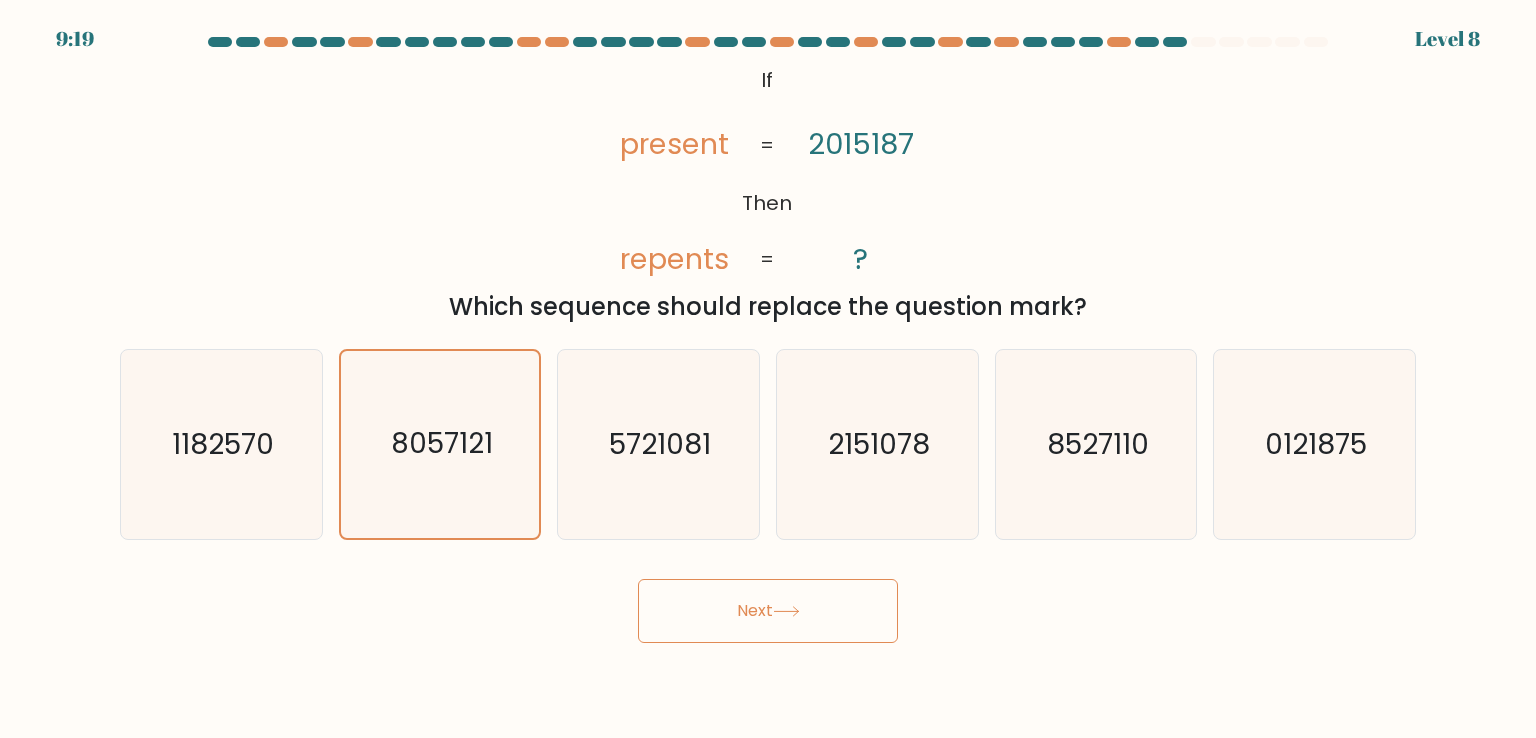 click on "Next" at bounding box center [768, 611] 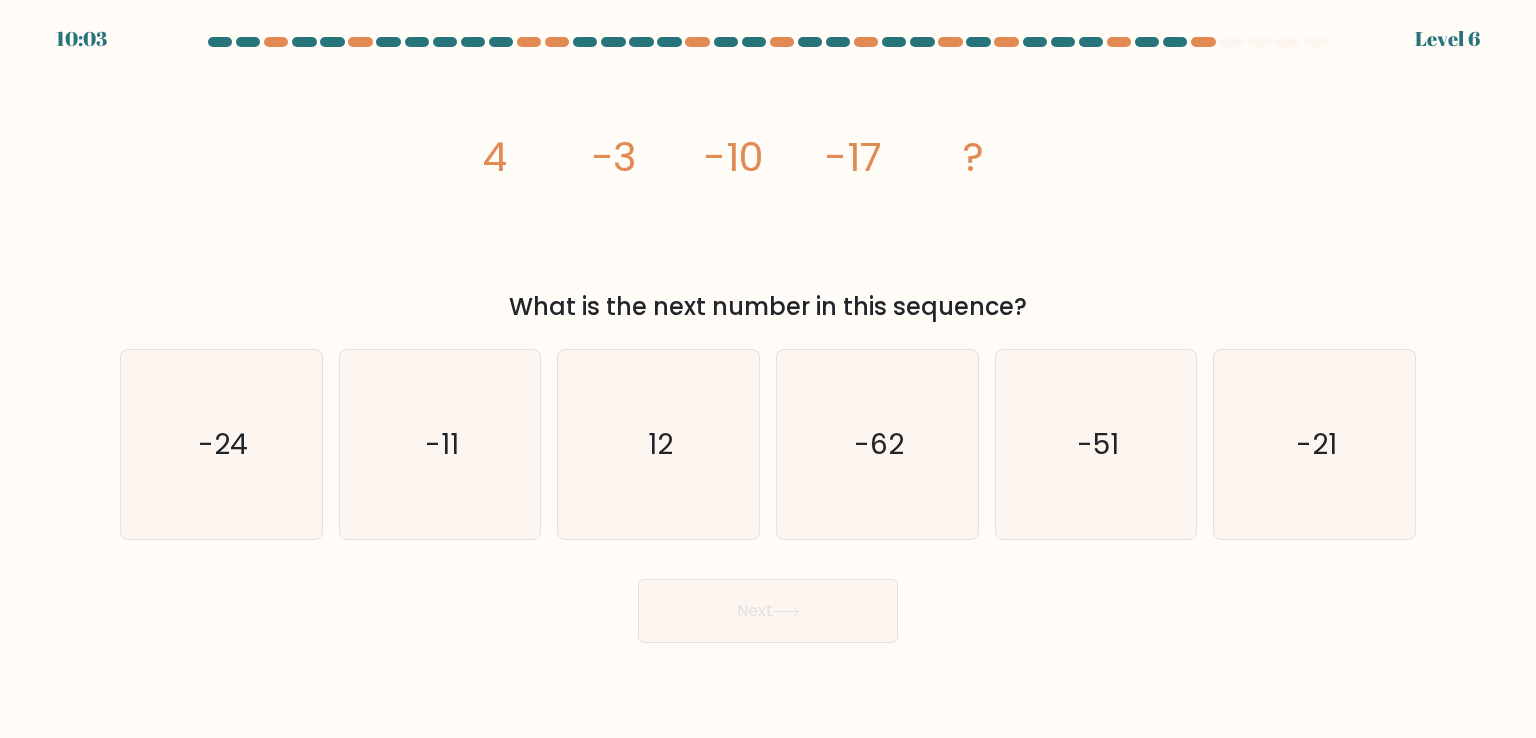 drag, startPoint x: 478, startPoint y: 149, endPoint x: 455, endPoint y: 145, distance: 23.345236 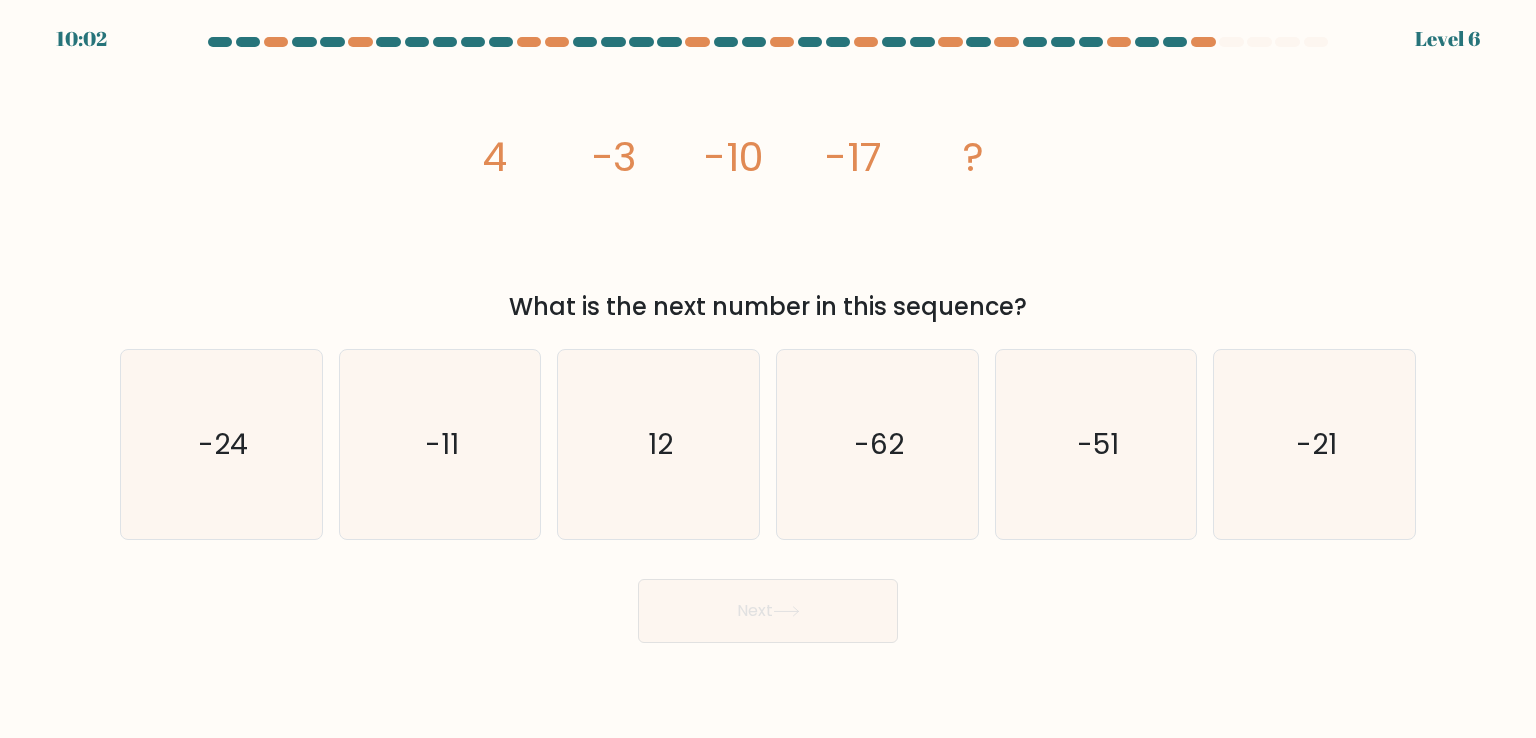 click on "image/svg+xml
4
-3
-10
-17
?" 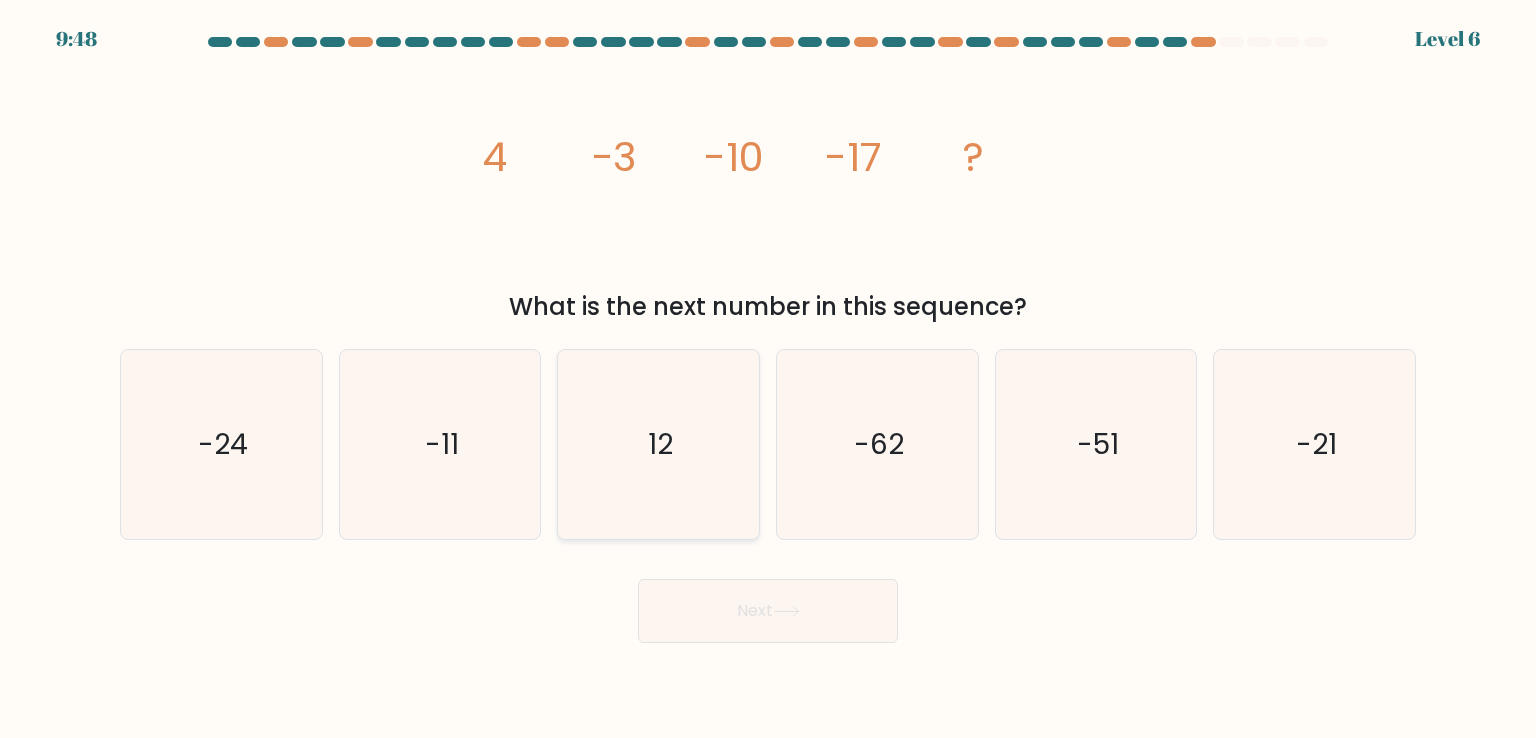 click on "12" 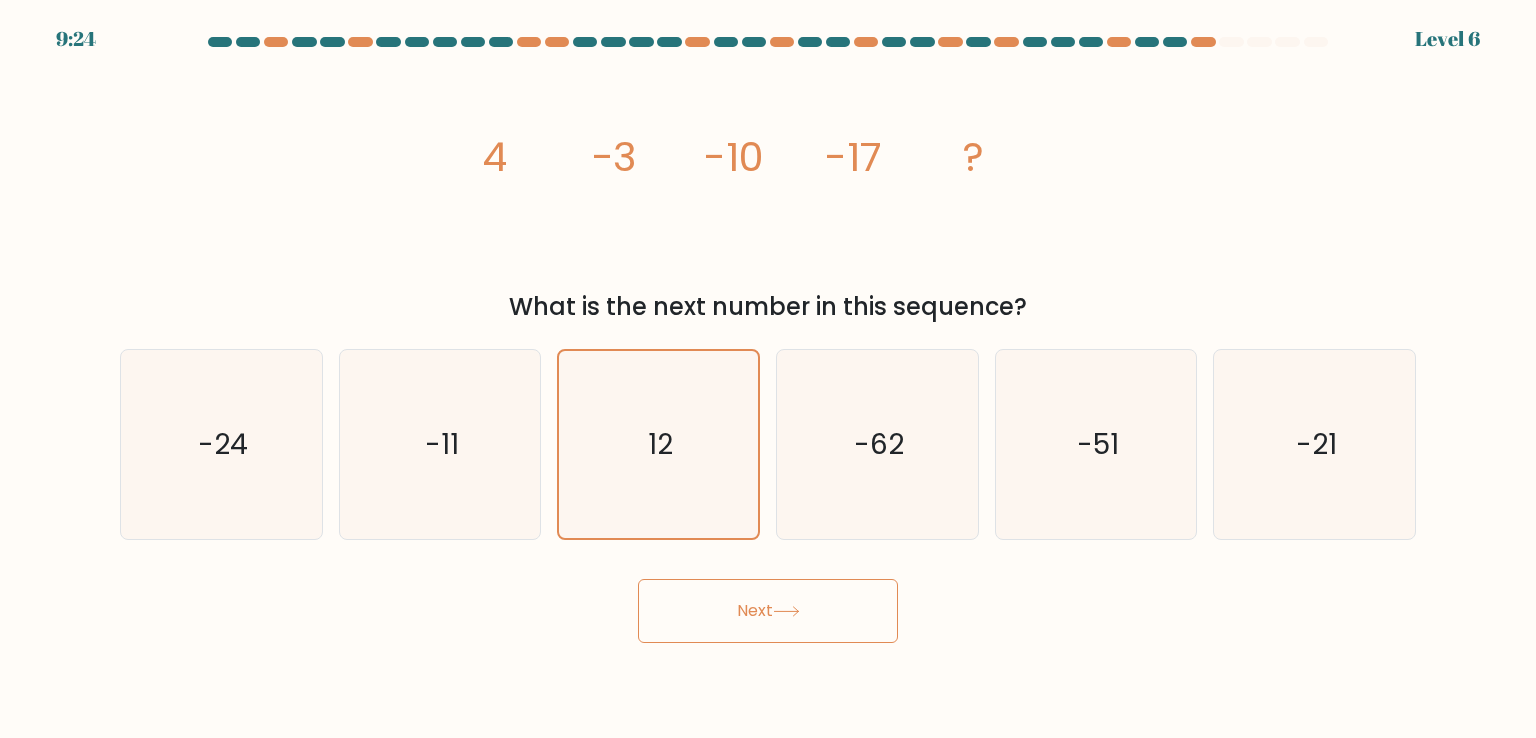 click on "-10" 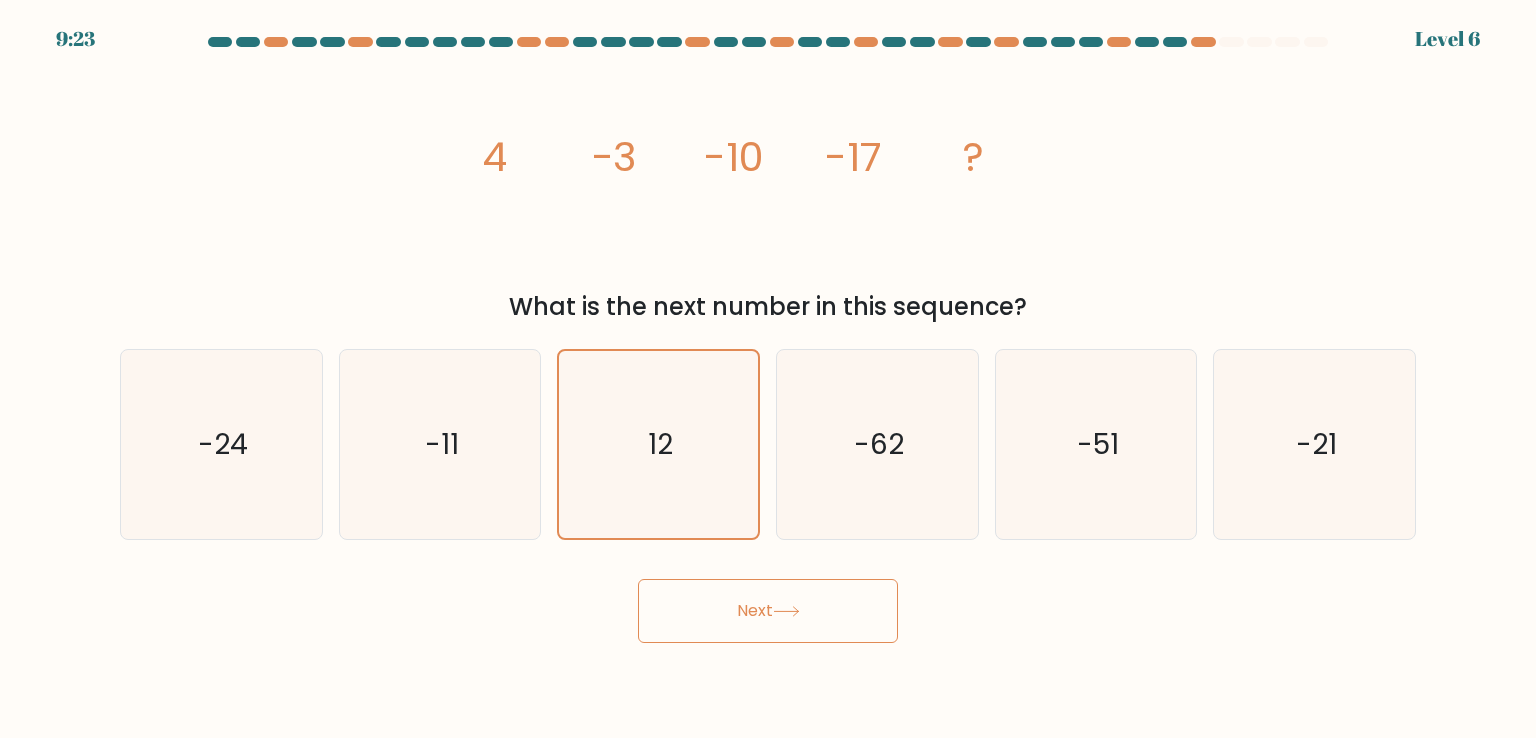 click on "-3" 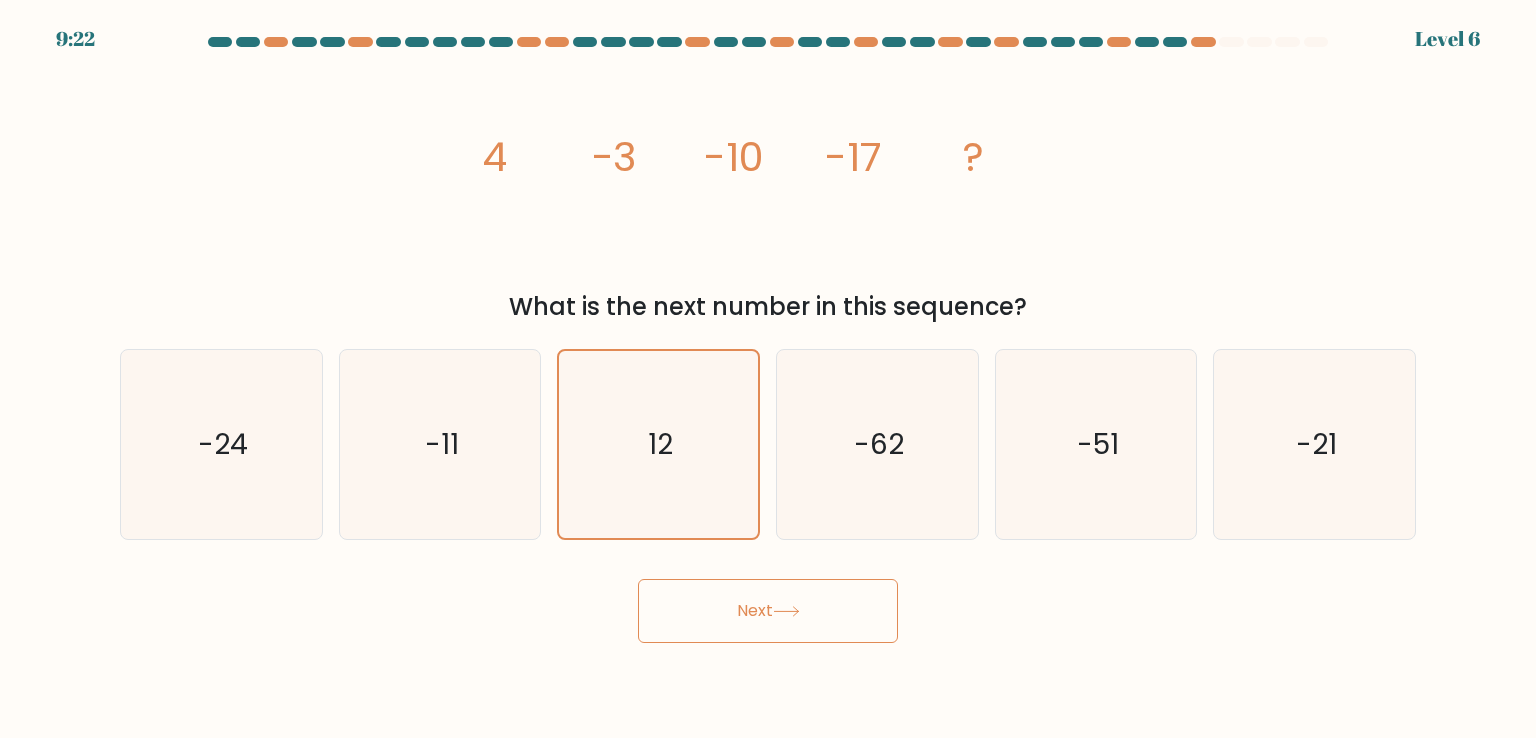 click on "4" 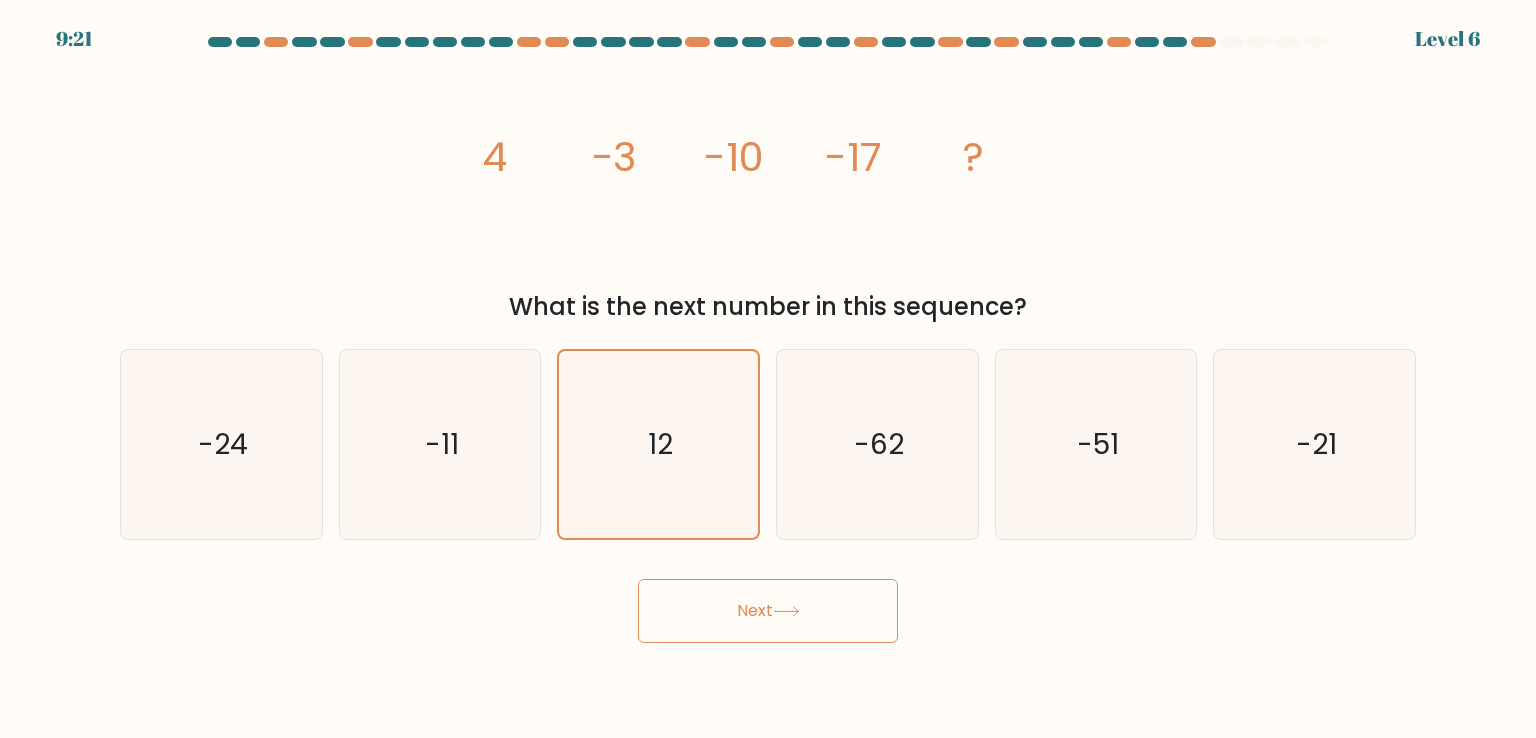 click on "4" 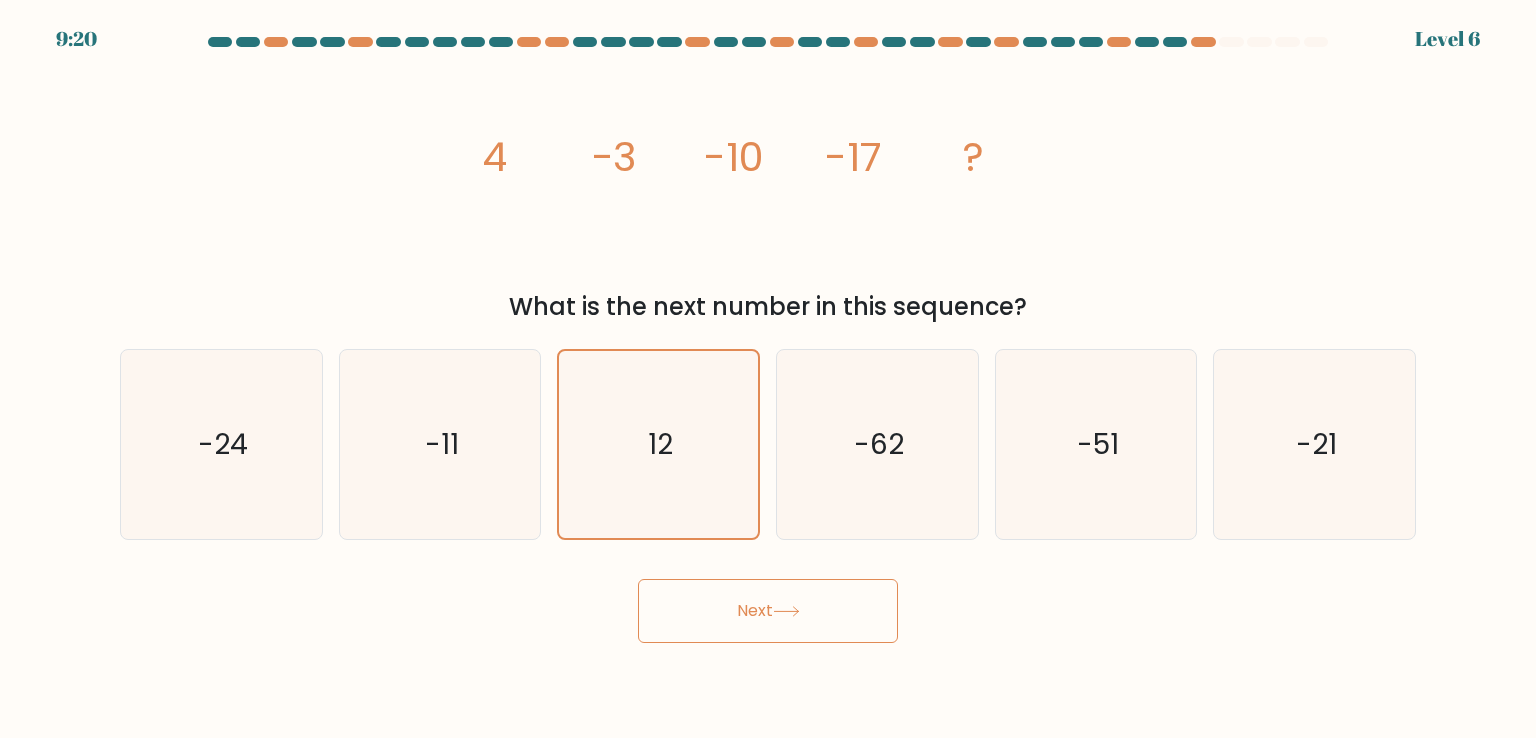 click on "-17" 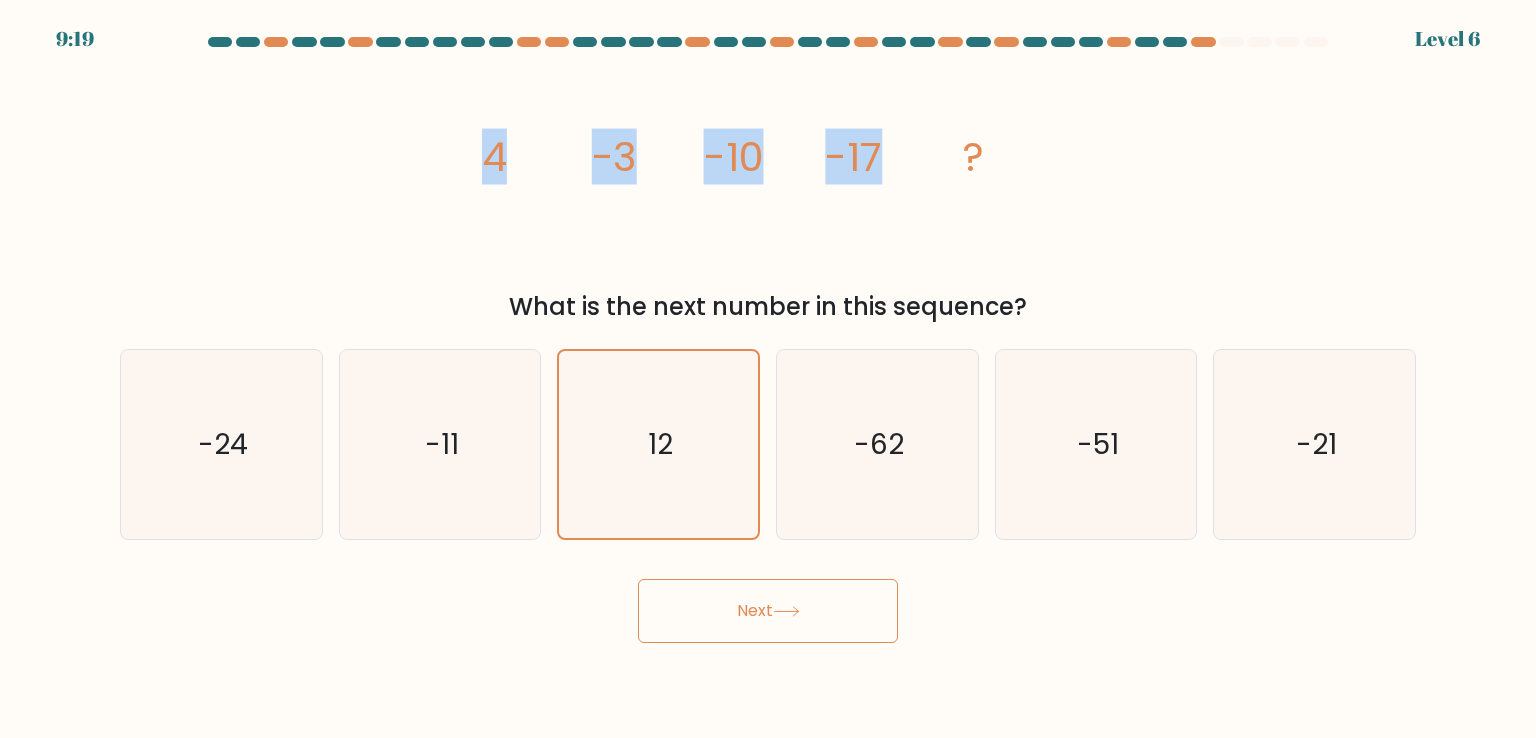 drag, startPoint x: 873, startPoint y: 162, endPoint x: 440, endPoint y: 162, distance: 433 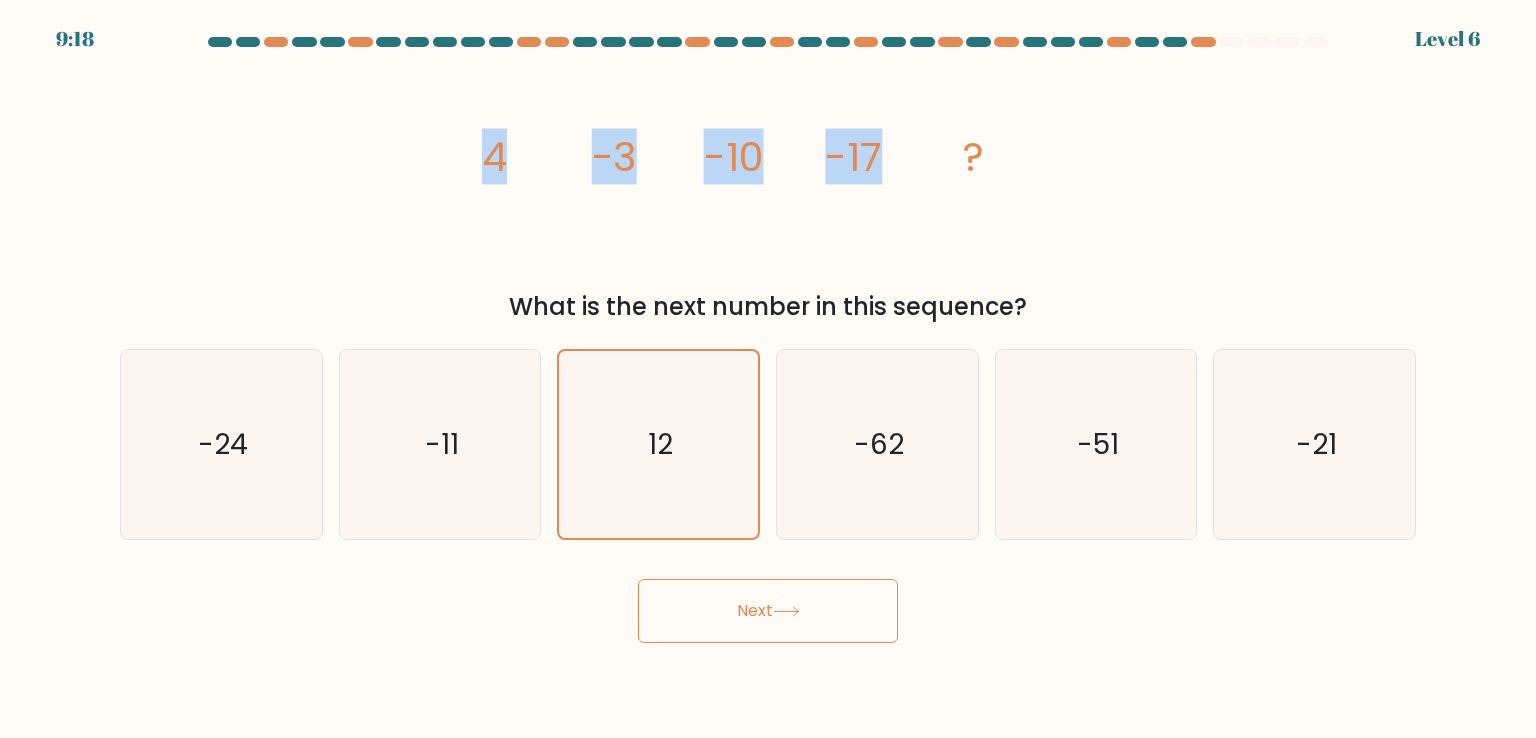 click on "image/svg+xml
4
-3
-10
-17
?
What is the next number in this sequence?" at bounding box center (768, 192) 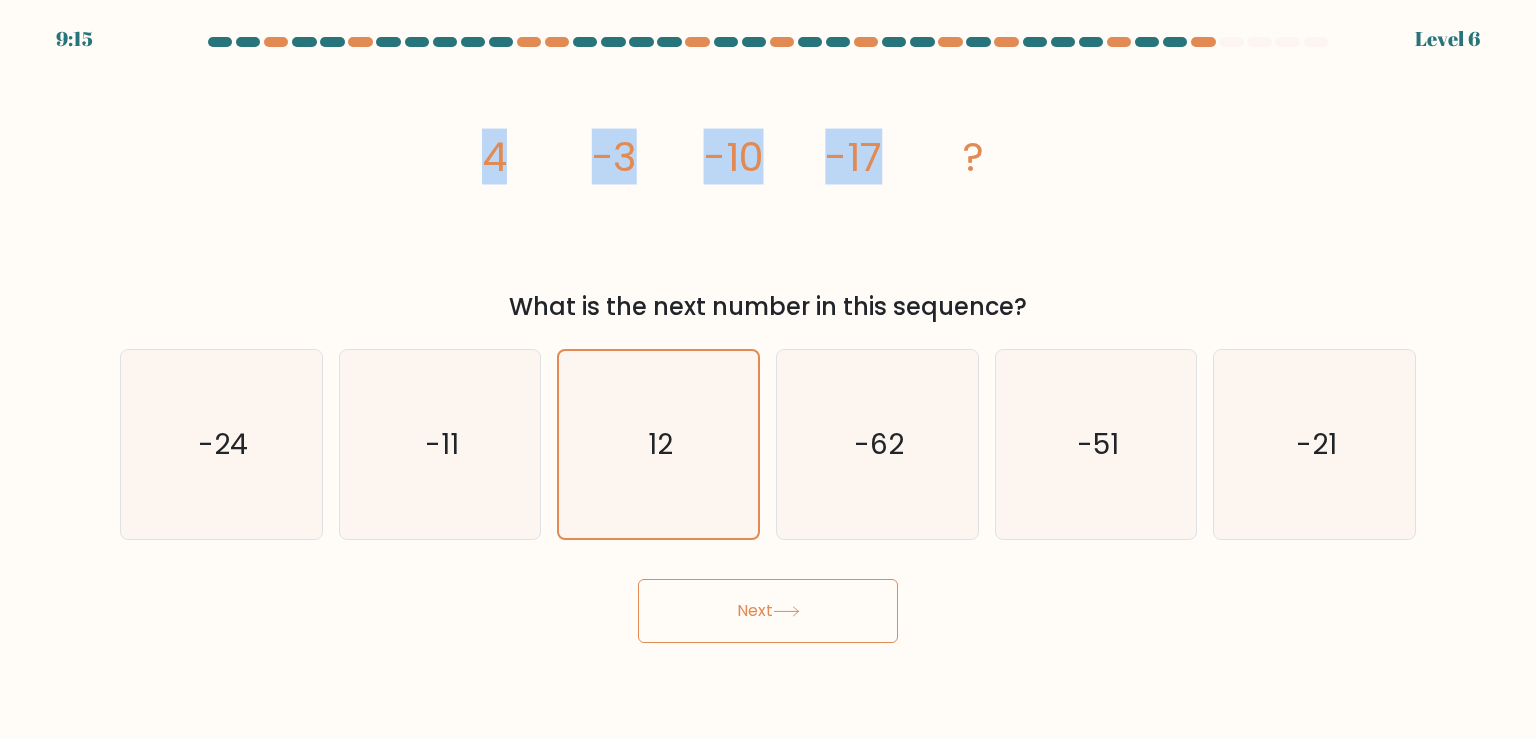 drag, startPoint x: 908, startPoint y: 157, endPoint x: 448, endPoint y: 156, distance: 460.0011 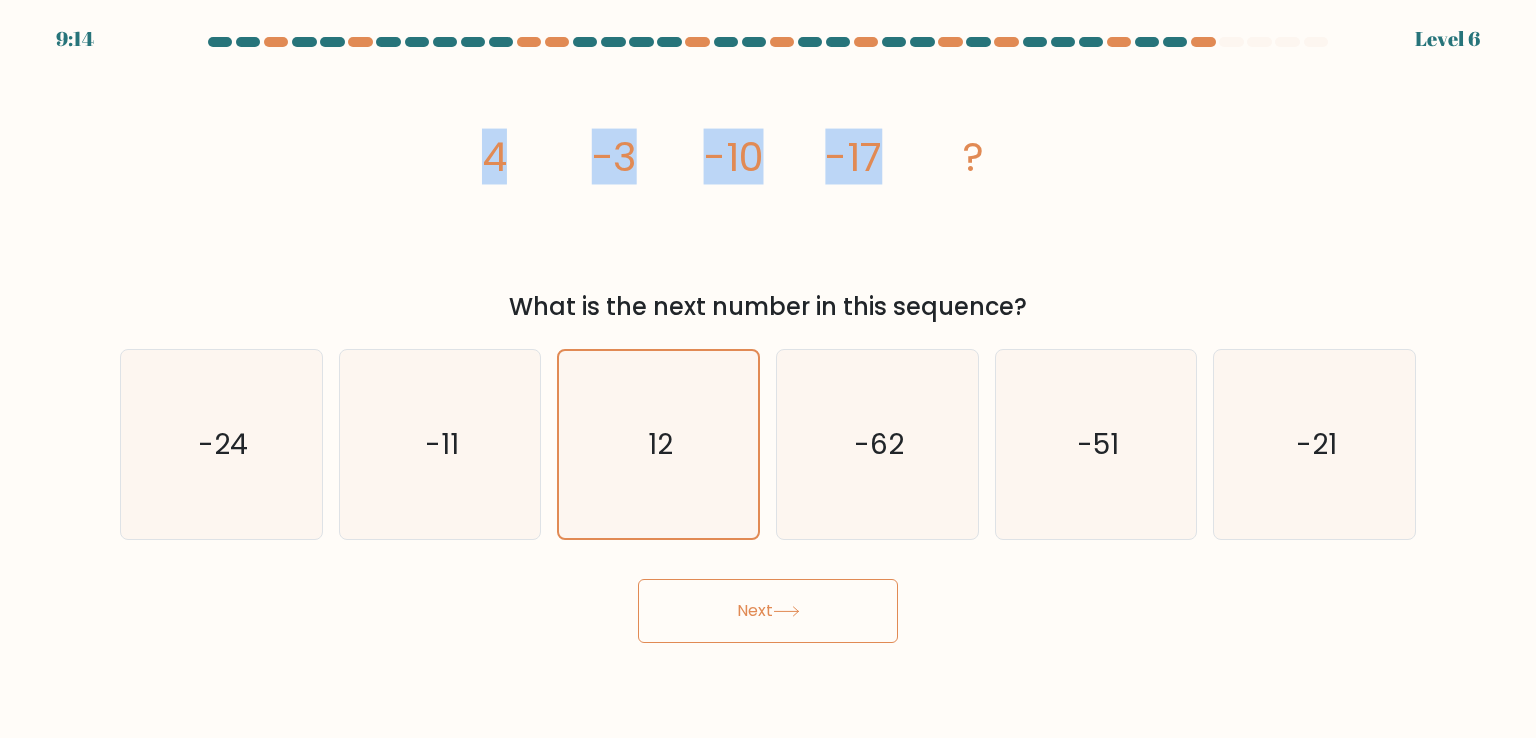 click on "image/svg+xml
4
-3
-10
-17
?
What is the next number in this sequence?" at bounding box center [768, 192] 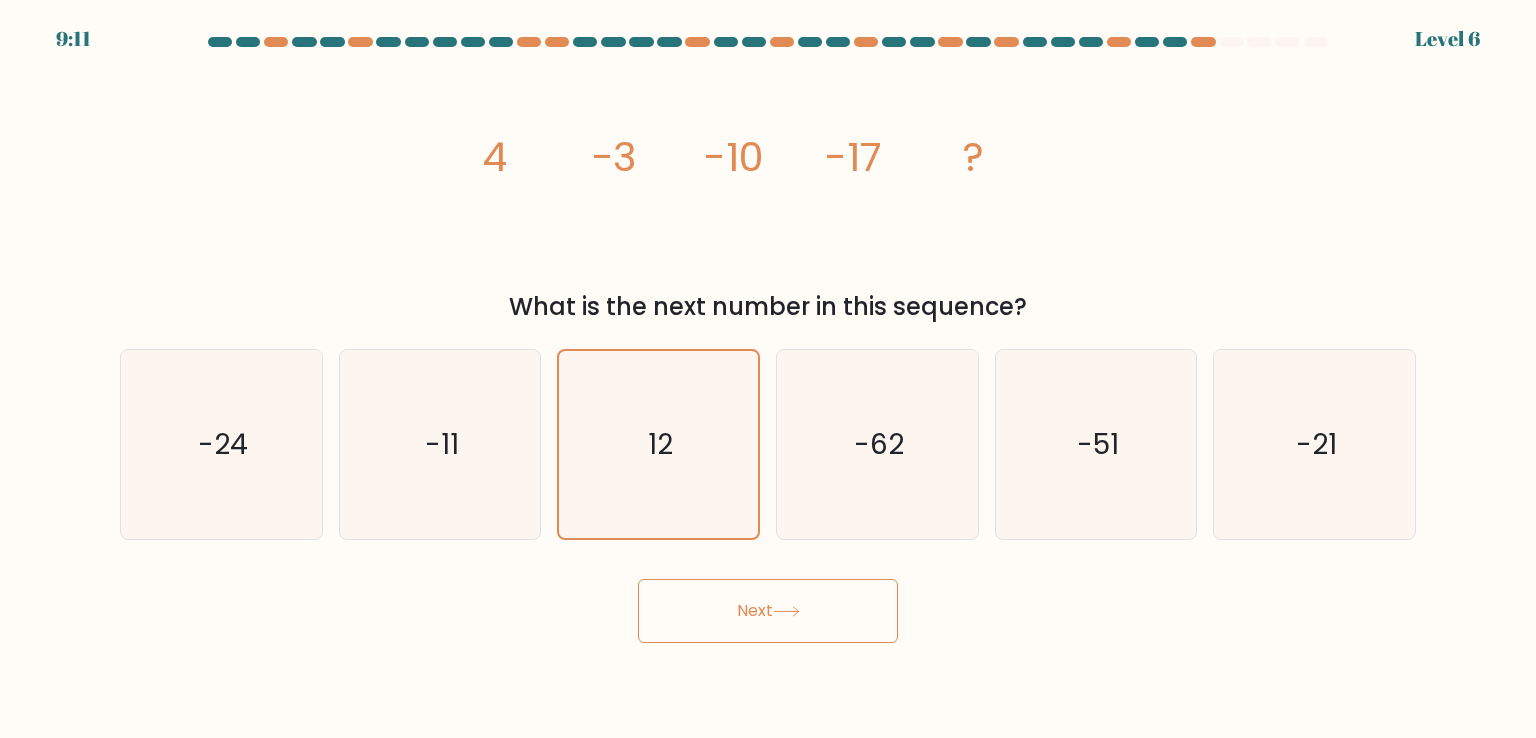 click on "image/svg+xml
4
-3
-10
-17
?" 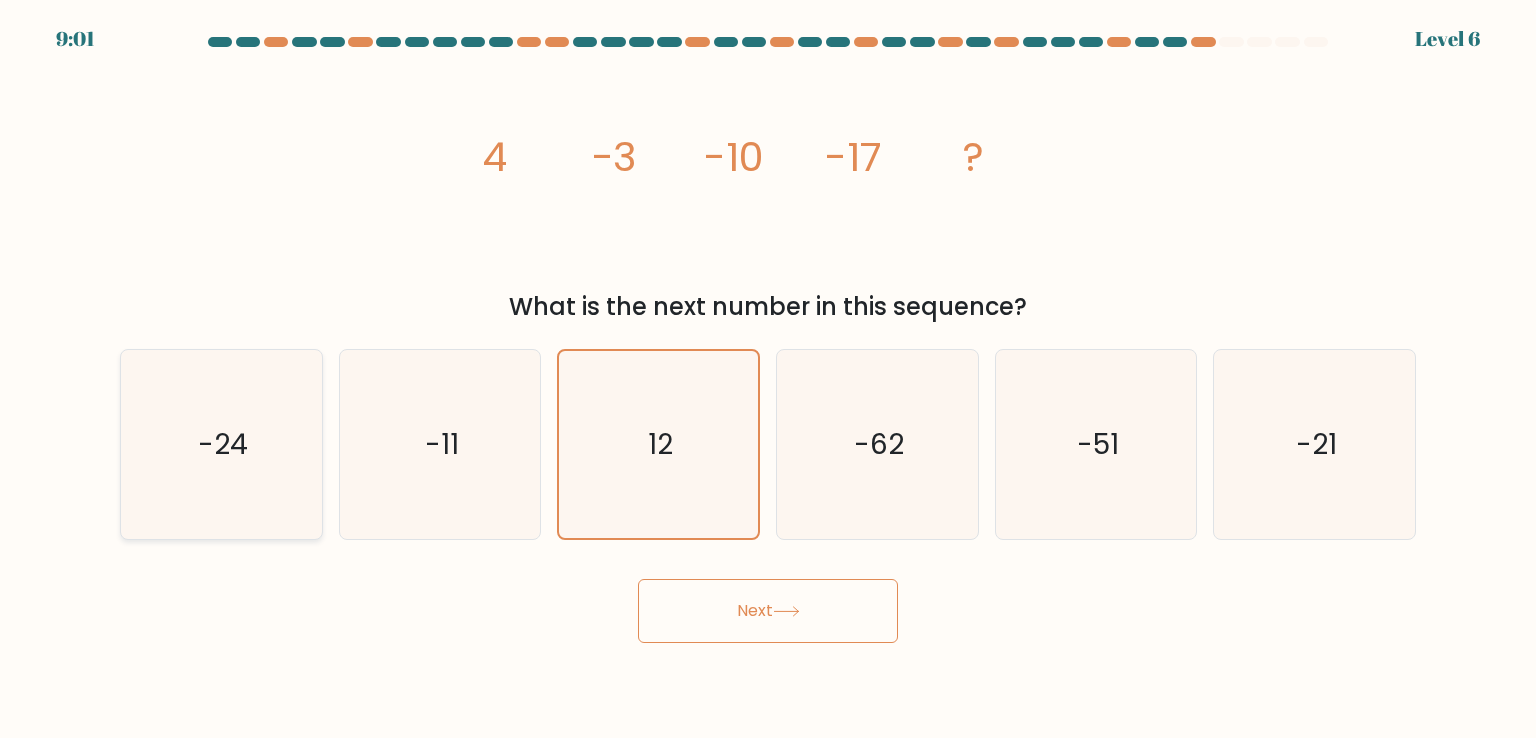 click on "-24" 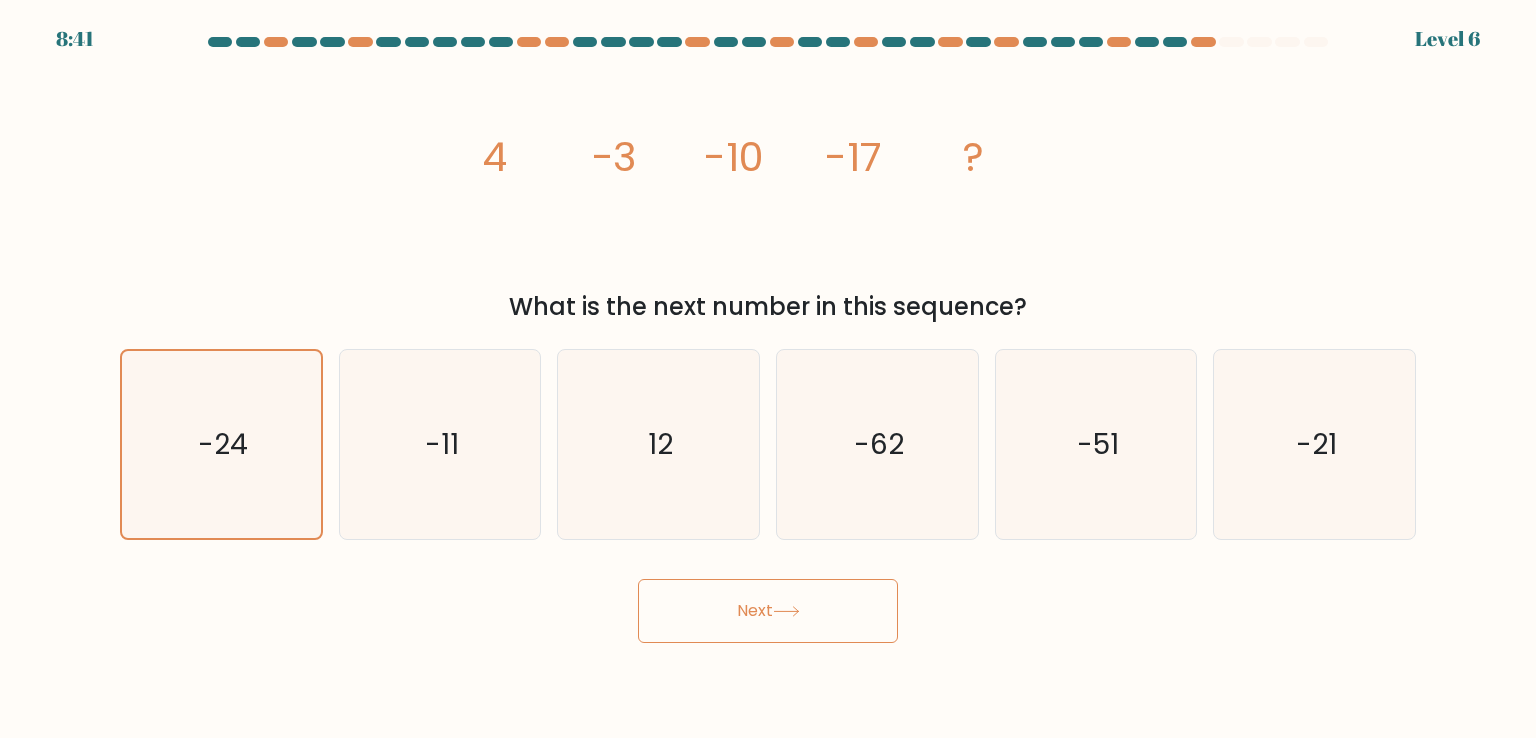 click on "image/svg+xml
4
-3
-10
-17
?" 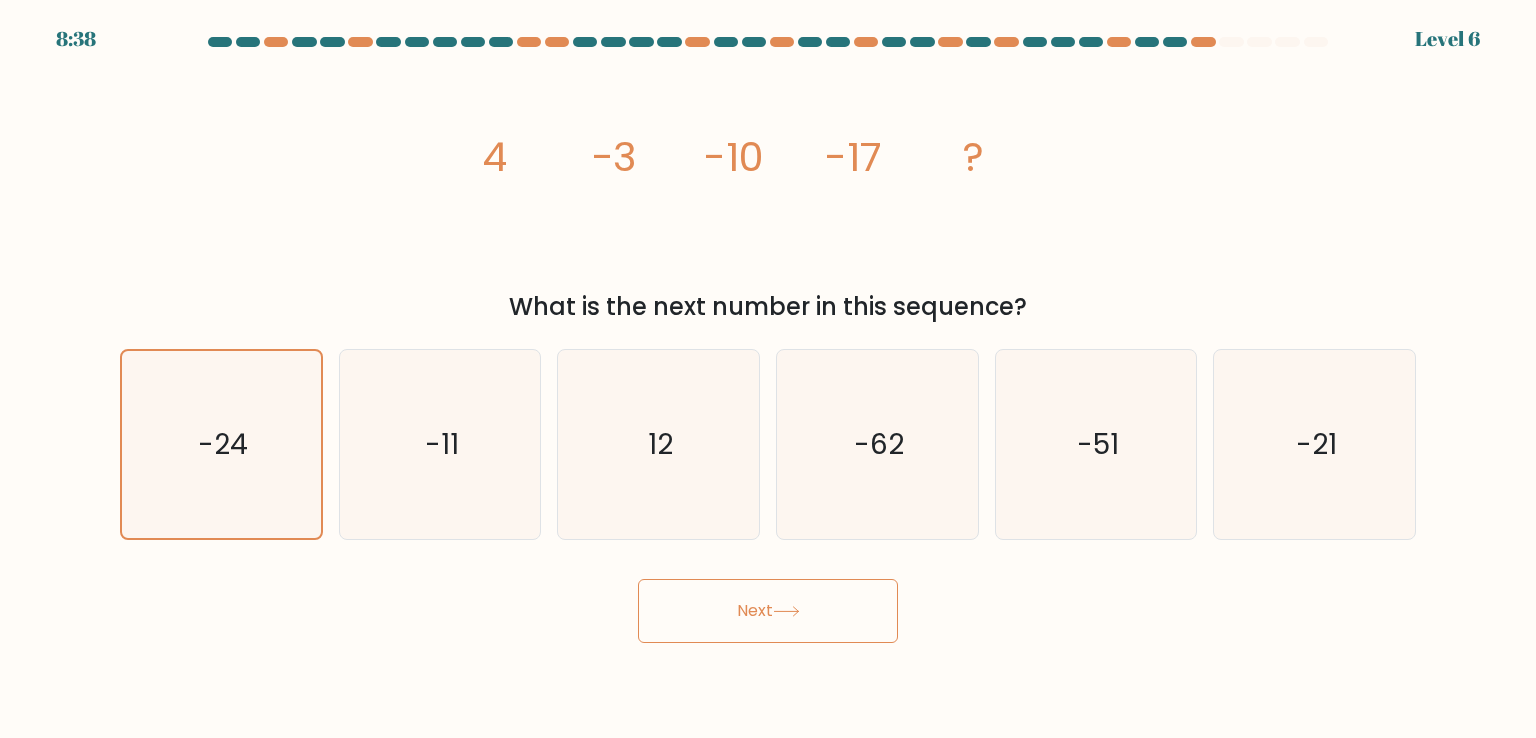 click on "Next" at bounding box center (768, 611) 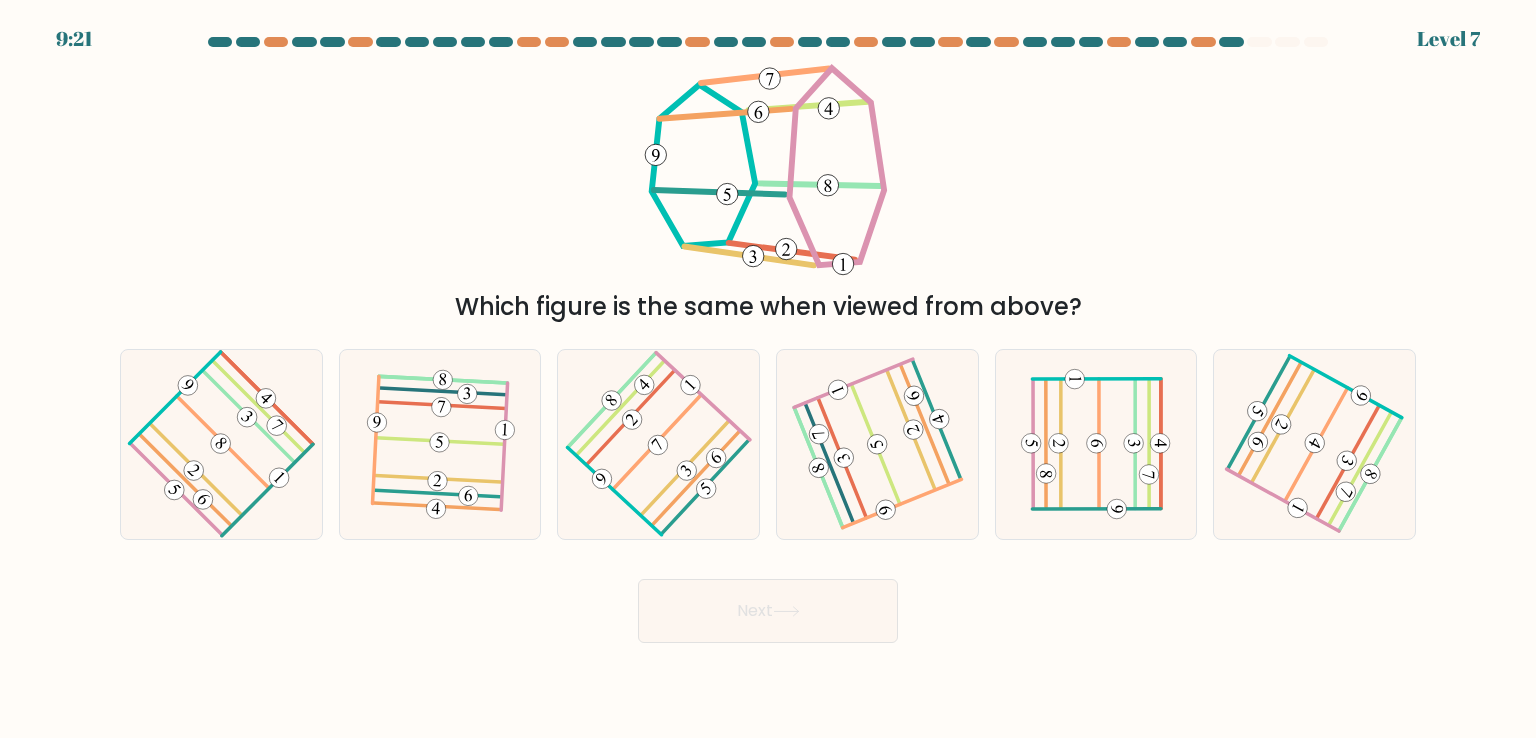 drag, startPoint x: 803, startPoint y: 323, endPoint x: 1170, endPoint y: 321, distance: 367.00546 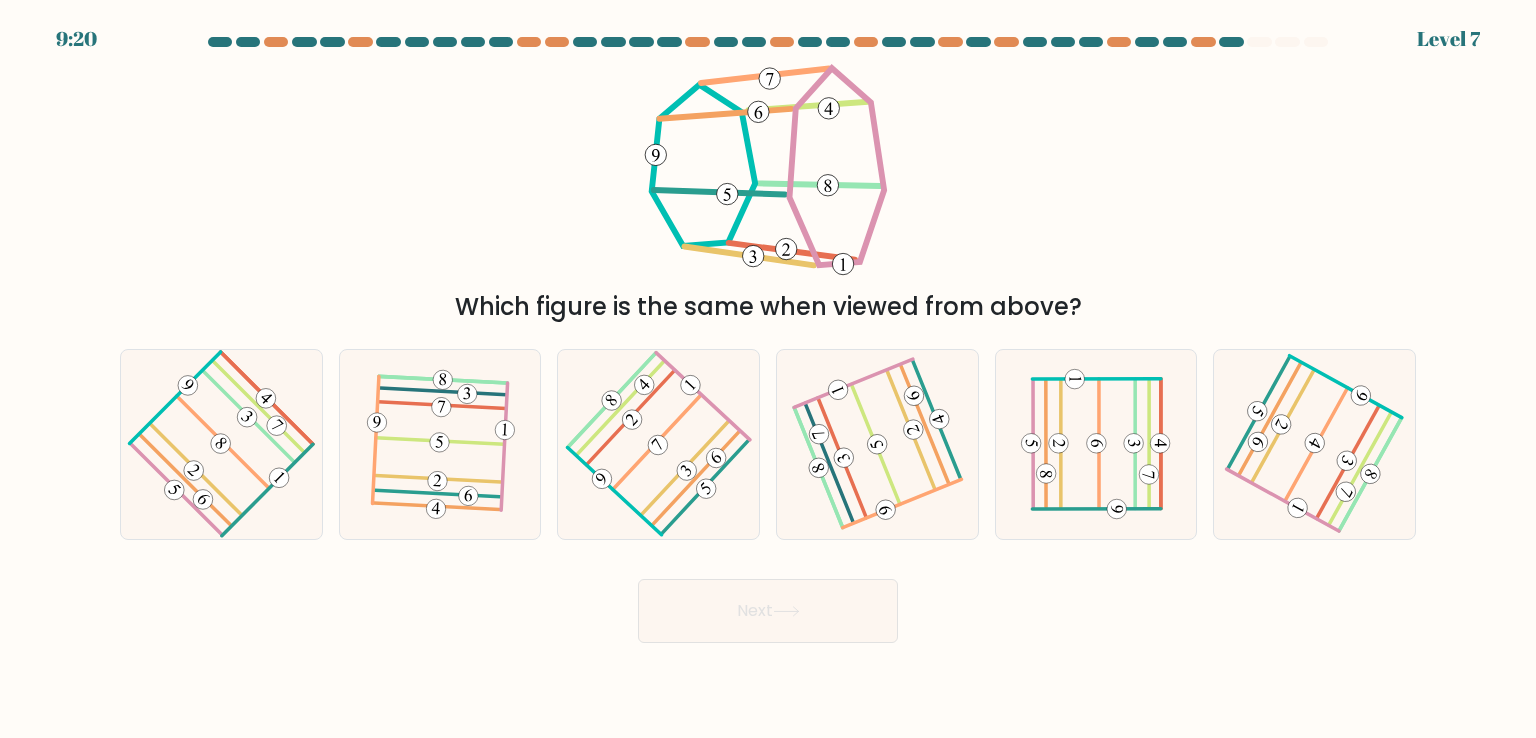 click on "Which figure is the same when viewed from above?" at bounding box center (768, 192) 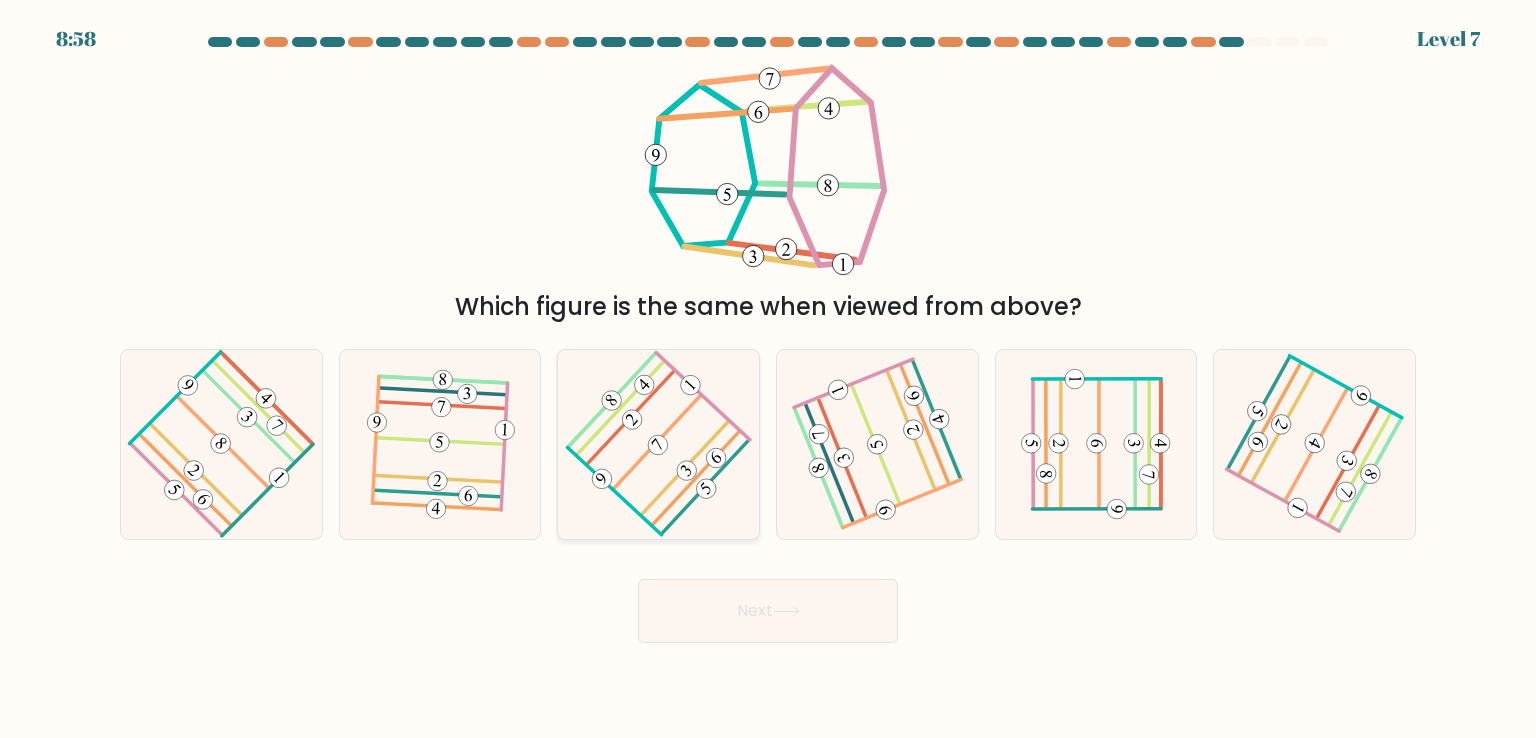 click 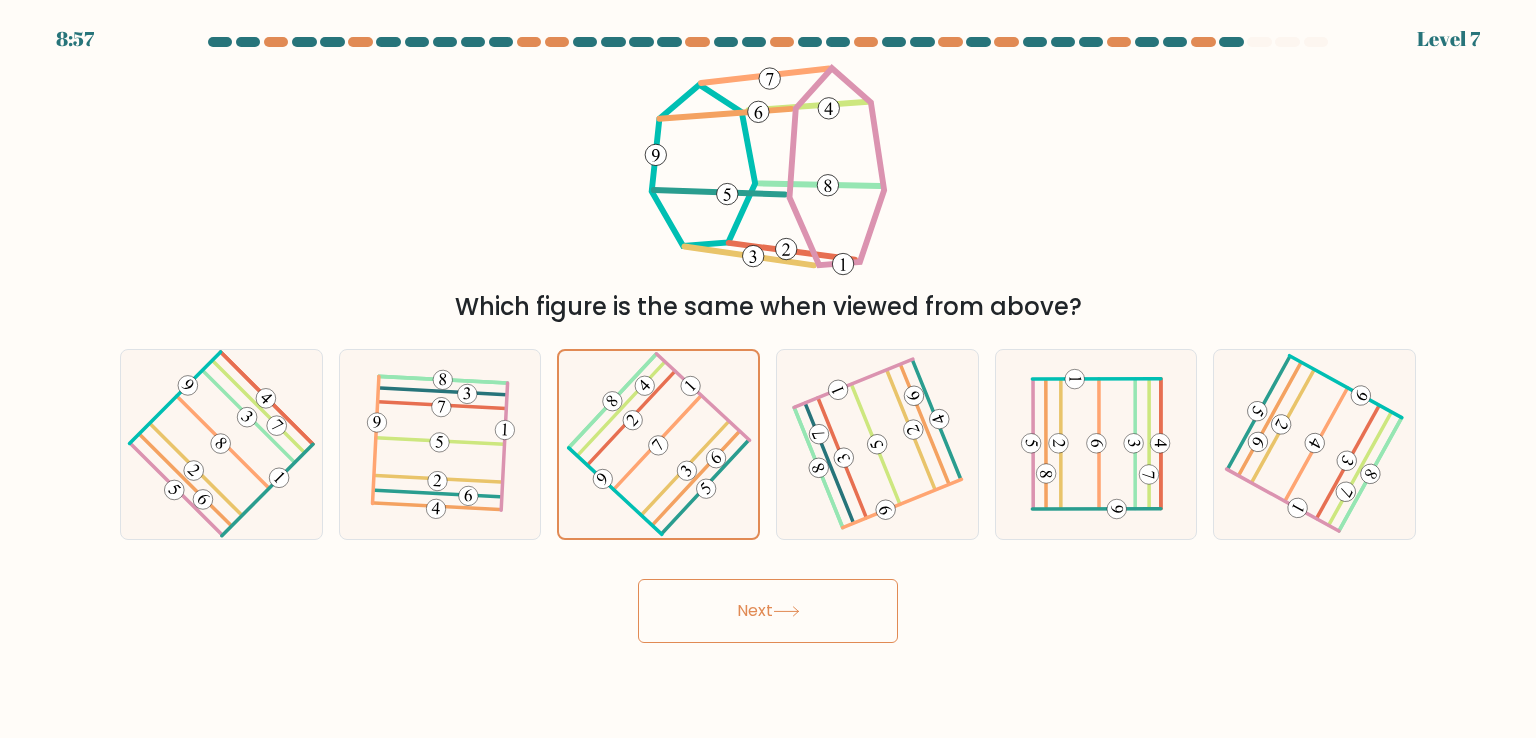 click on "Next" at bounding box center (768, 611) 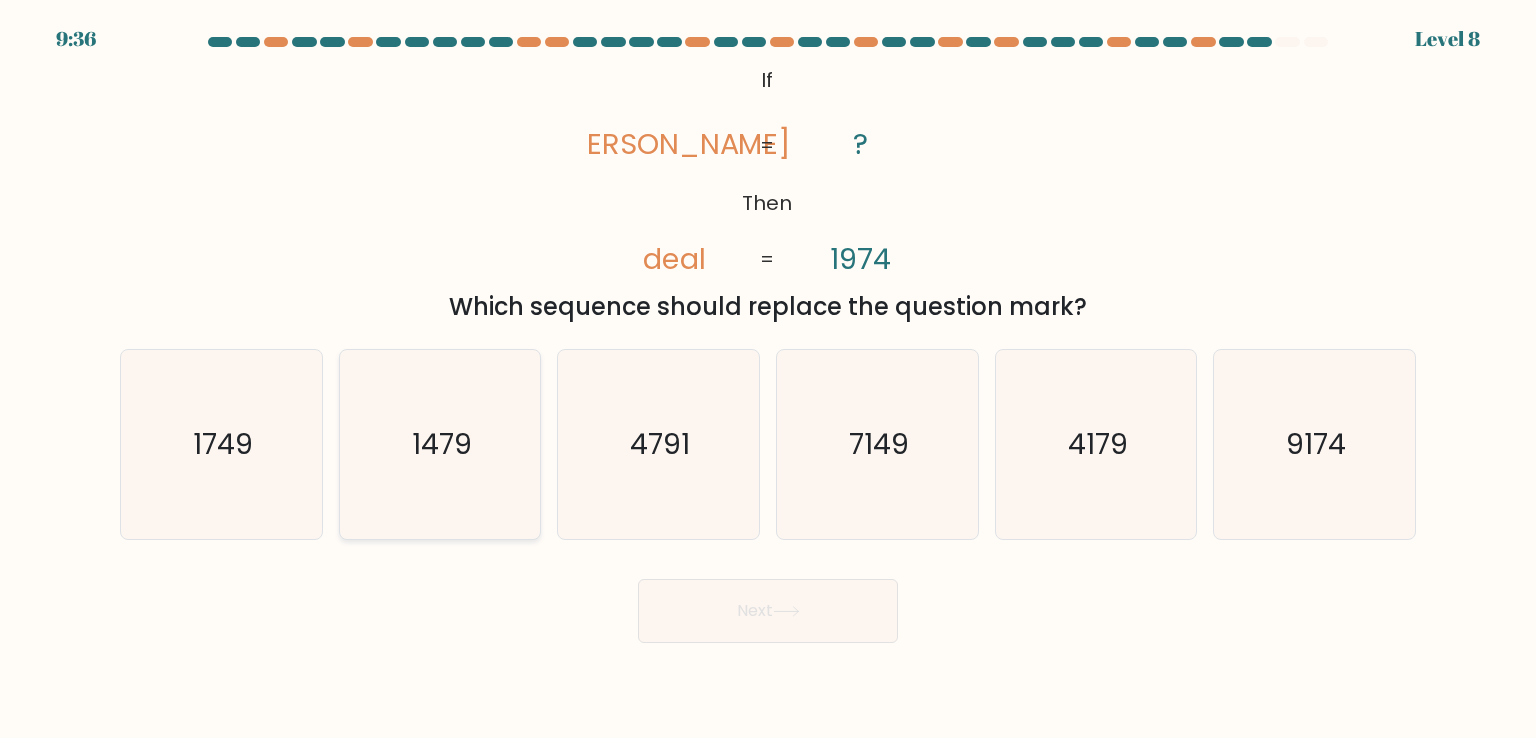 click on "1479" 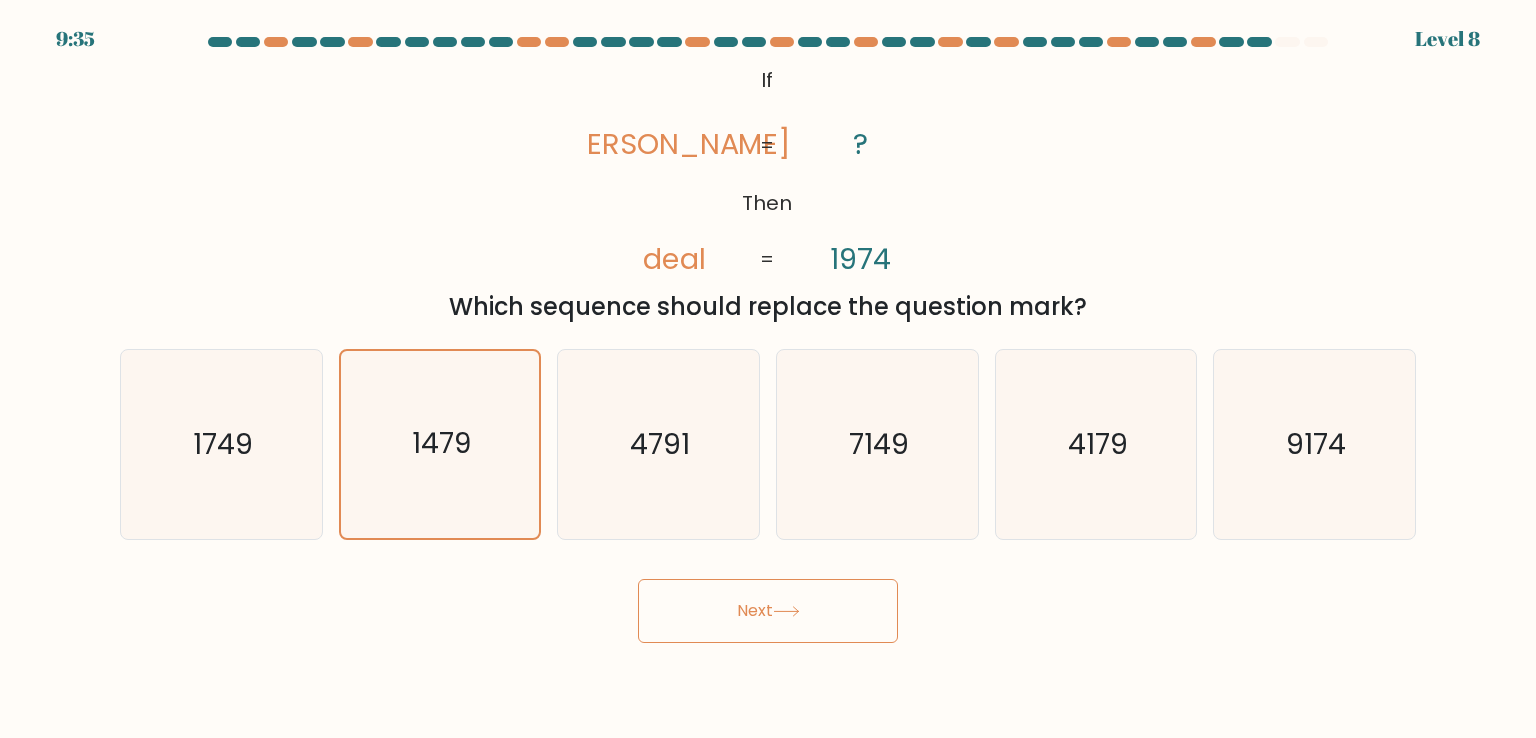 click on "Next" at bounding box center (768, 611) 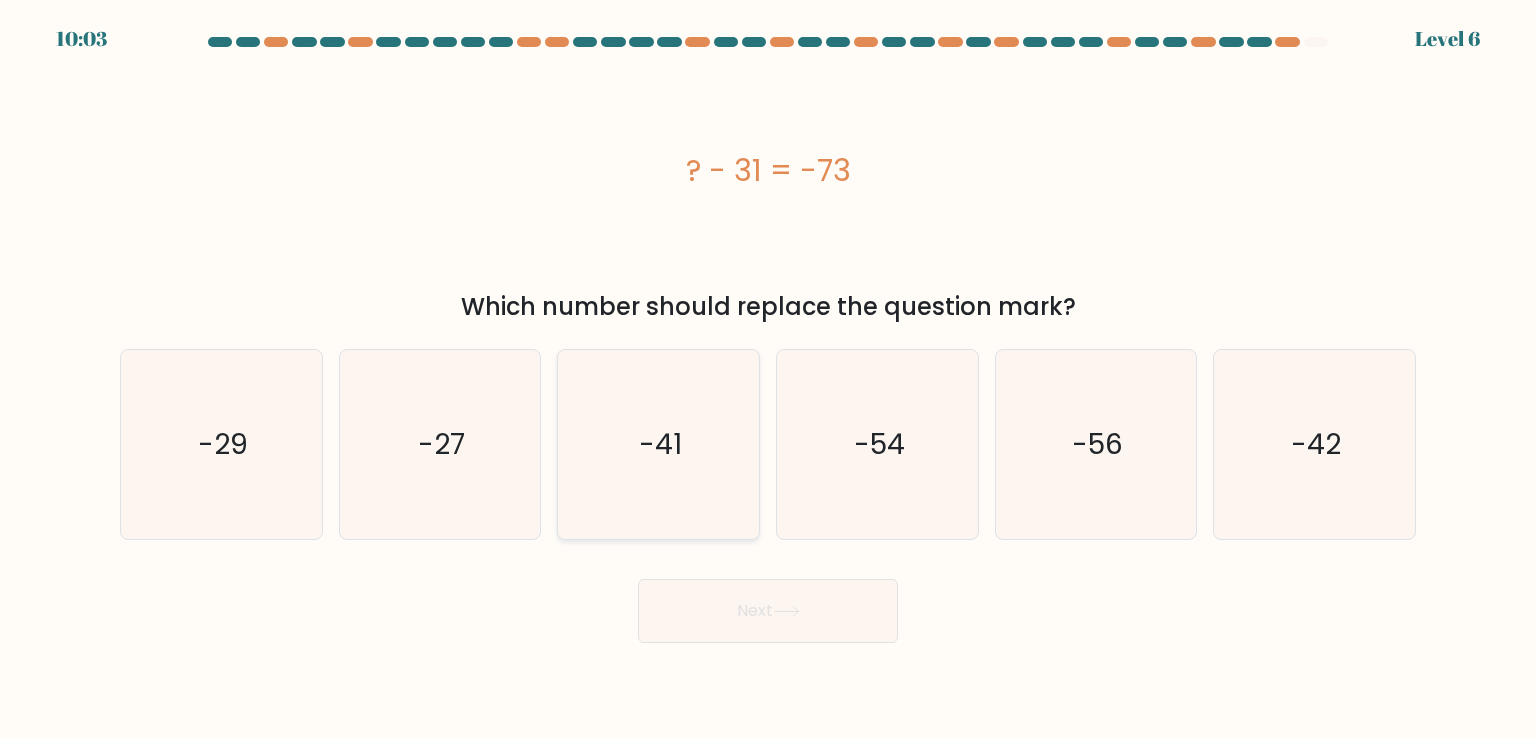 click on "-41" 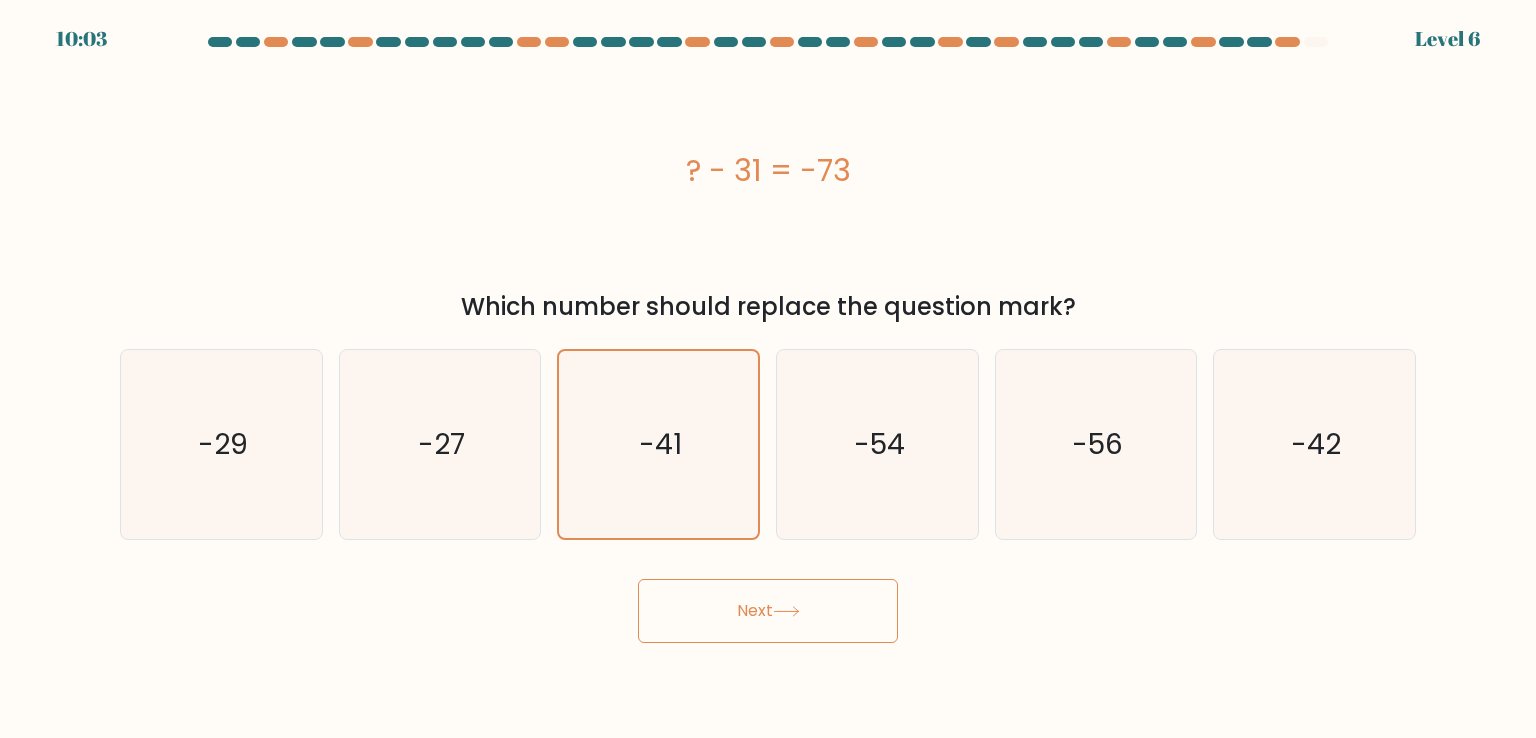 click on "Next" at bounding box center [768, 611] 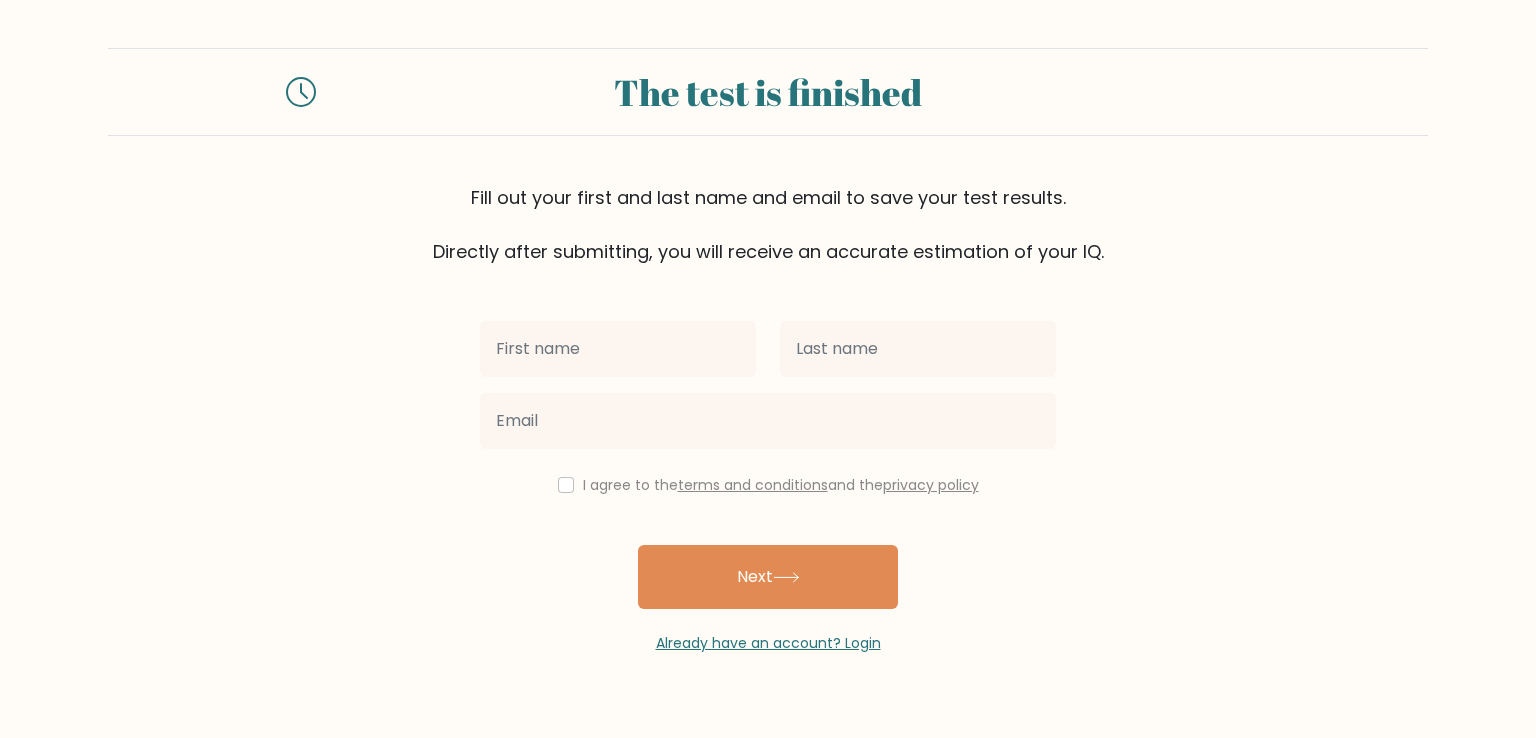 scroll, scrollTop: 0, scrollLeft: 0, axis: both 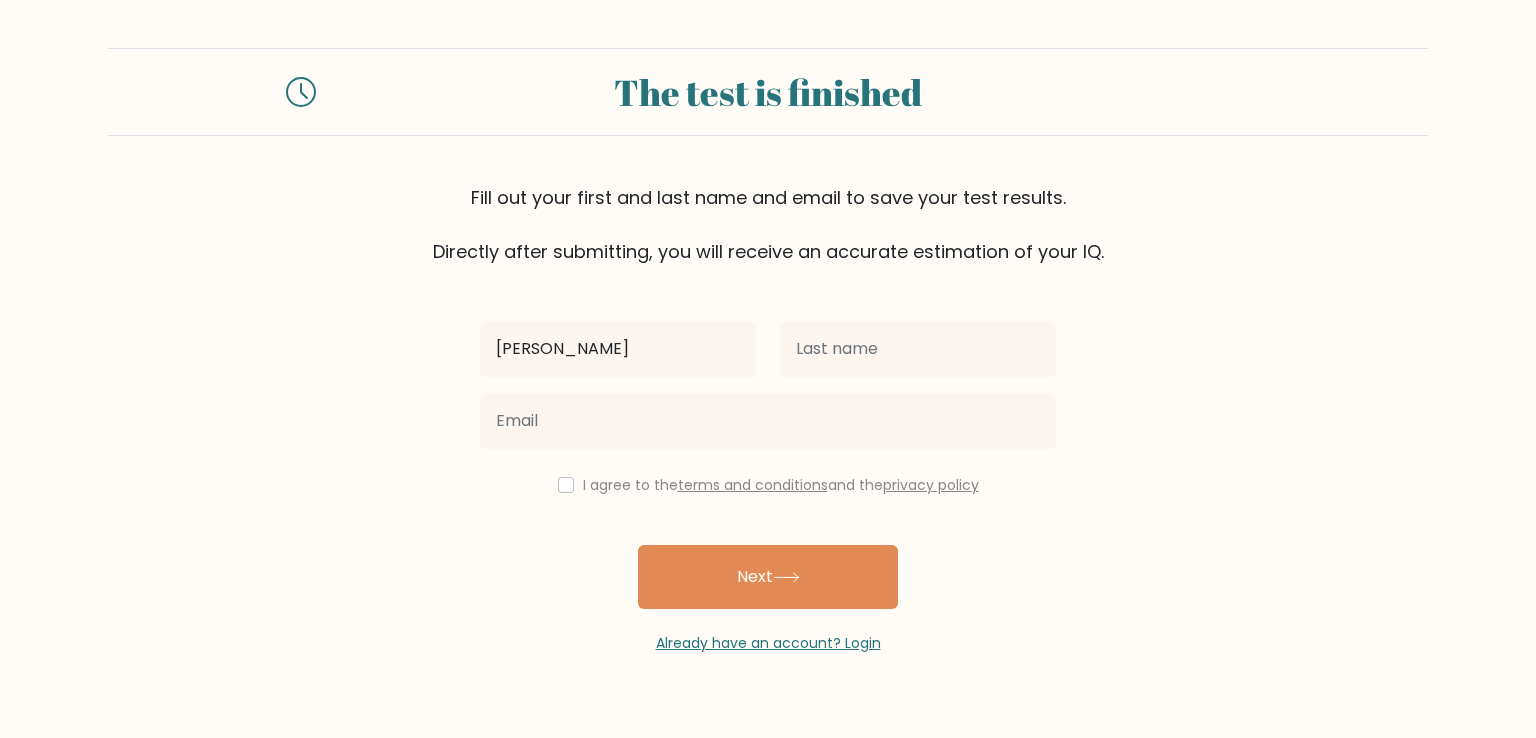 type on "Gabriel" 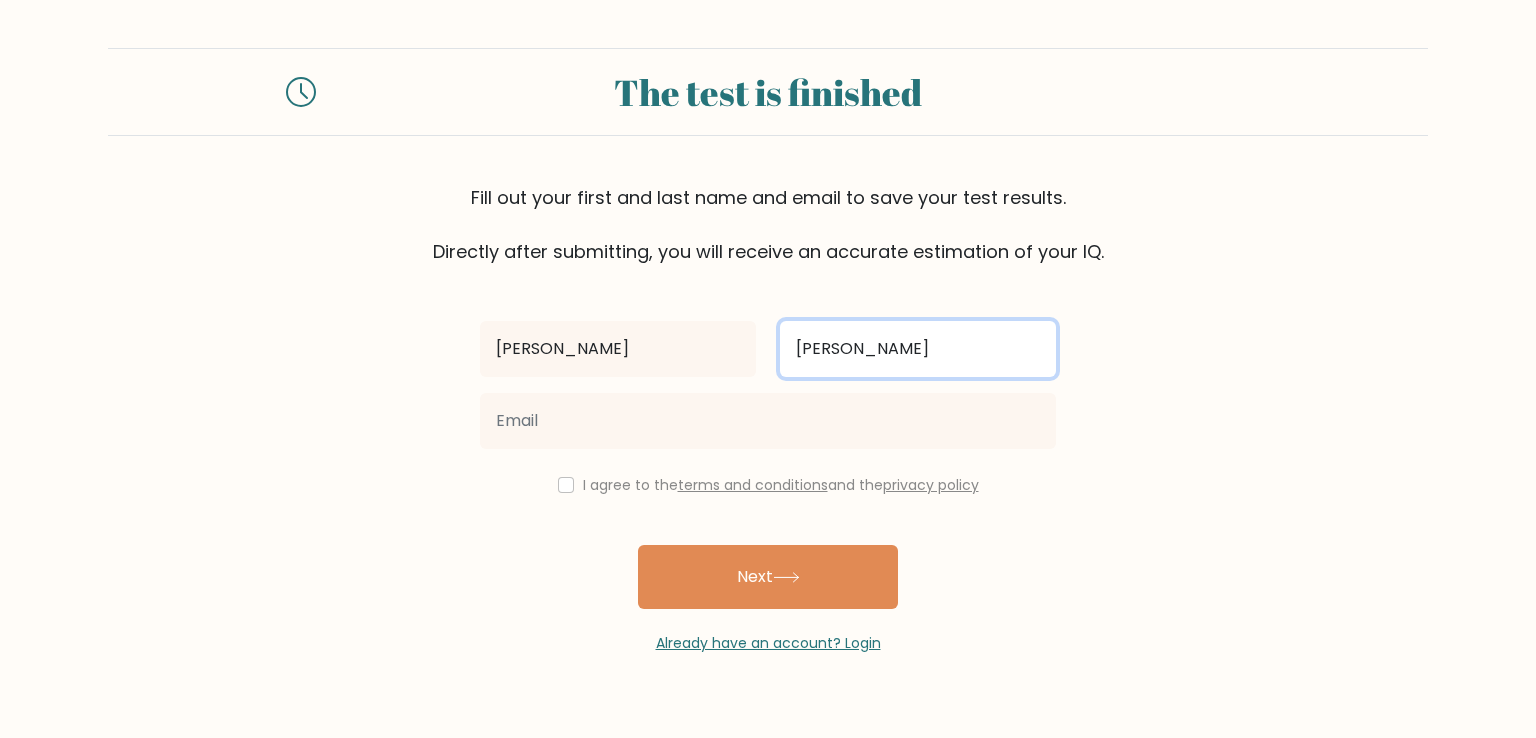 type on "Freitas" 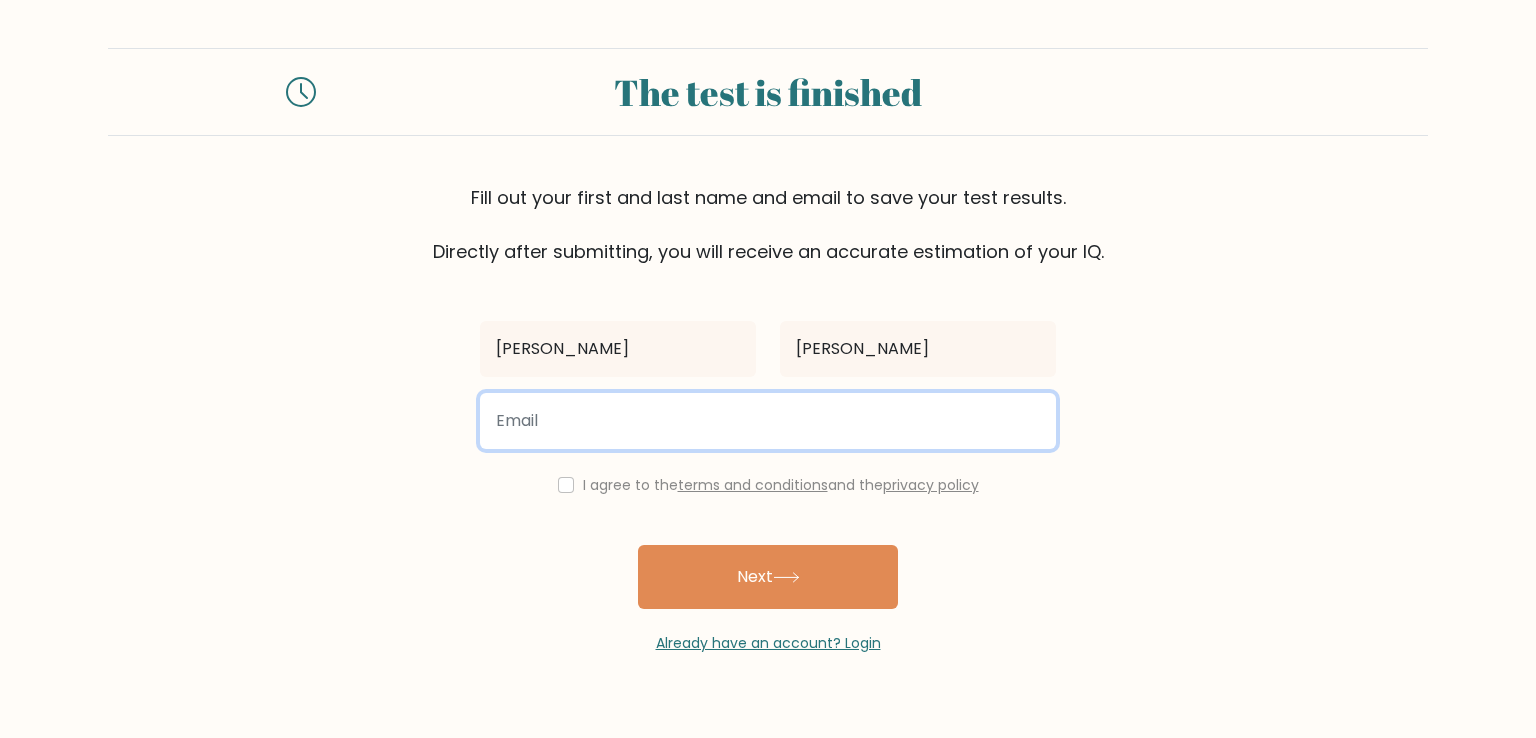click at bounding box center (768, 421) 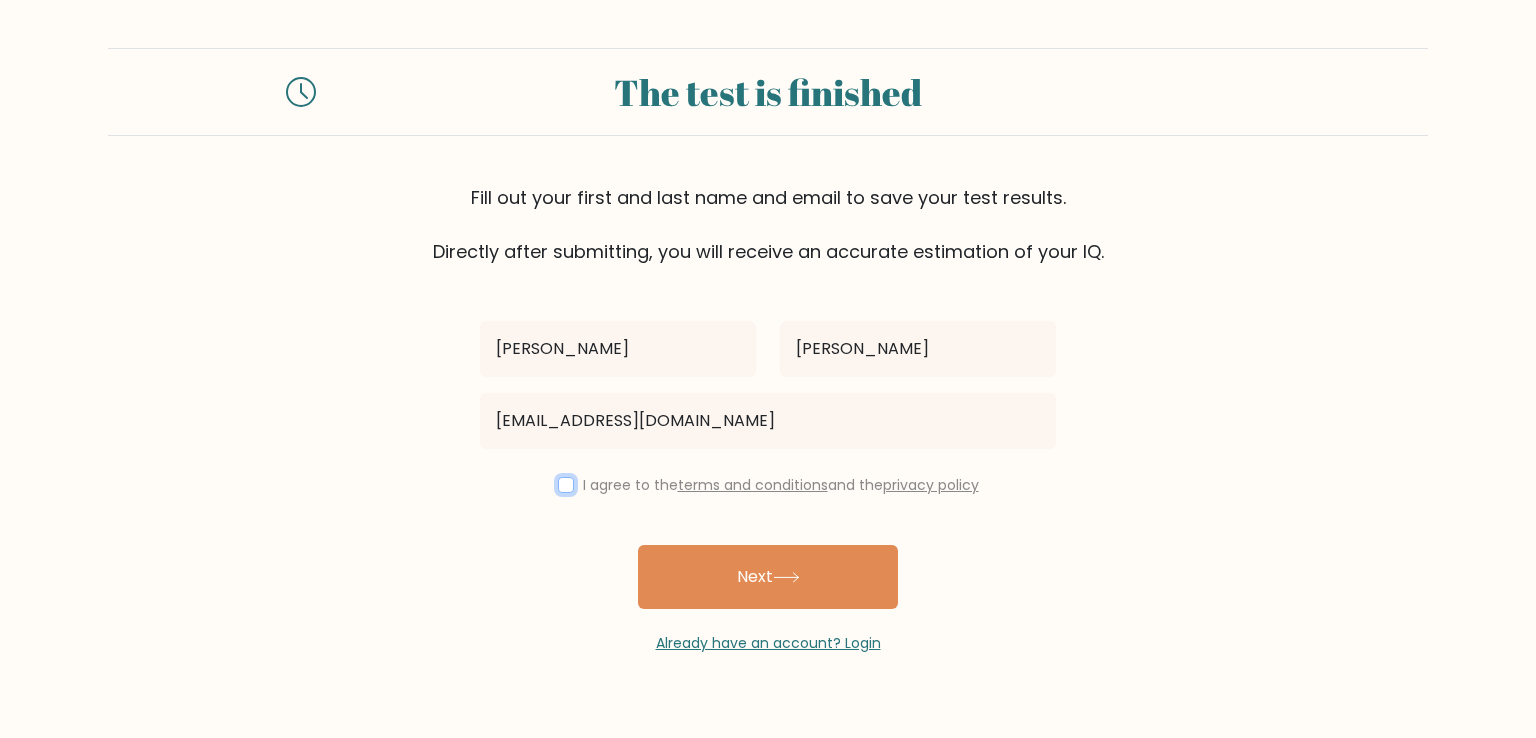 click at bounding box center [566, 485] 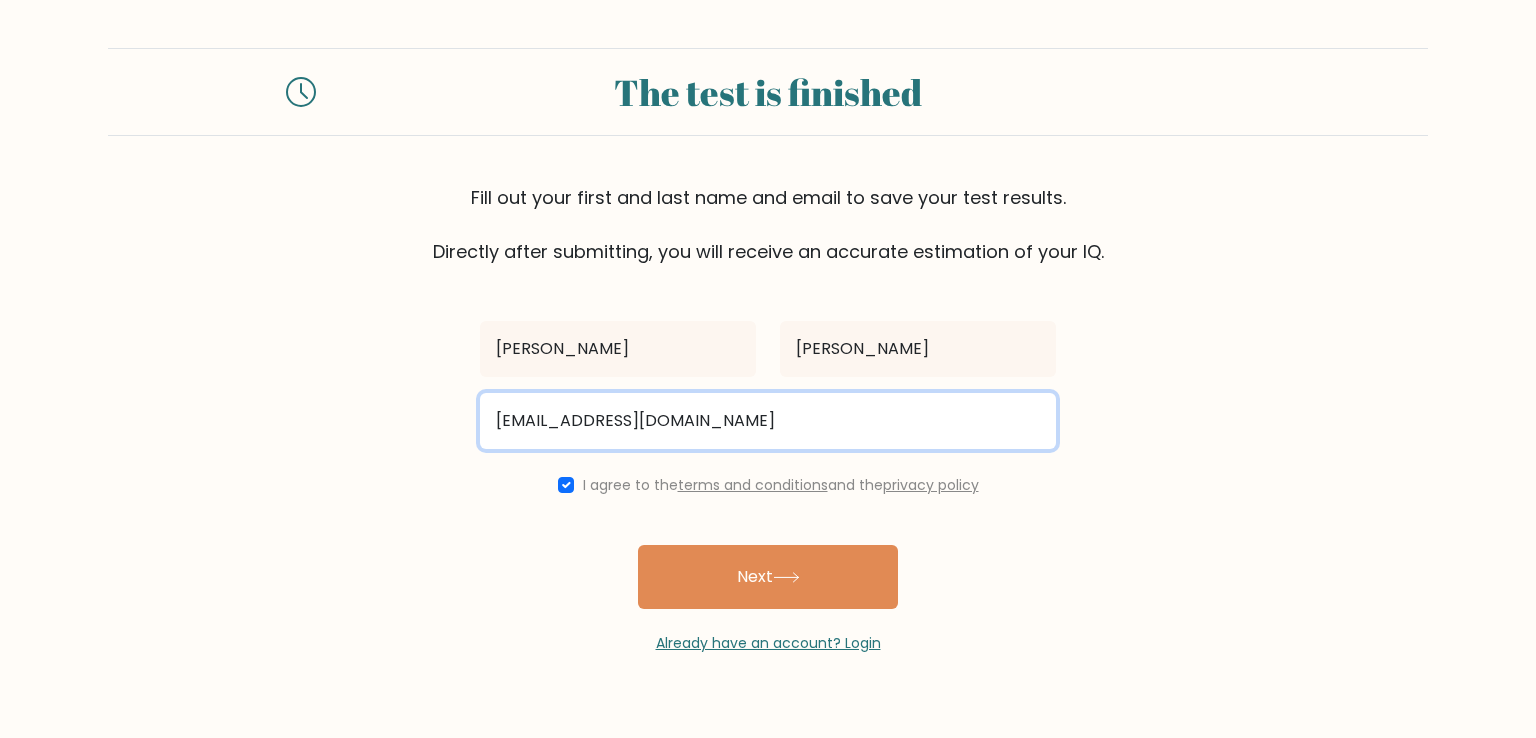 drag, startPoint x: 726, startPoint y: 419, endPoint x: 712, endPoint y: 423, distance: 14.56022 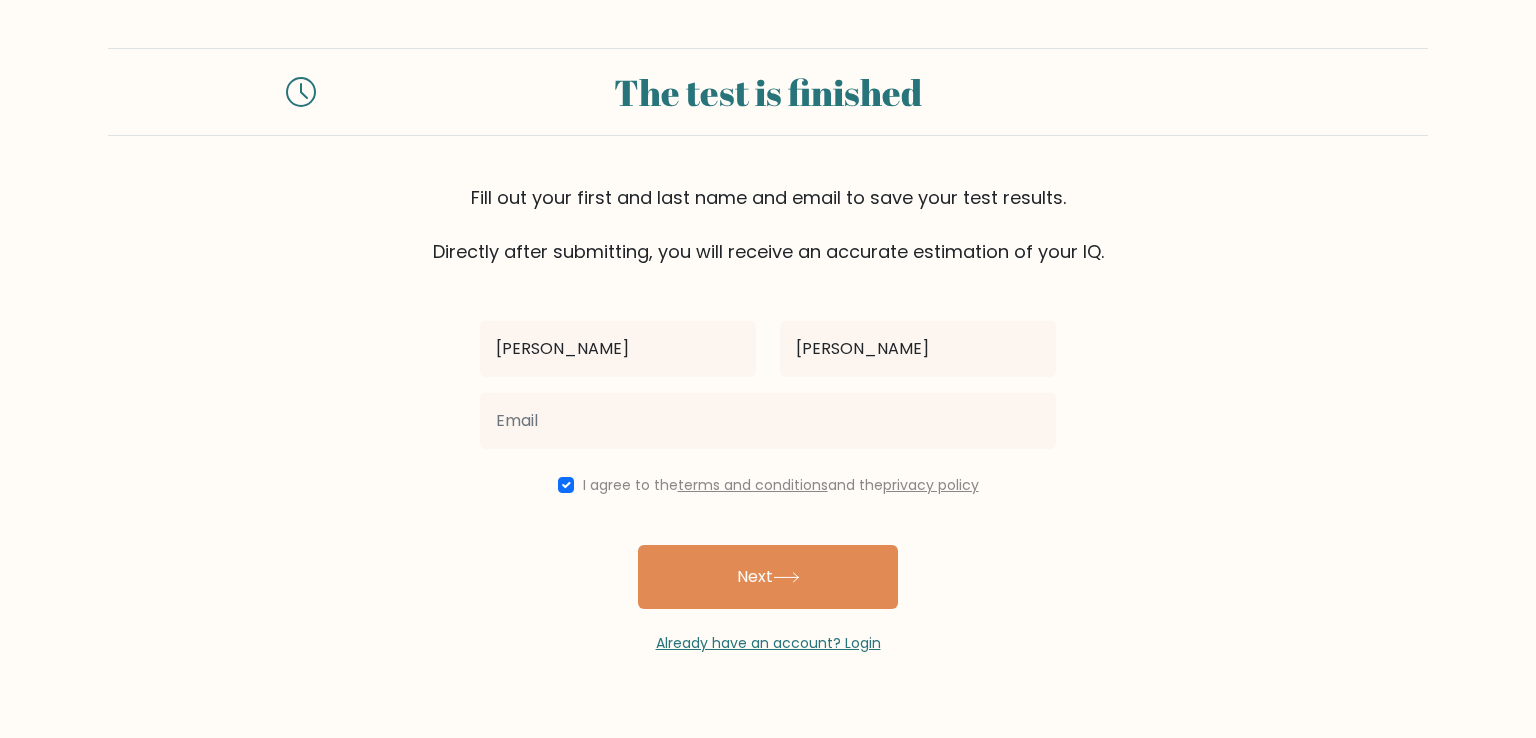 drag, startPoint x: 295, startPoint y: 413, endPoint x: 412, endPoint y: 410, distance: 117.03845 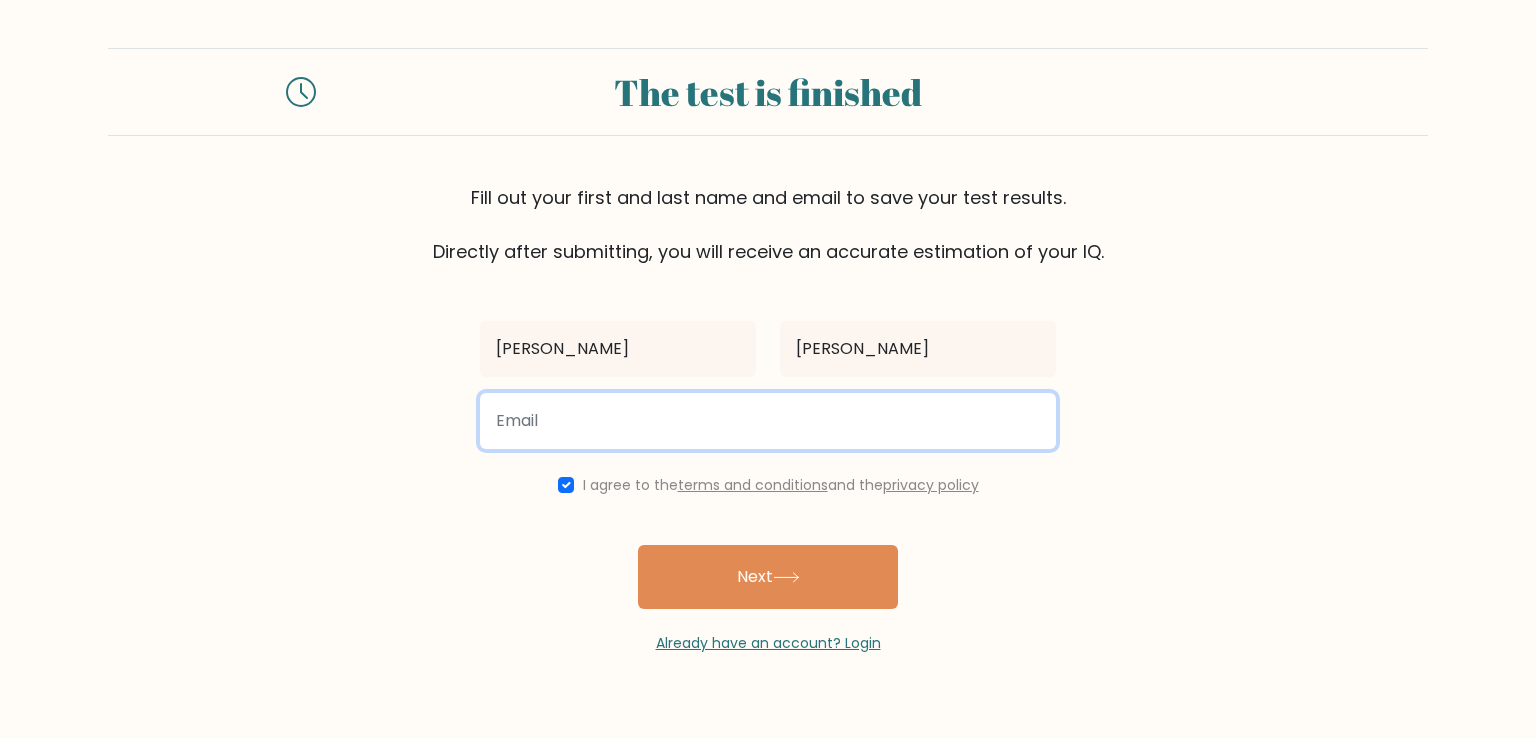 click at bounding box center (768, 421) 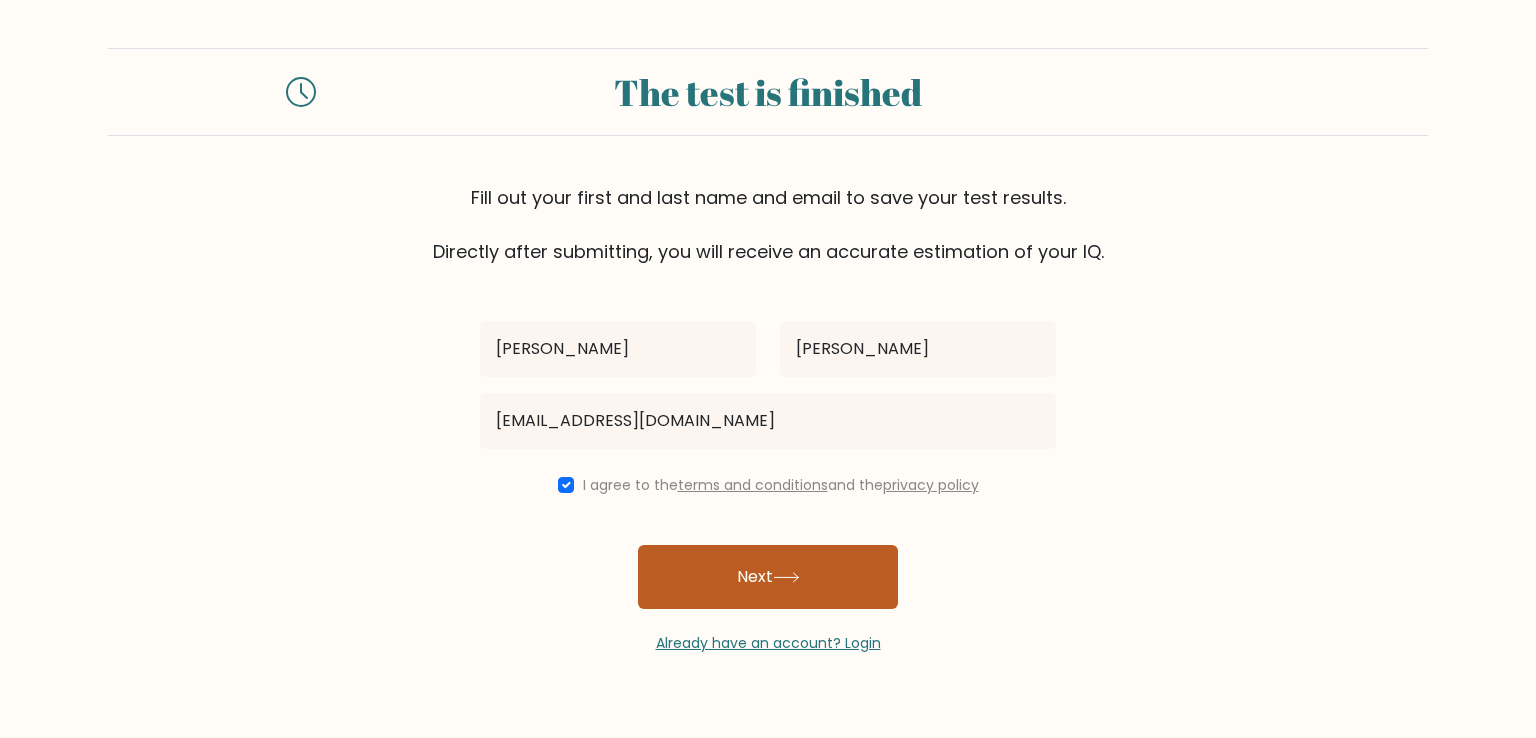 click on "Next" at bounding box center (768, 577) 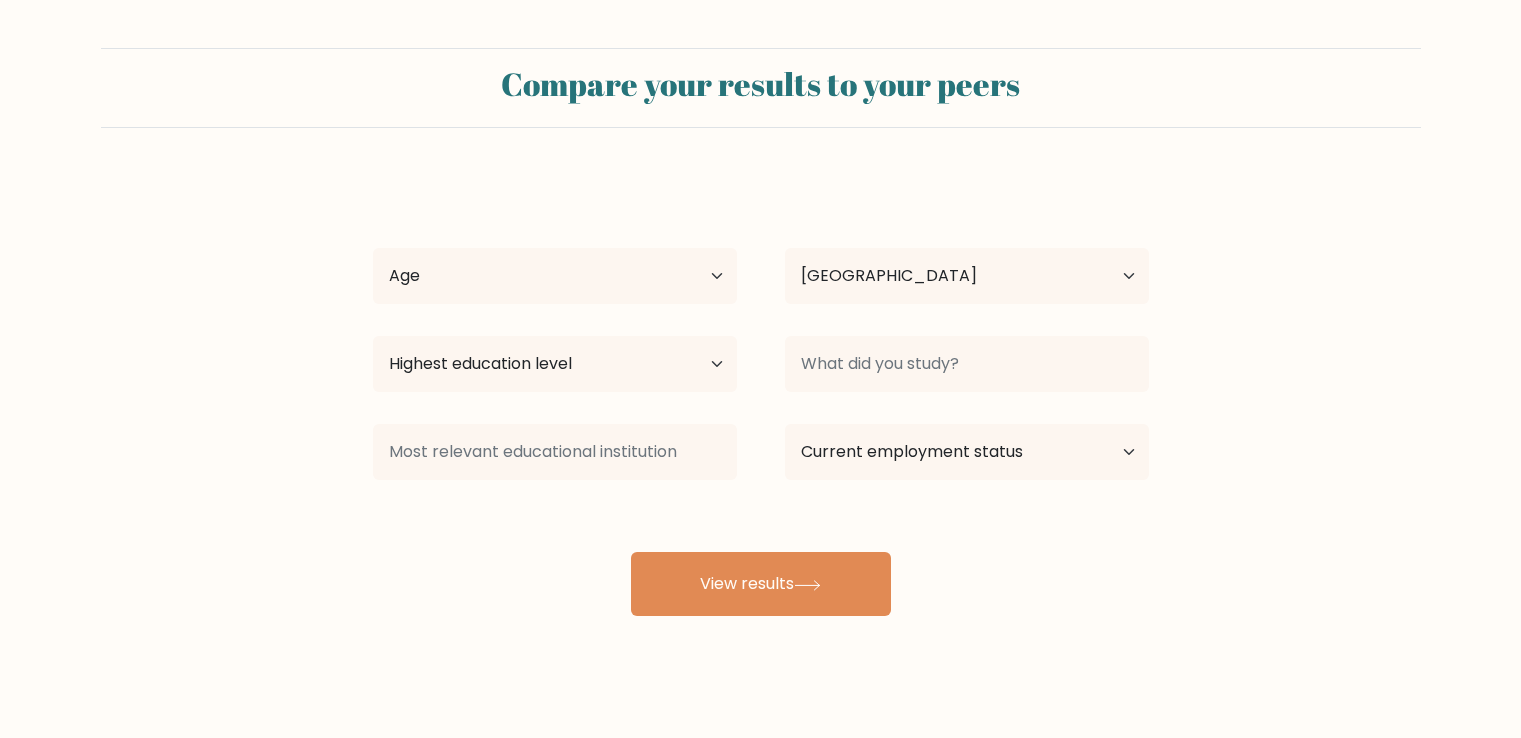 select on "BR" 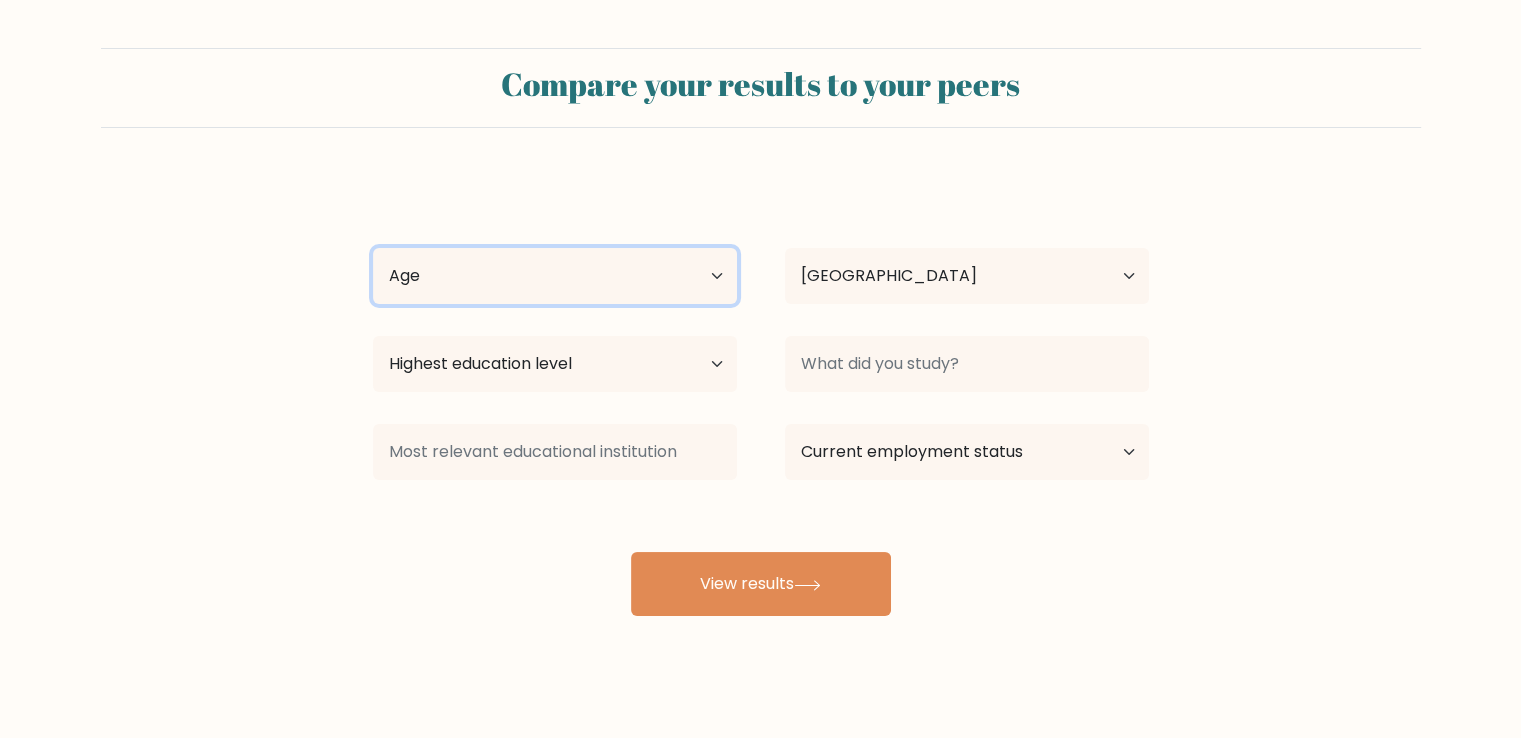 click on "Age
Under [DEMOGRAPHIC_DATA]
[DEMOGRAPHIC_DATA]
[DEMOGRAPHIC_DATA]
[DEMOGRAPHIC_DATA]
[DEMOGRAPHIC_DATA]
[DEMOGRAPHIC_DATA]
[DEMOGRAPHIC_DATA] and above" at bounding box center [555, 276] 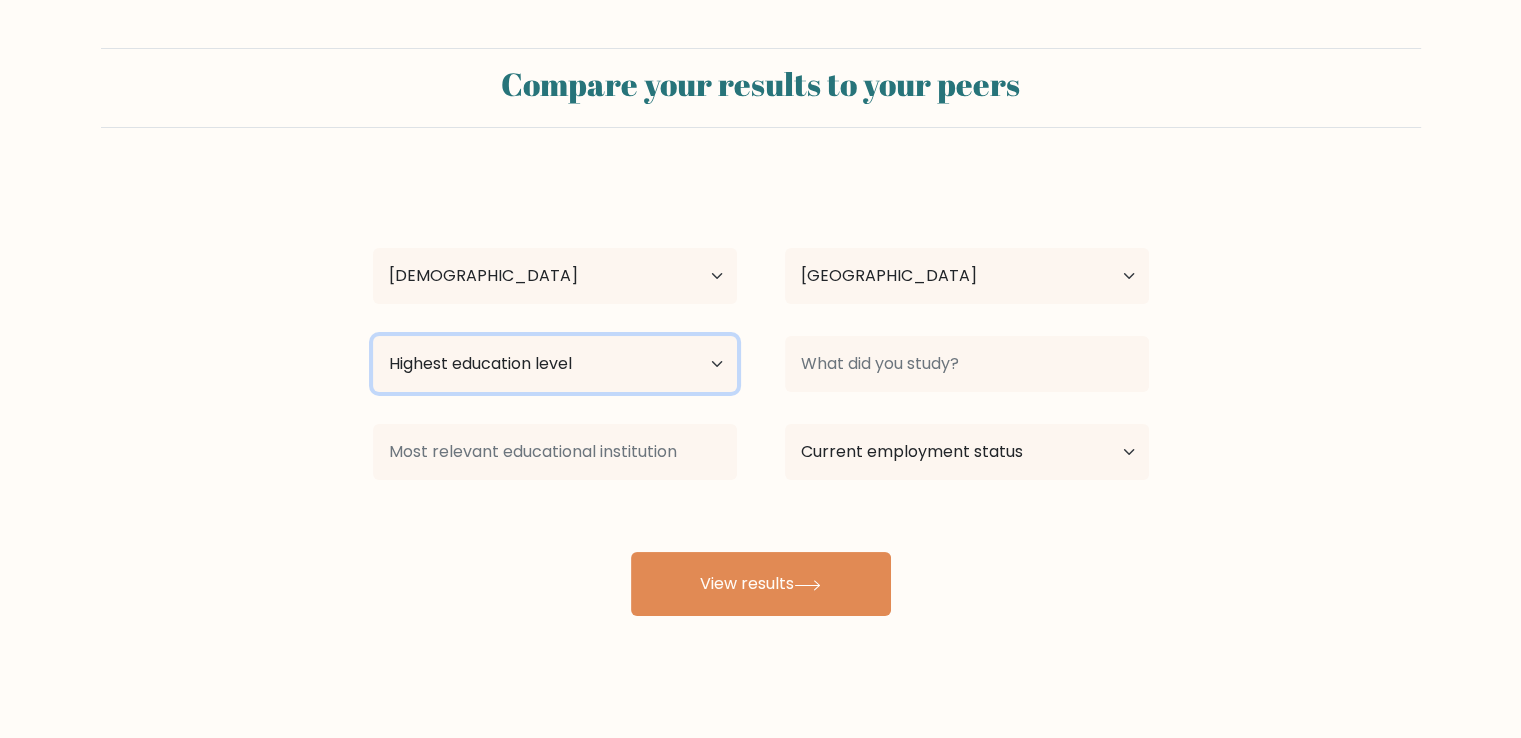 click on "Highest education level
No schooling
Primary
Lower Secondary
Upper Secondary
Occupation Specific
Bachelor's degree
Master's degree
Doctoral degree" at bounding box center (555, 364) 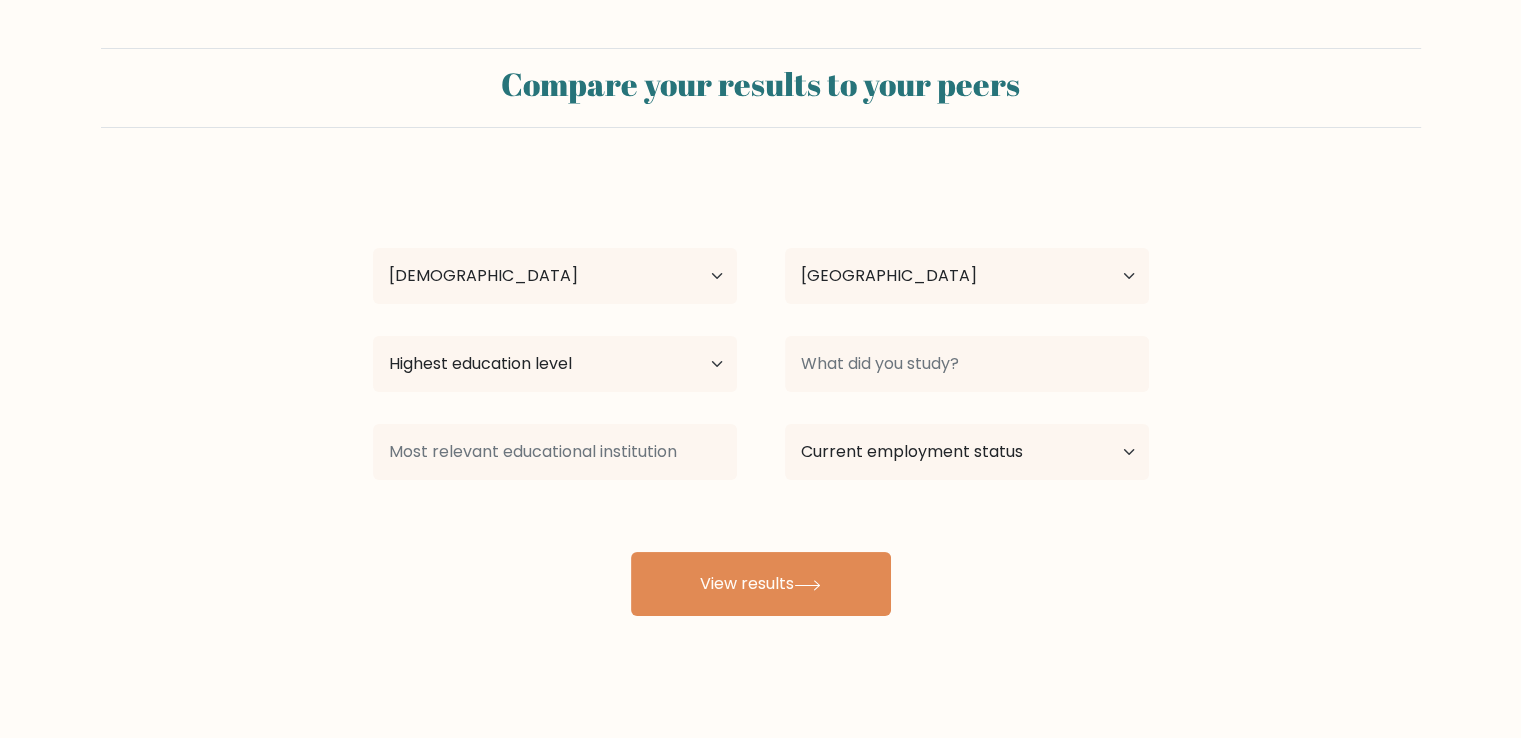 click on "Compare your results to your peers
[PERSON_NAME]
Age
Under [DEMOGRAPHIC_DATA]
[DEMOGRAPHIC_DATA]
[DEMOGRAPHIC_DATA]
[DEMOGRAPHIC_DATA]
[DEMOGRAPHIC_DATA]
[DEMOGRAPHIC_DATA]
[DEMOGRAPHIC_DATA] and above
Country
[GEOGRAPHIC_DATA]
[GEOGRAPHIC_DATA]
[GEOGRAPHIC_DATA]
[US_STATE]
[GEOGRAPHIC_DATA]
[GEOGRAPHIC_DATA]
[GEOGRAPHIC_DATA]
[GEOGRAPHIC_DATA]
[GEOGRAPHIC_DATA]
[GEOGRAPHIC_DATA]
[GEOGRAPHIC_DATA]
[GEOGRAPHIC_DATA]
[GEOGRAPHIC_DATA]" at bounding box center (760, 332) 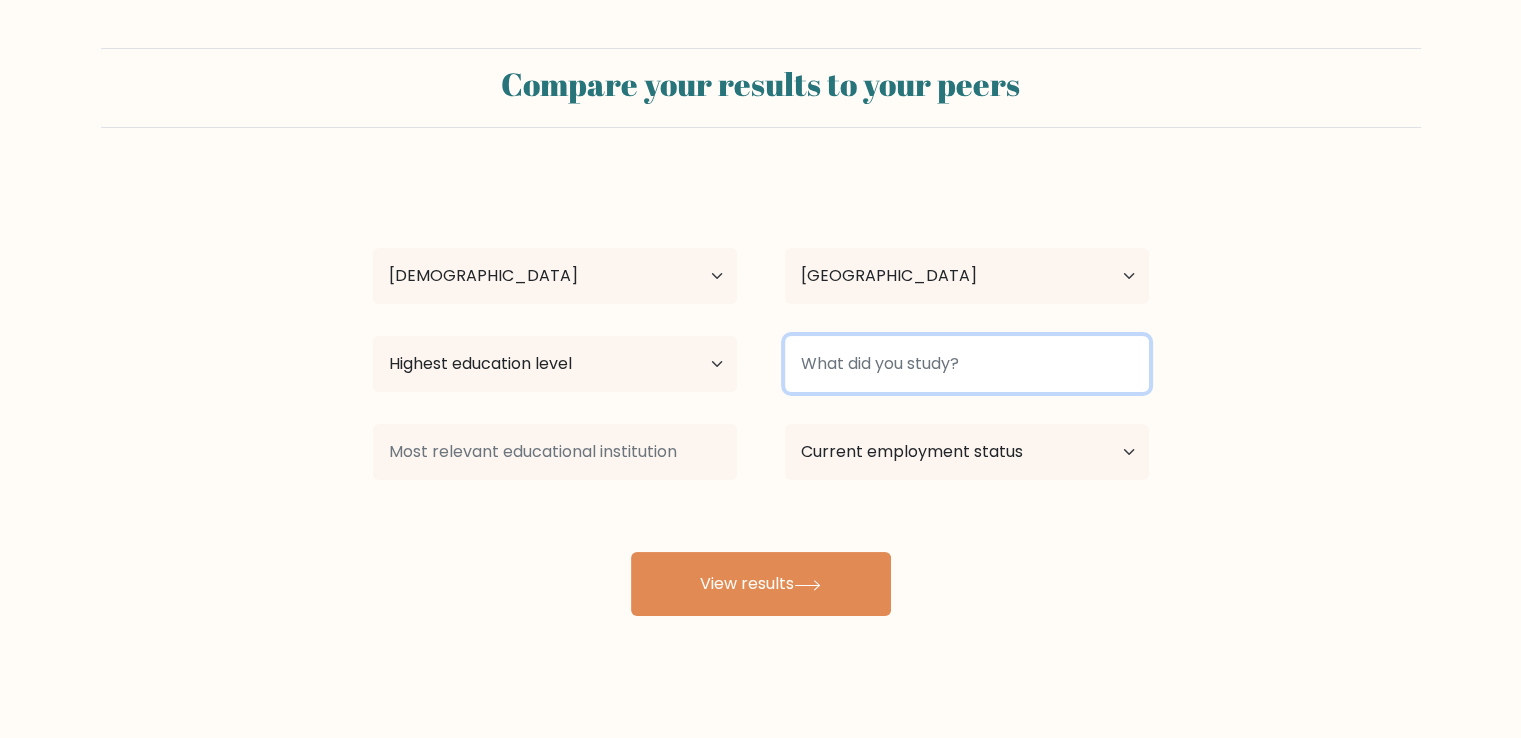 click at bounding box center (967, 364) 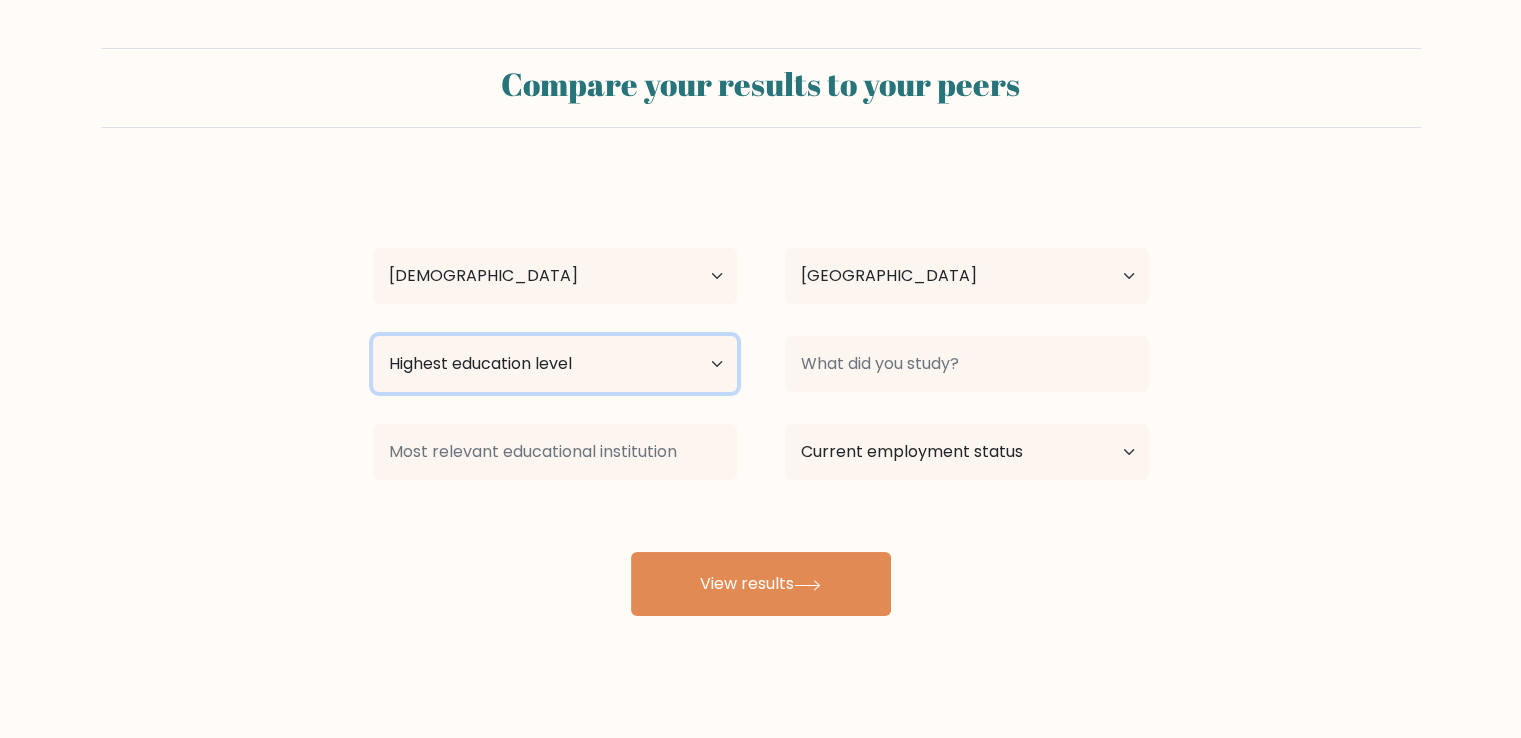 click on "Highest education level
No schooling
Primary
Lower Secondary
Upper Secondary
Occupation Specific
Bachelor's degree
Master's degree
Doctoral degree" at bounding box center [555, 364] 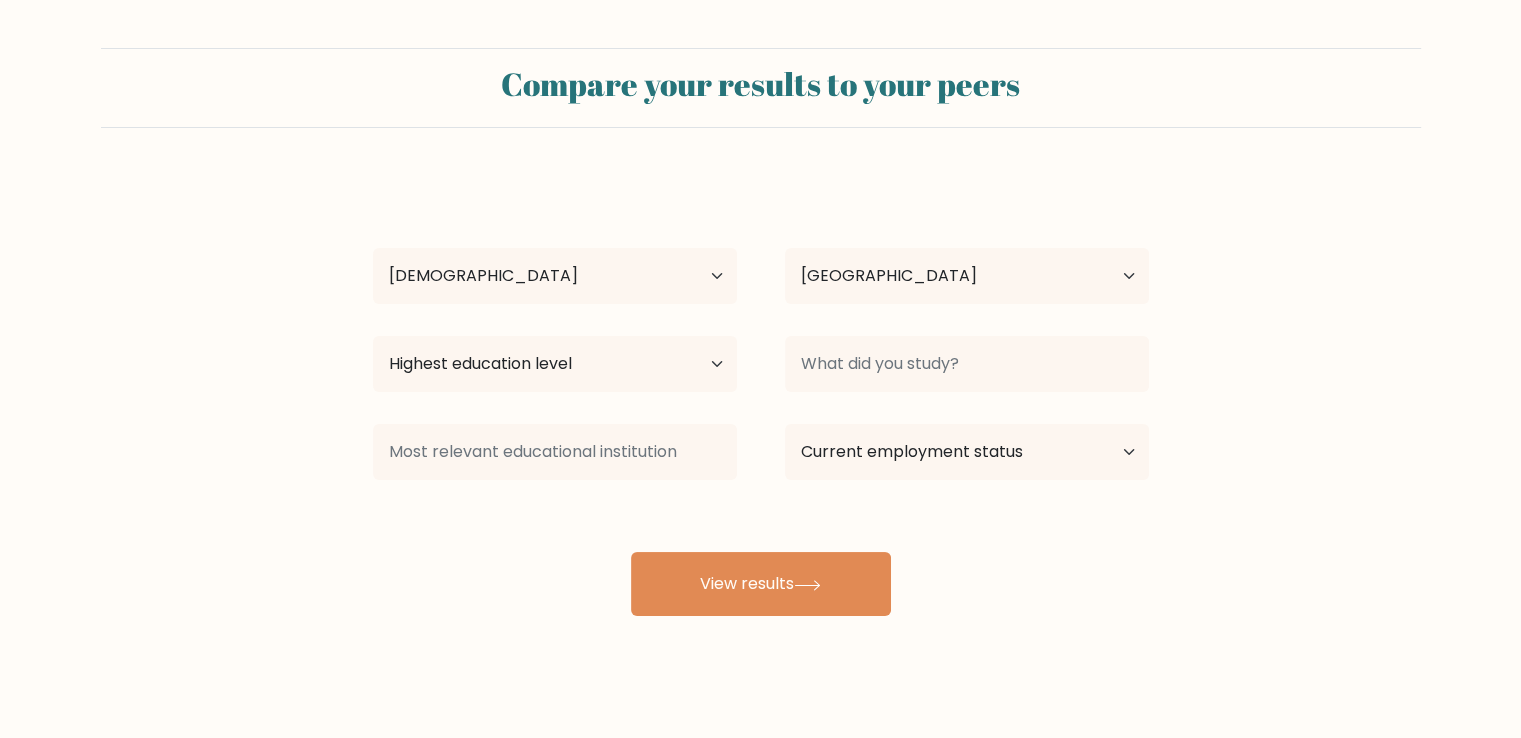click on "Compare your results to your peers
[PERSON_NAME]
Age
Under [DEMOGRAPHIC_DATA]
[DEMOGRAPHIC_DATA]
[DEMOGRAPHIC_DATA]
[DEMOGRAPHIC_DATA]
[DEMOGRAPHIC_DATA]
[DEMOGRAPHIC_DATA]
[DEMOGRAPHIC_DATA] and above
Country
[GEOGRAPHIC_DATA]
[GEOGRAPHIC_DATA]
[GEOGRAPHIC_DATA]
[US_STATE]
[GEOGRAPHIC_DATA]
[GEOGRAPHIC_DATA]
[GEOGRAPHIC_DATA]
[GEOGRAPHIC_DATA]
[GEOGRAPHIC_DATA]
[GEOGRAPHIC_DATA]
[GEOGRAPHIC_DATA]
[GEOGRAPHIC_DATA]
[GEOGRAPHIC_DATA]" at bounding box center (760, 332) 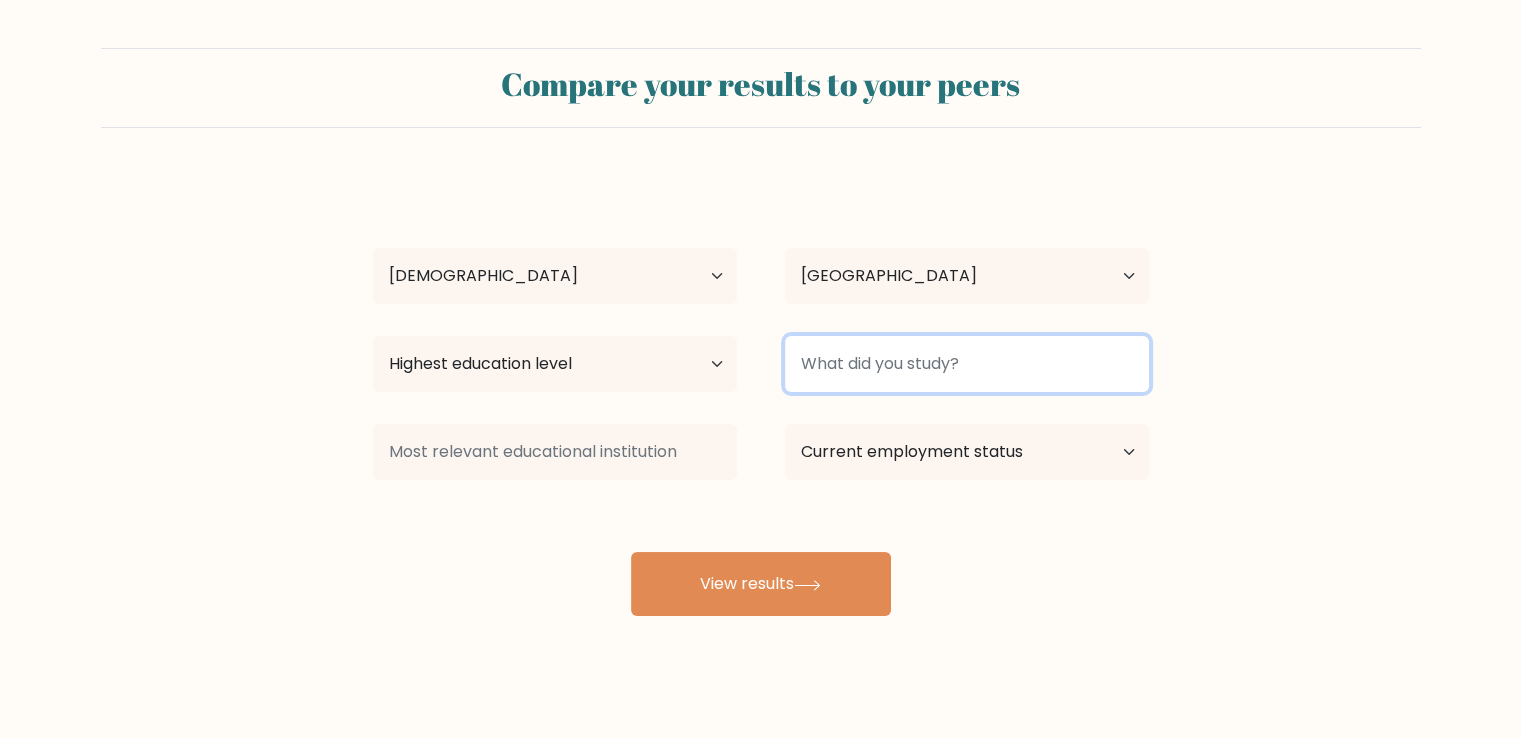 click at bounding box center [967, 364] 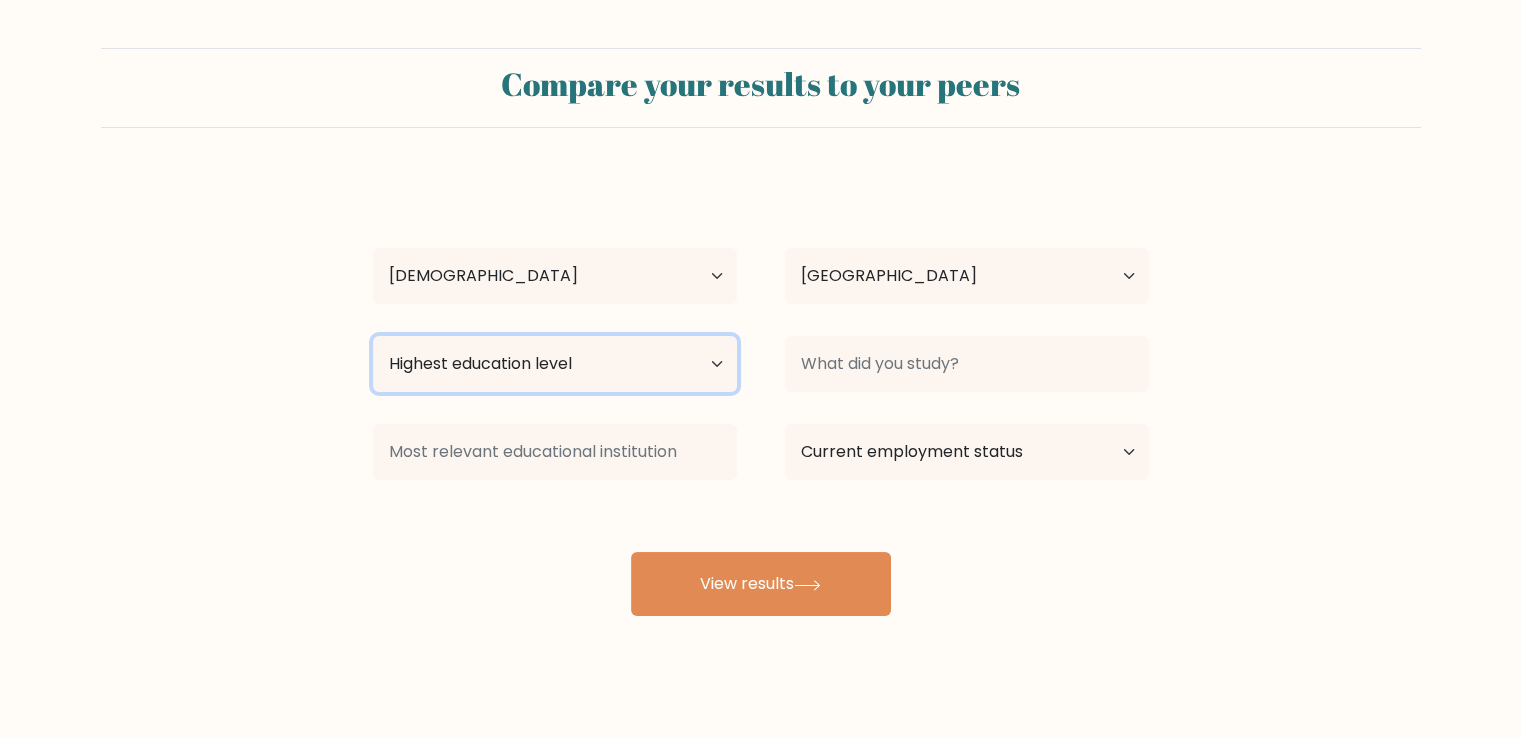 click on "Highest education level
No schooling
Primary
Lower Secondary
Upper Secondary
Occupation Specific
Bachelor's degree
Master's degree
Doctoral degree" at bounding box center [555, 364] 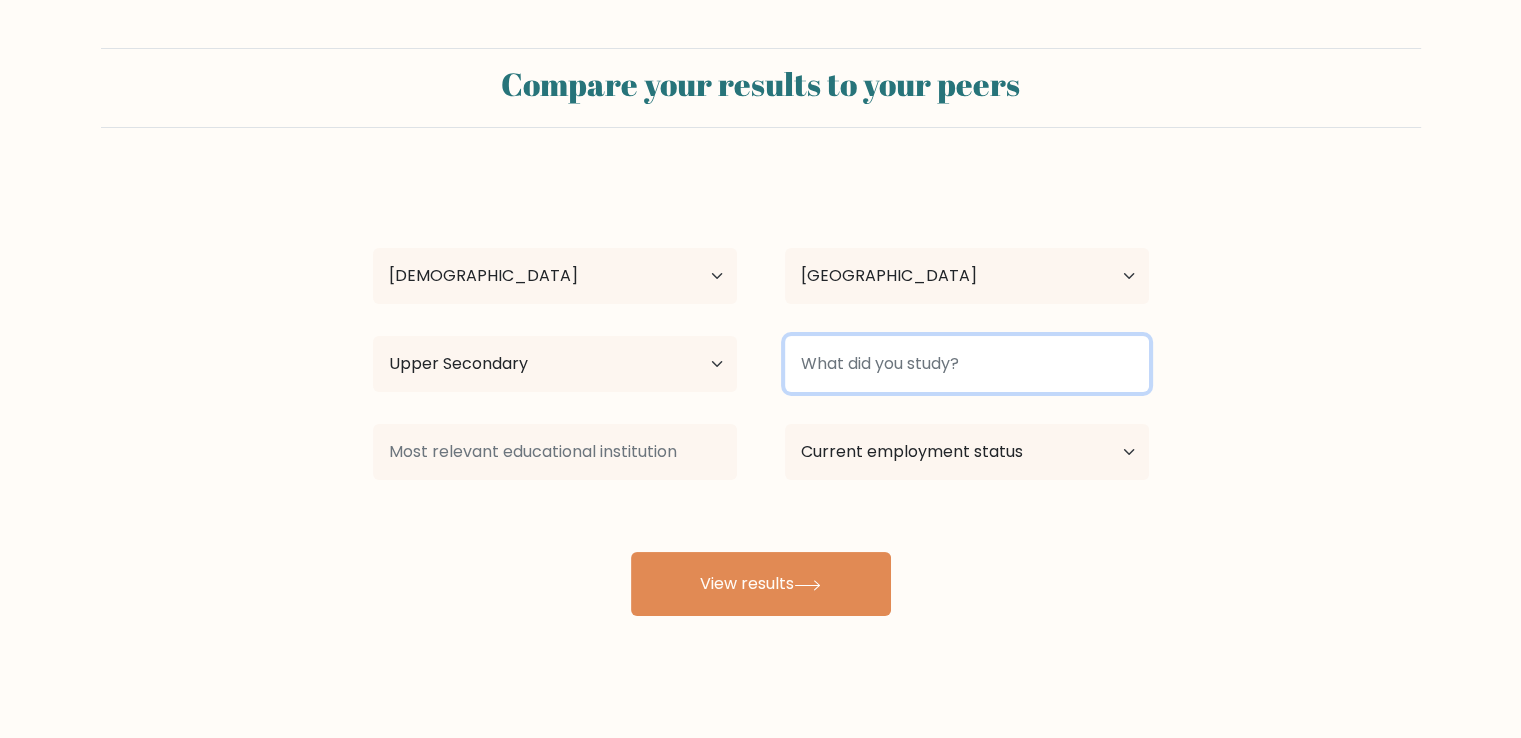 click at bounding box center (967, 364) 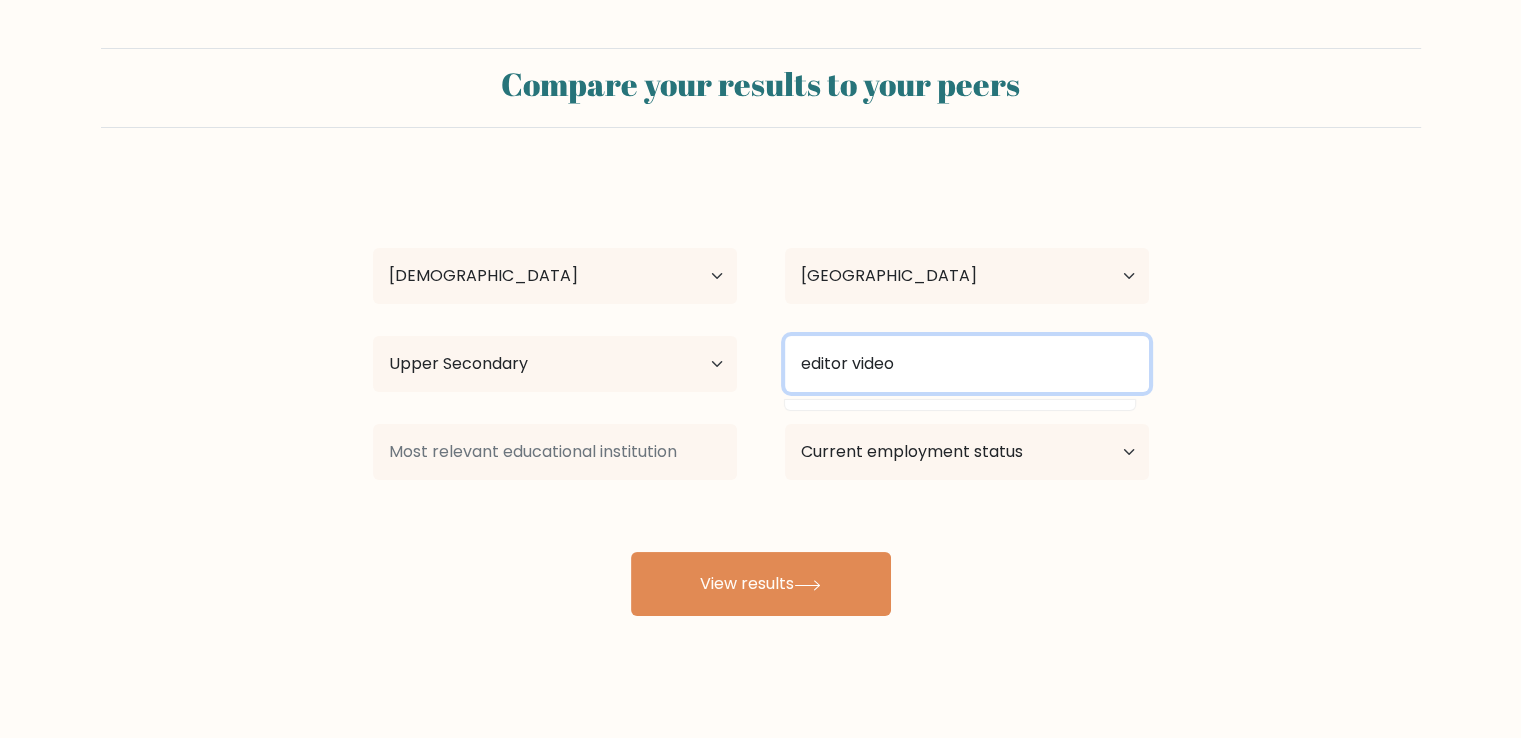 type on "editor video" 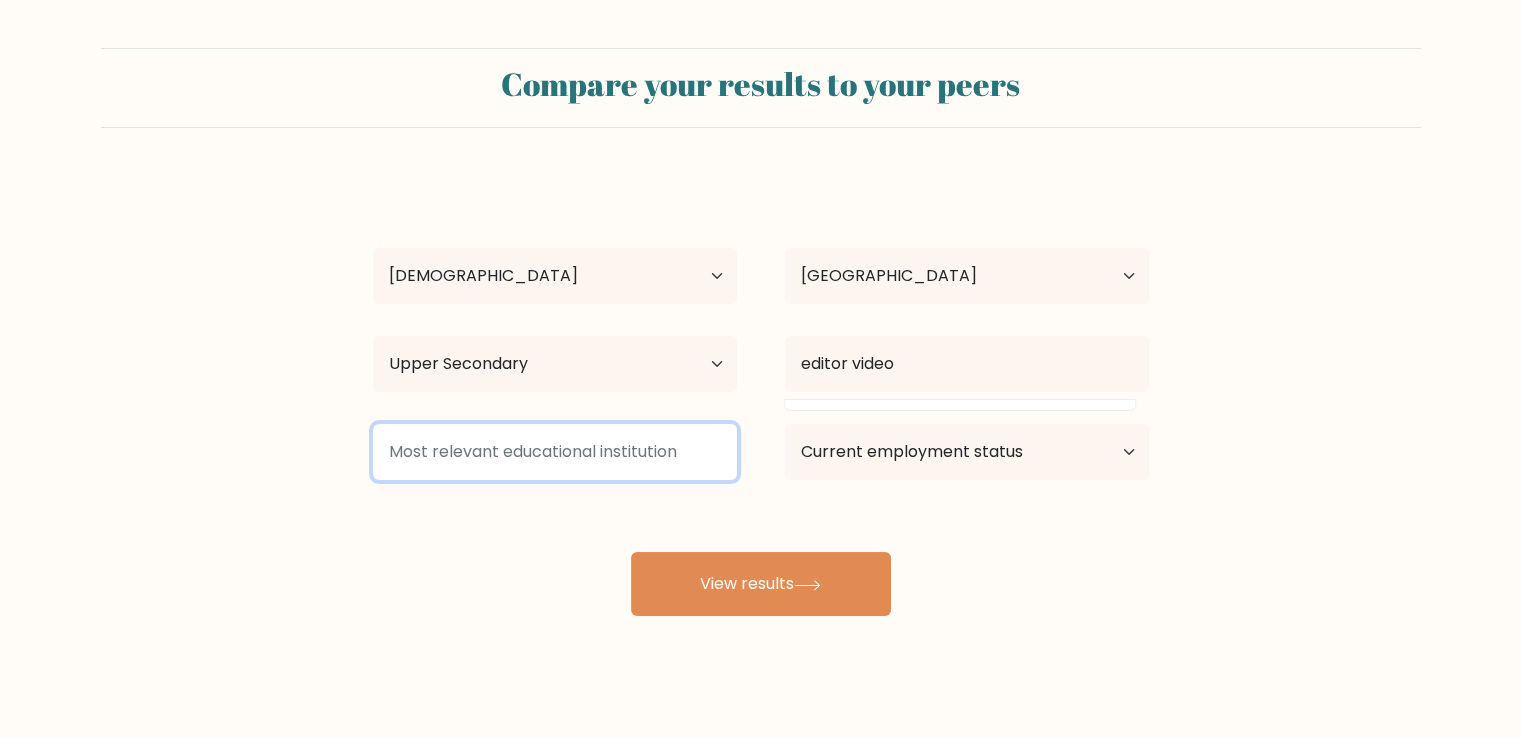 click at bounding box center (555, 452) 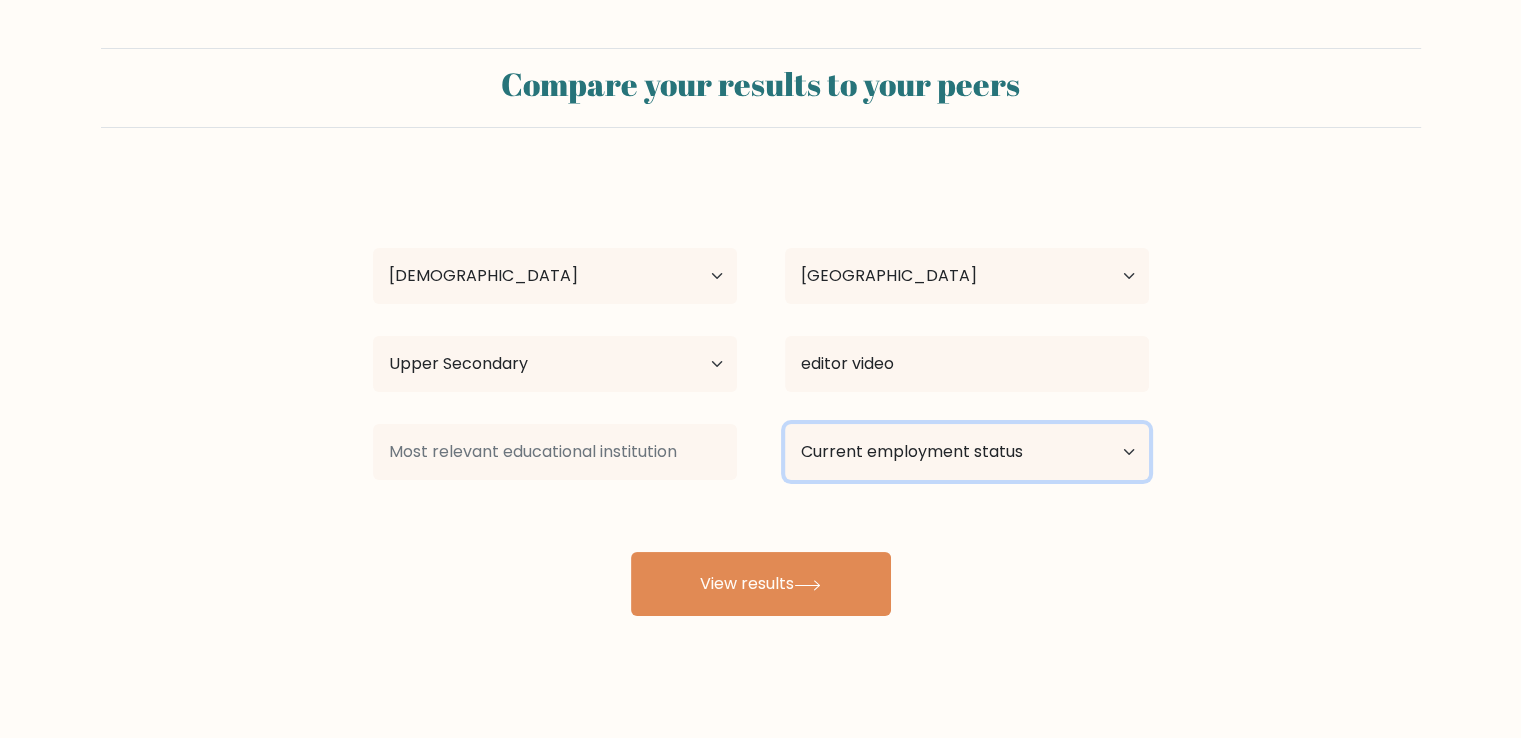 click on "Current employment status
Employed
Student
Retired
Other / prefer not to answer" at bounding box center [967, 452] 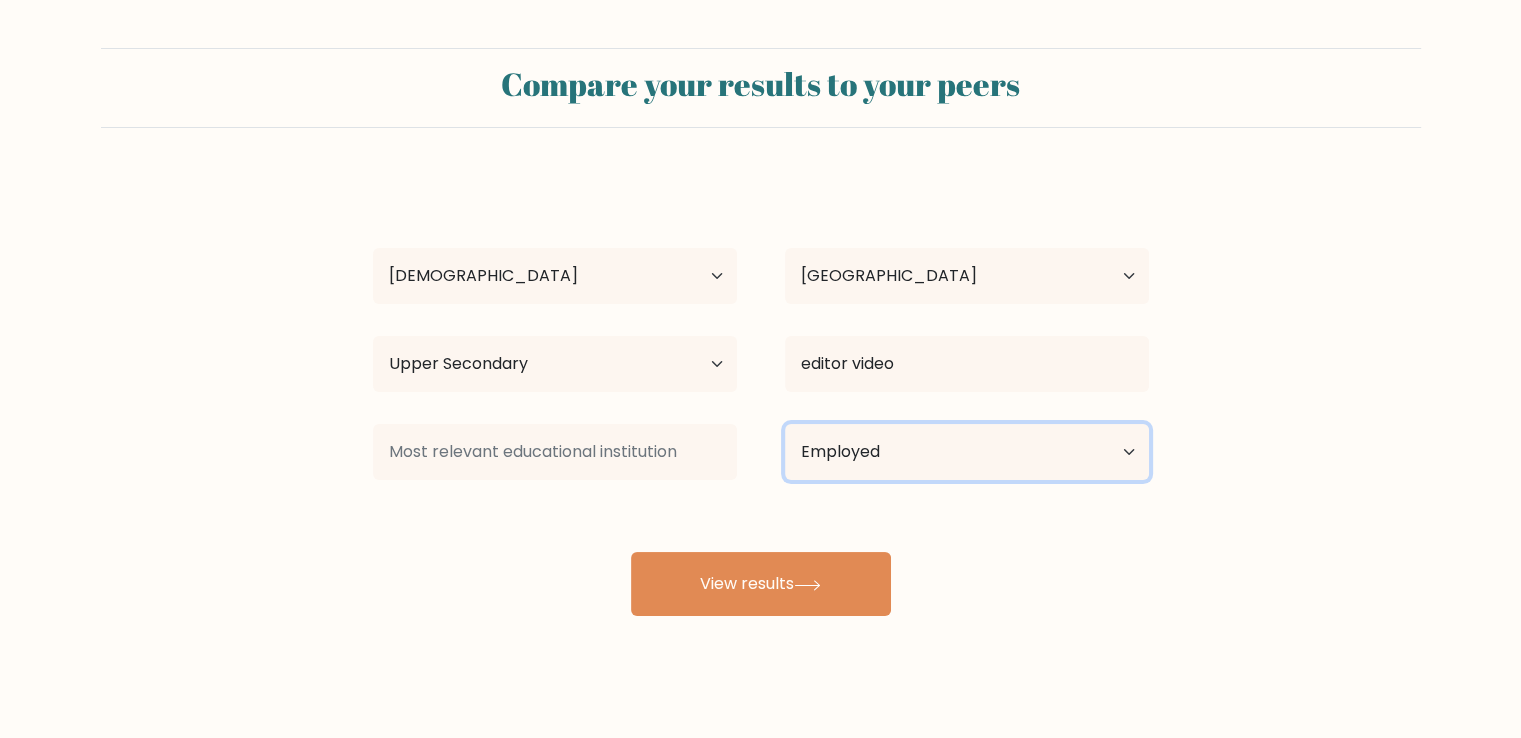click on "Current employment status
Employed
Student
Retired
Other / prefer not to answer" at bounding box center [967, 452] 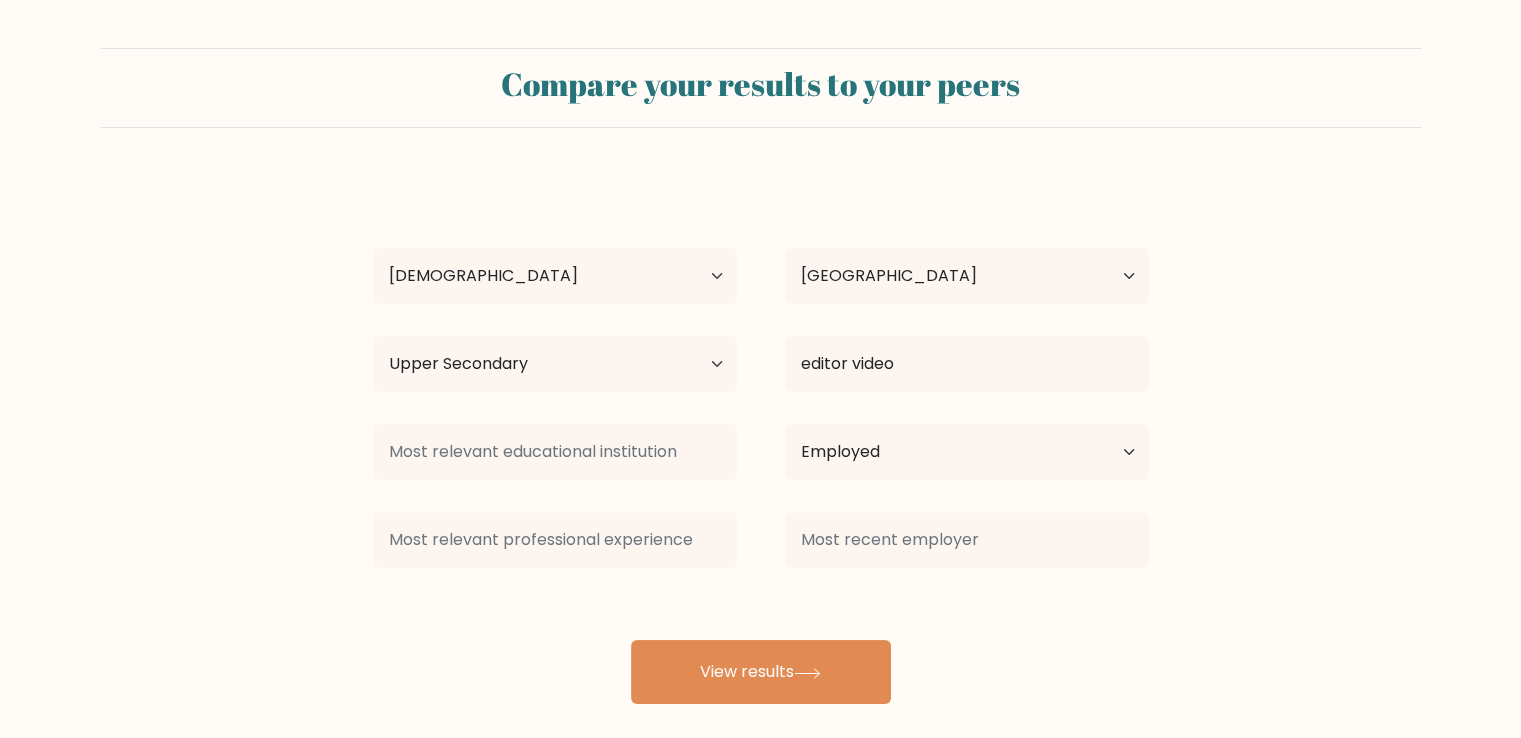 click on "Gabriel
Freitas
Age
Under 18 years old
18-24 years old
25-34 years old
35-44 years old
45-54 years old
55-64 years old
65 years old and above
Country
Afghanistan
Albania
Algeria
American Samoa
Andorra
Angola
Anguilla
Antarctica
Antigua and Barbuda
Argentina
Armenia
Aruba
Australia
Austria
Azerbaijan
Bahamas
Bahrain
Bangladesh
Barbados
Belarus
Belgium
Belize
Benin
Bermuda
Bhutan
Bolivia
Bonaire, Sint Eustatius and Saba
Bosnia and Herzegovina
Botswana
Bouvet Island
Brazil
Brunei" at bounding box center [761, 440] 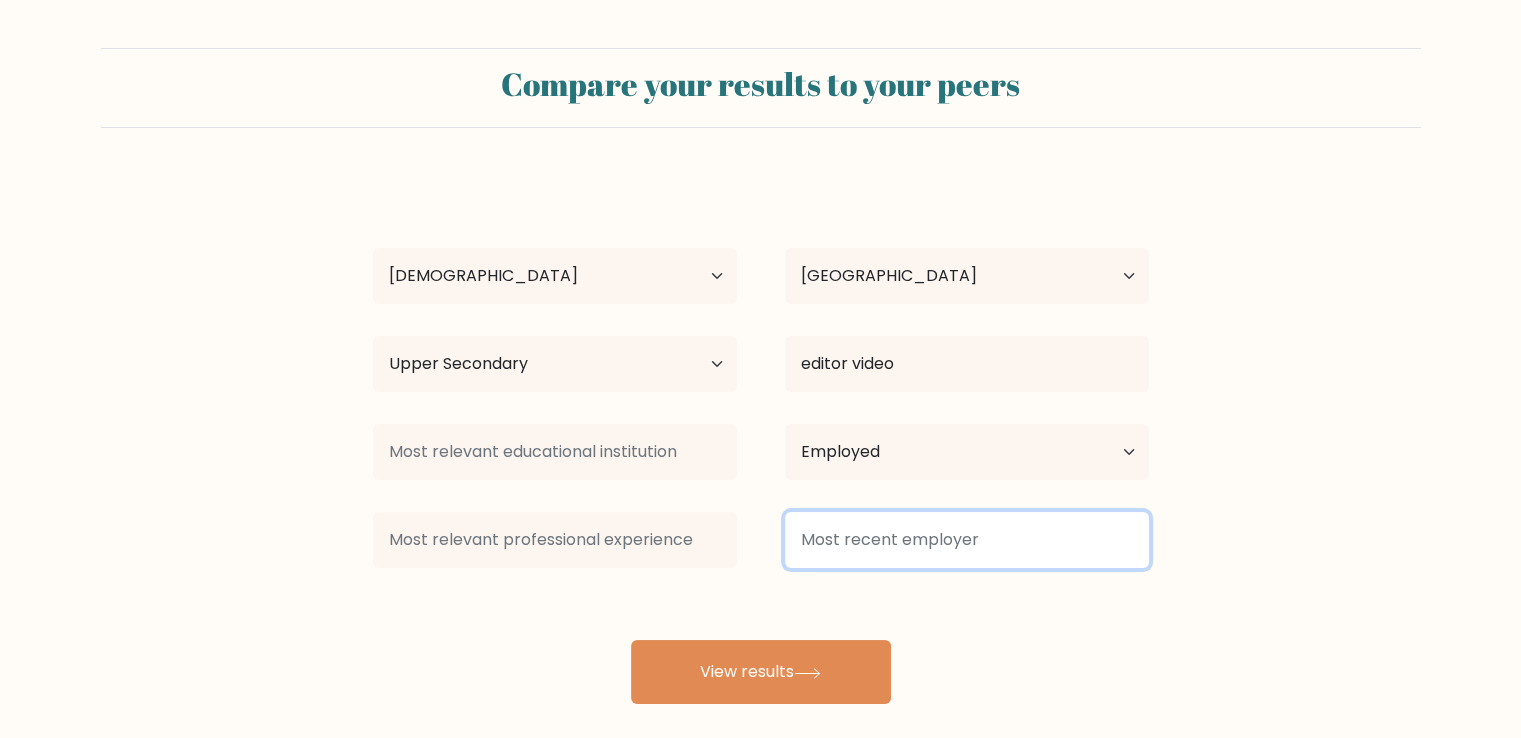 click at bounding box center [967, 540] 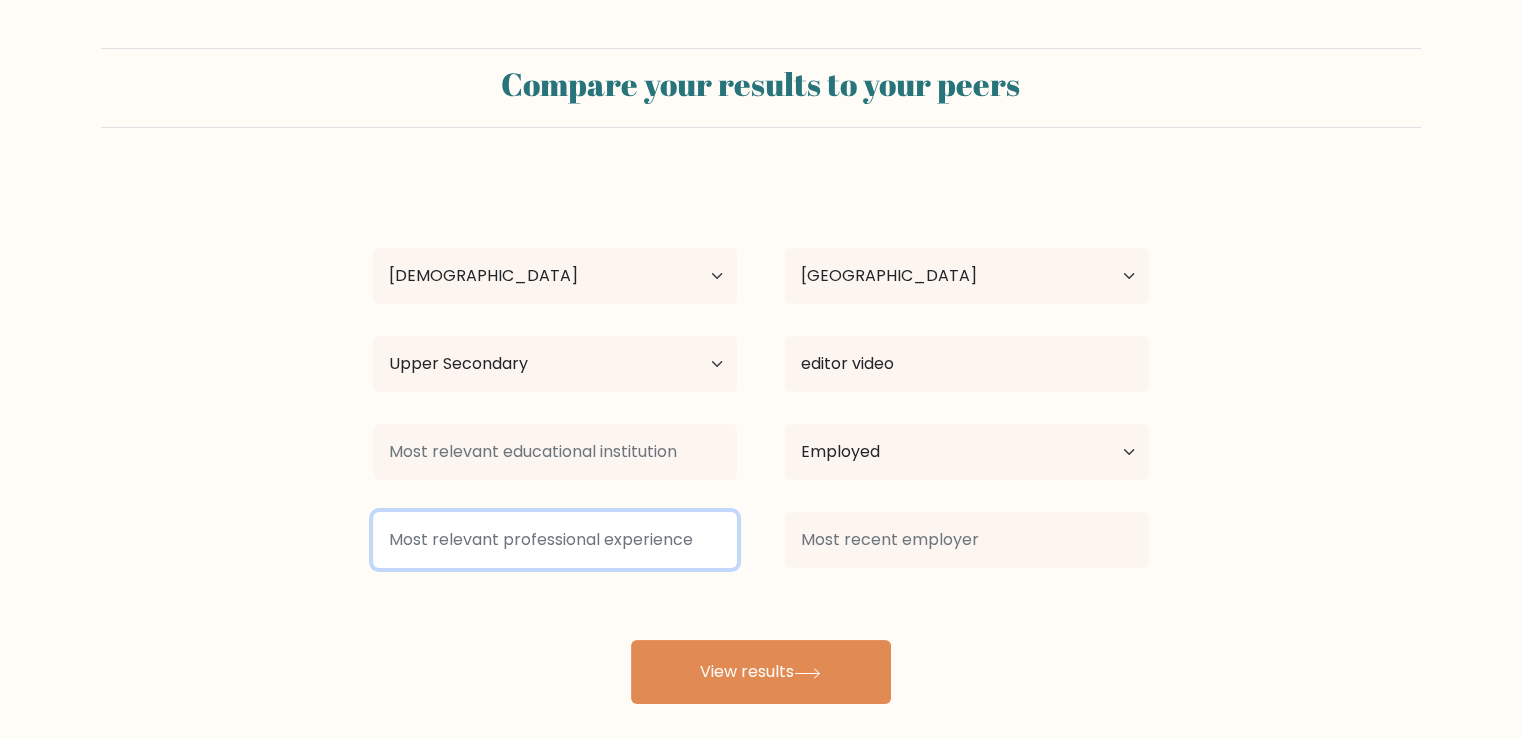 click at bounding box center [555, 540] 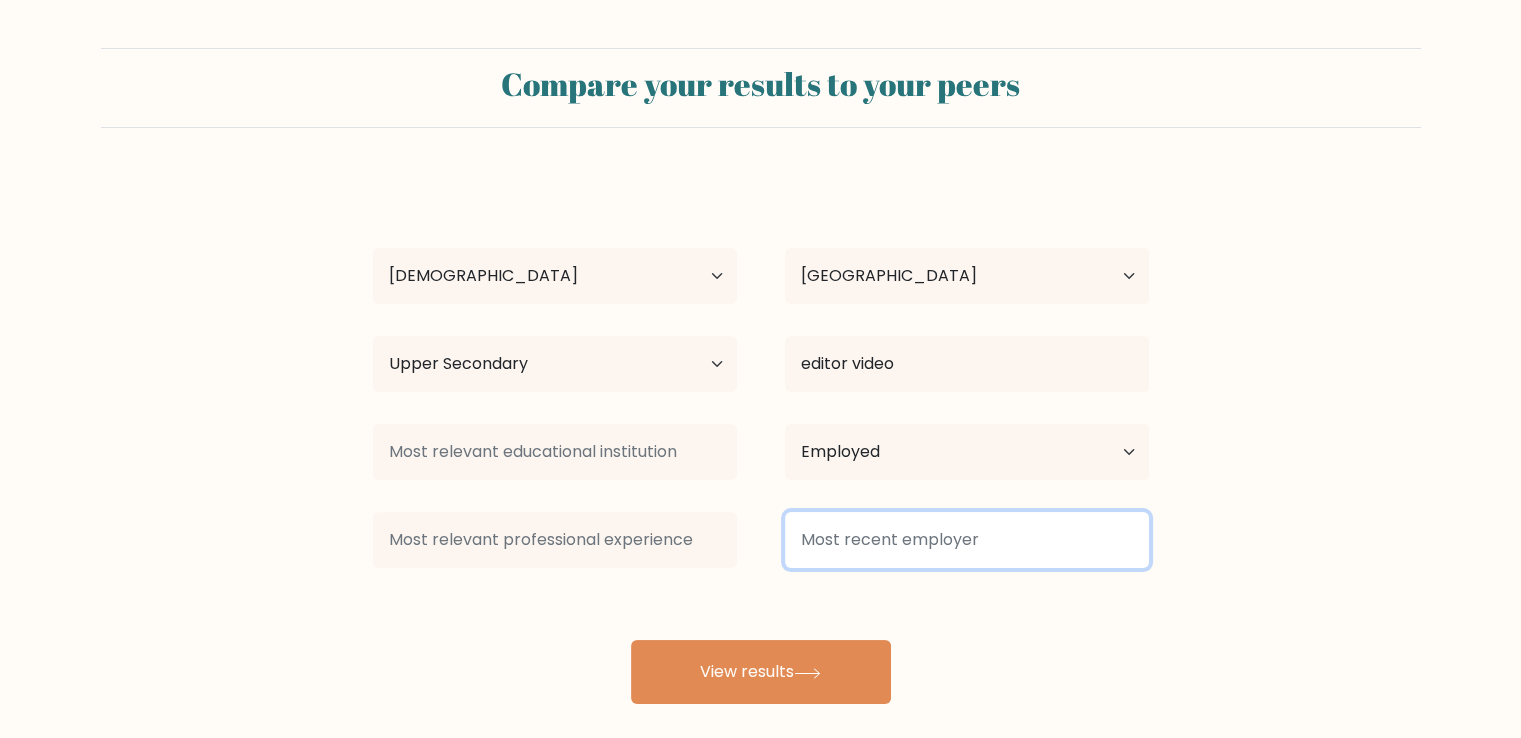 click at bounding box center [967, 540] 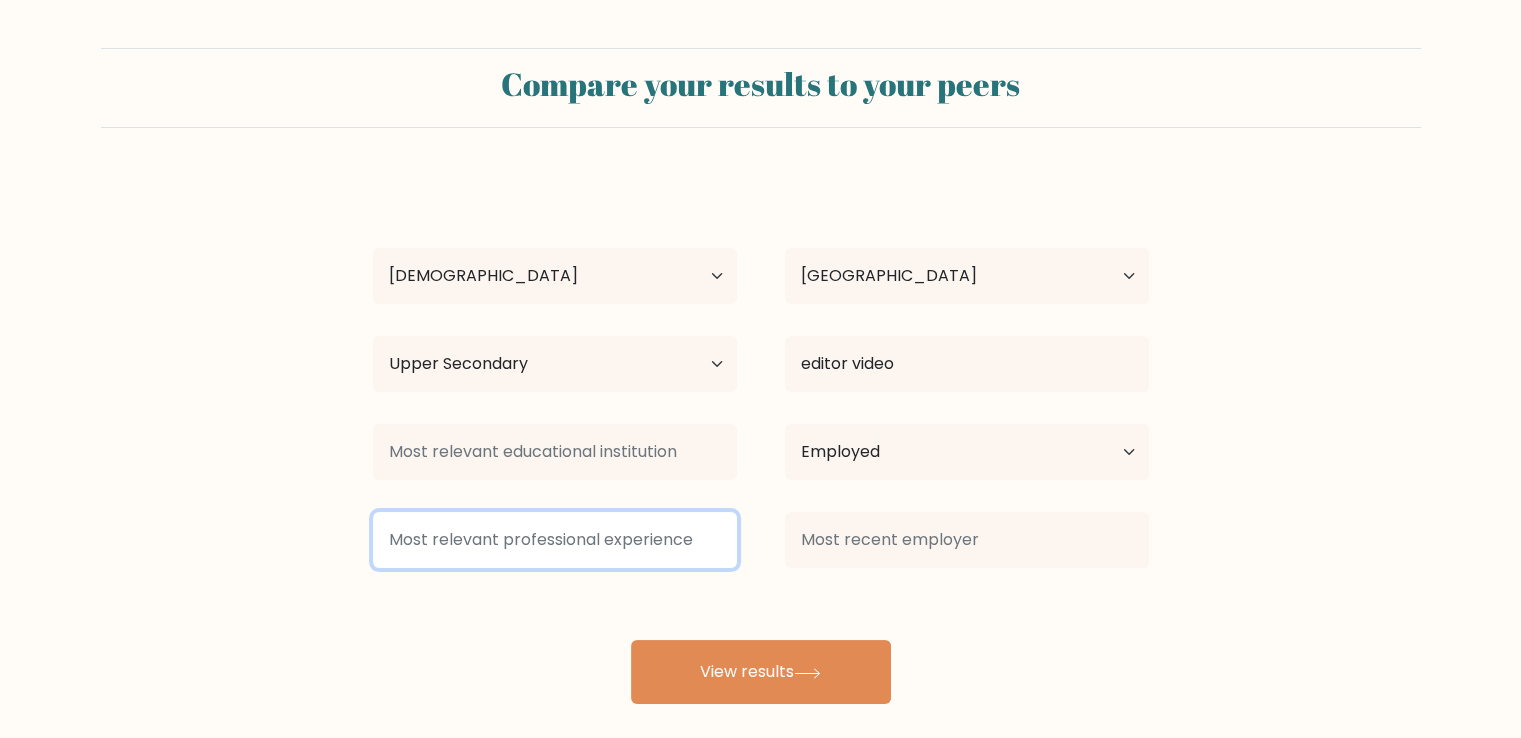 click at bounding box center (555, 540) 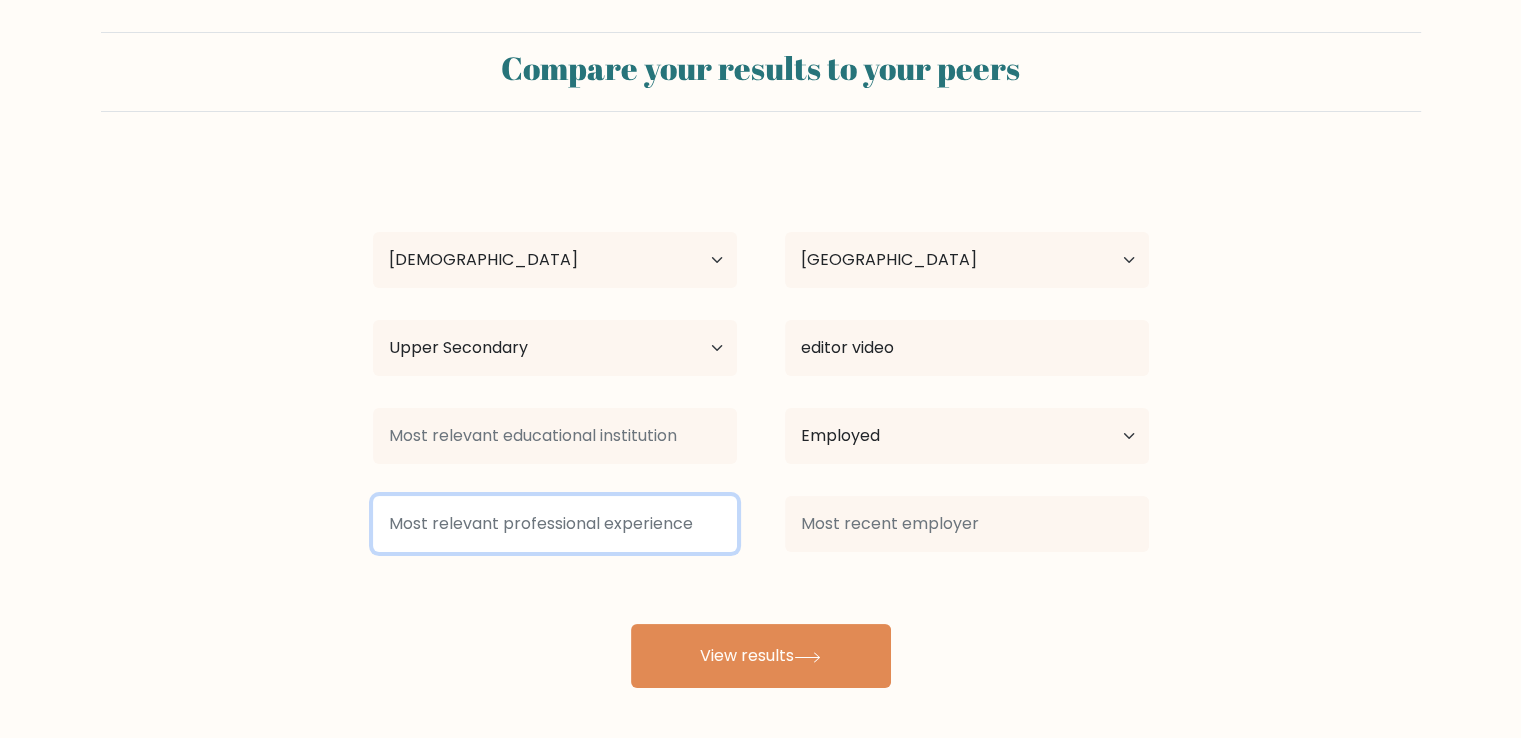 scroll, scrollTop: 20, scrollLeft: 0, axis: vertical 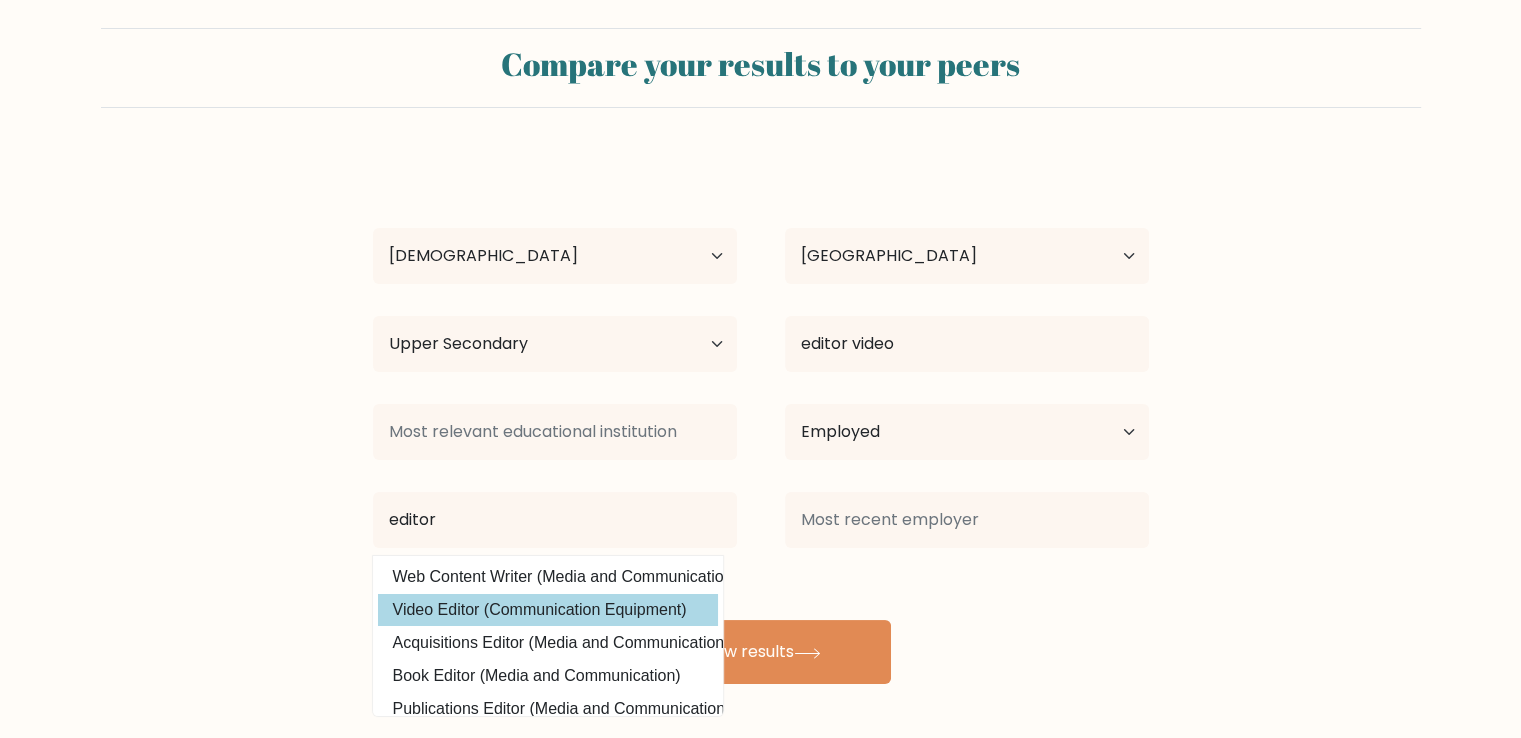click on "Video Editor (Communication Equipment)" at bounding box center [548, 610] 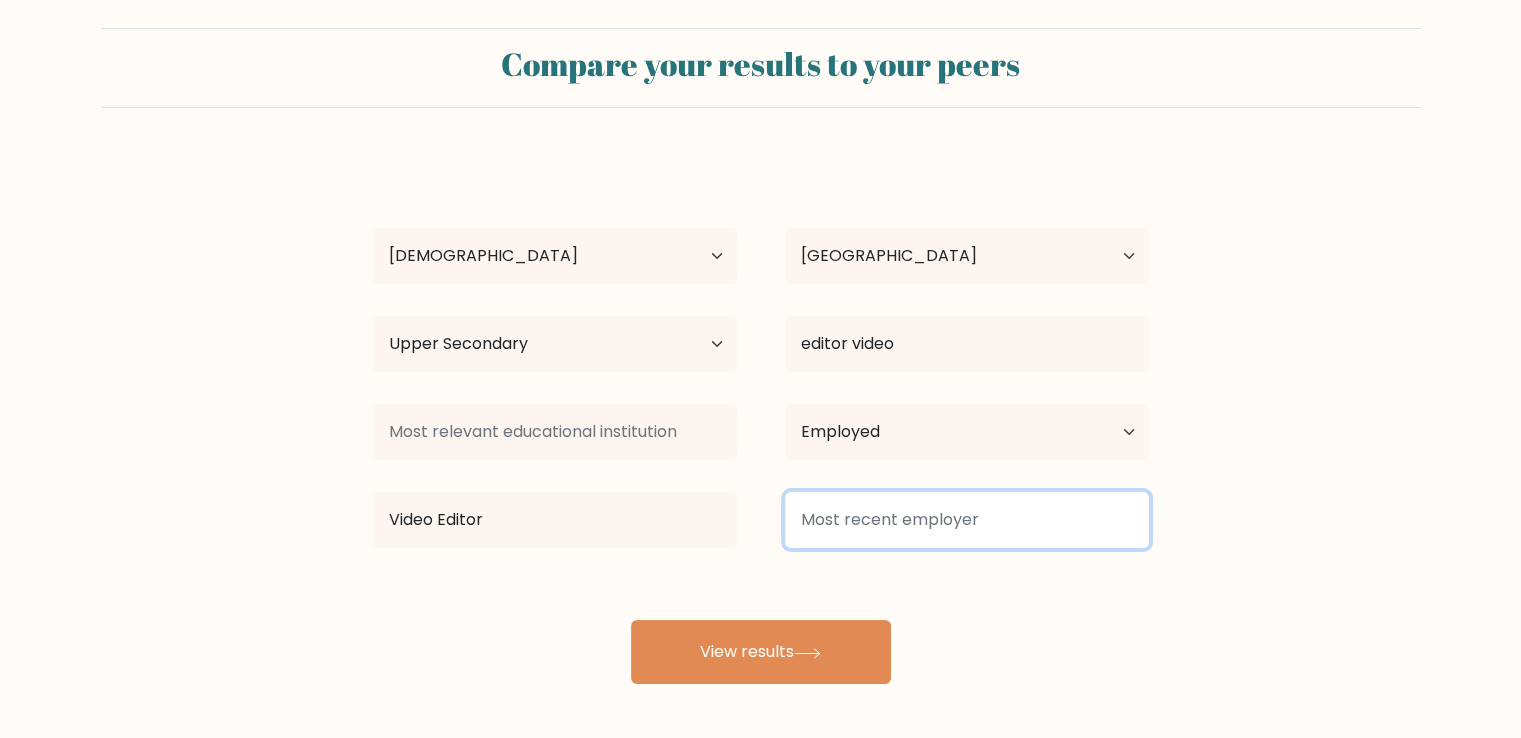 click at bounding box center (967, 520) 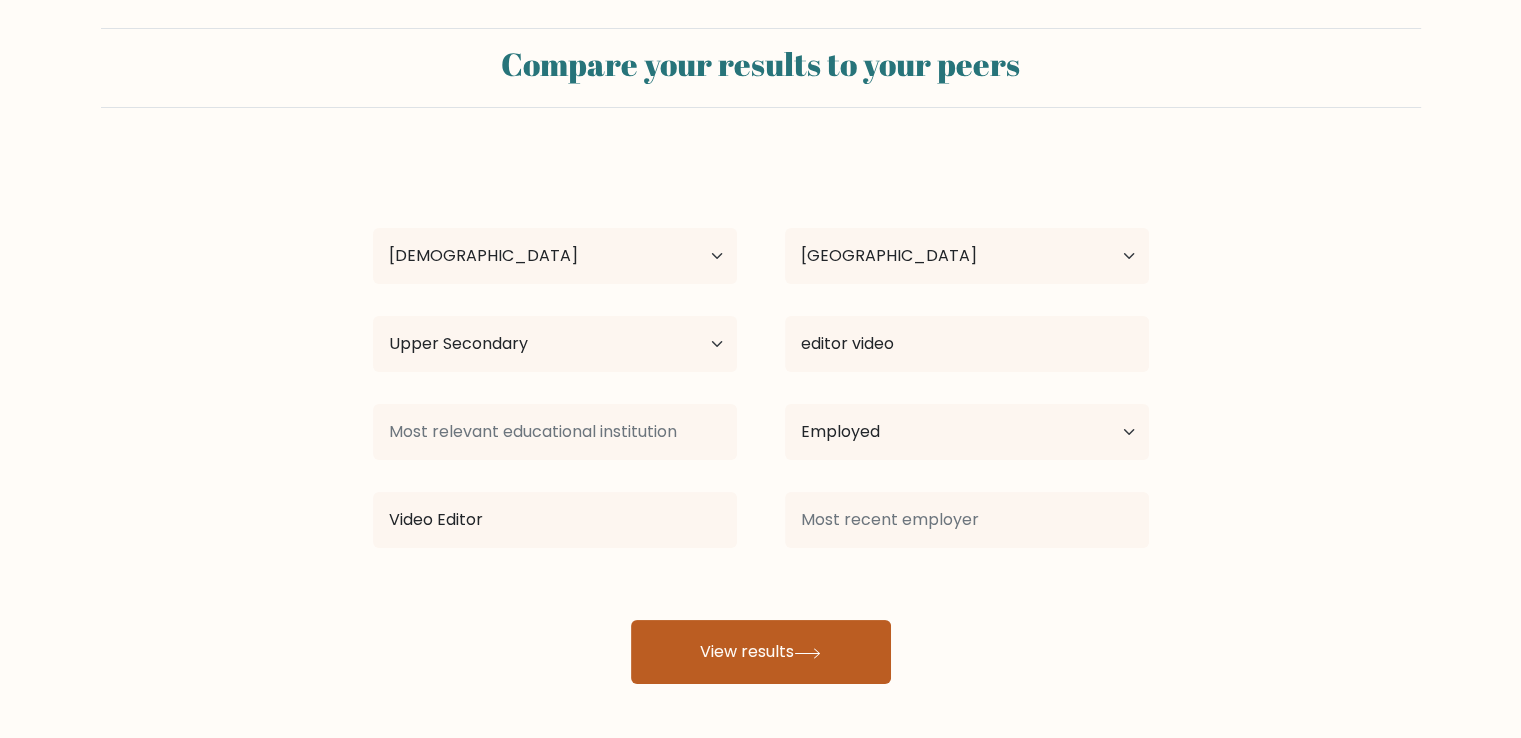 click 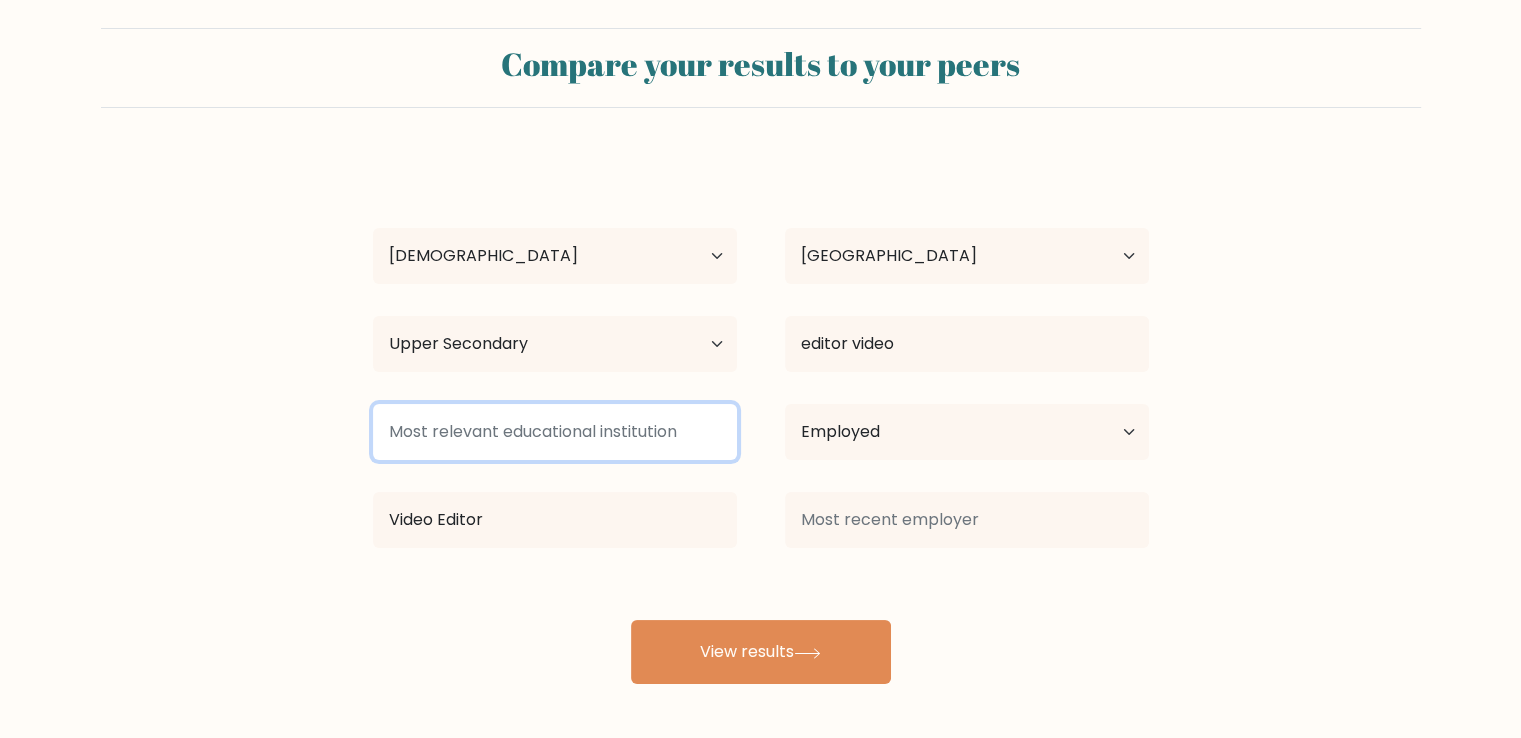 click at bounding box center [555, 432] 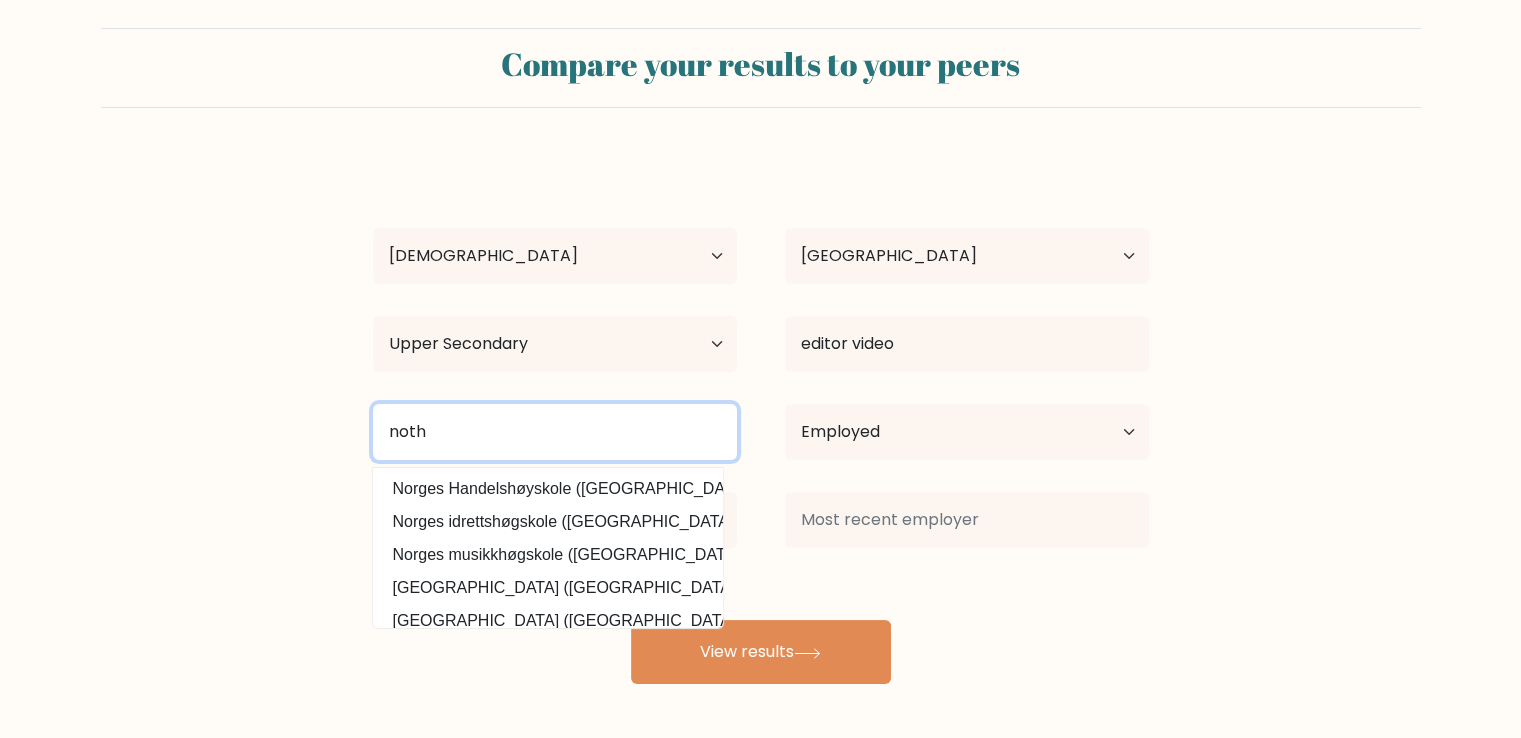 type on "nothi" 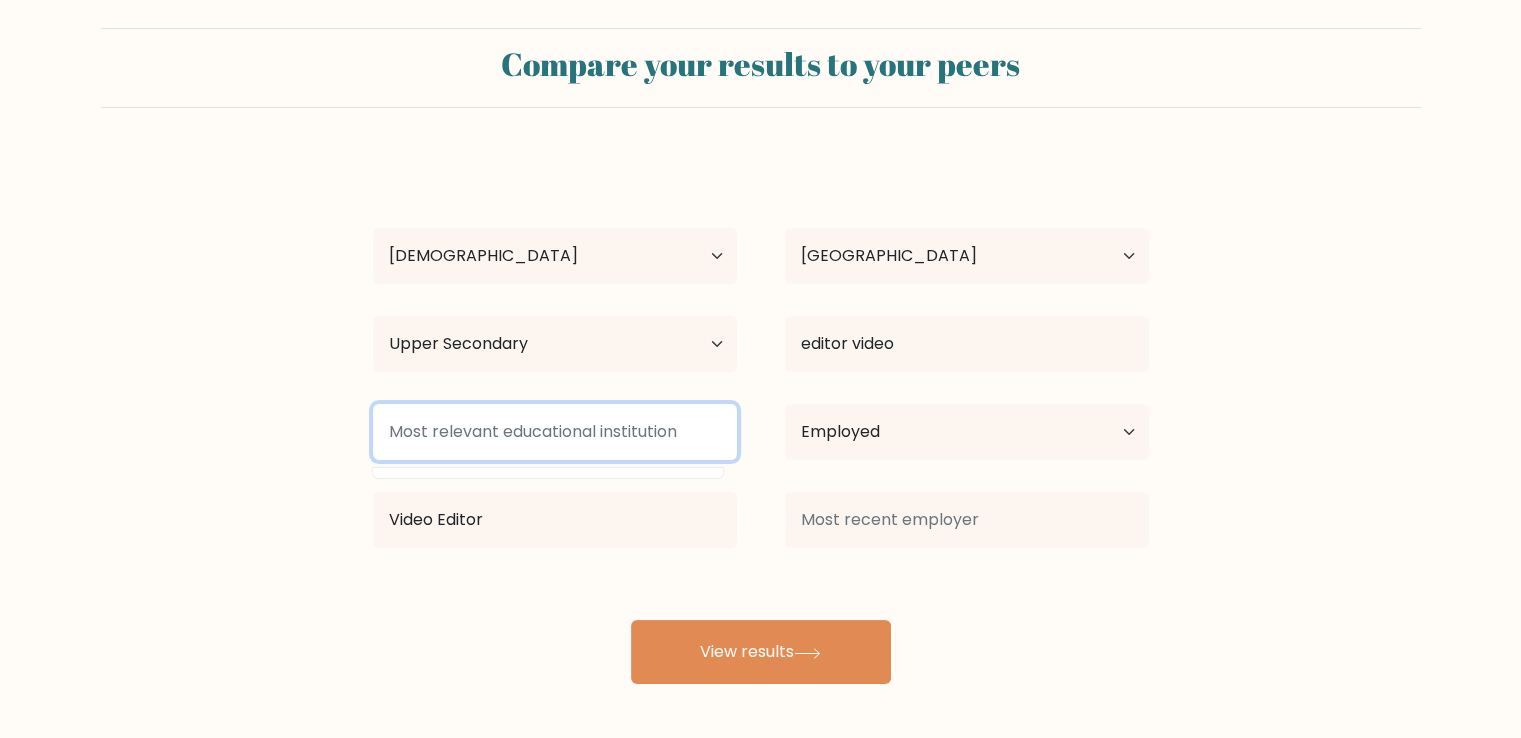 type on "n" 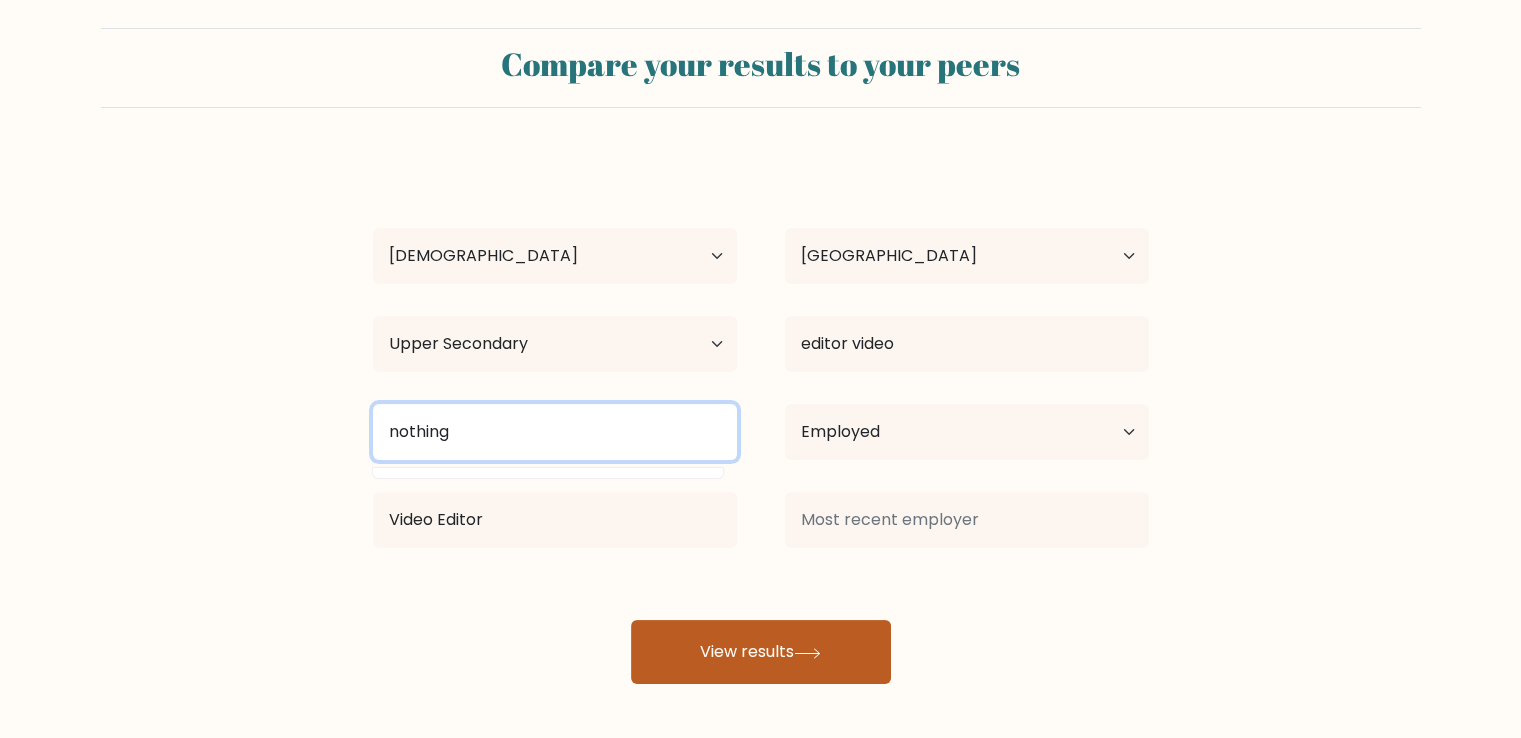 type on "nothing" 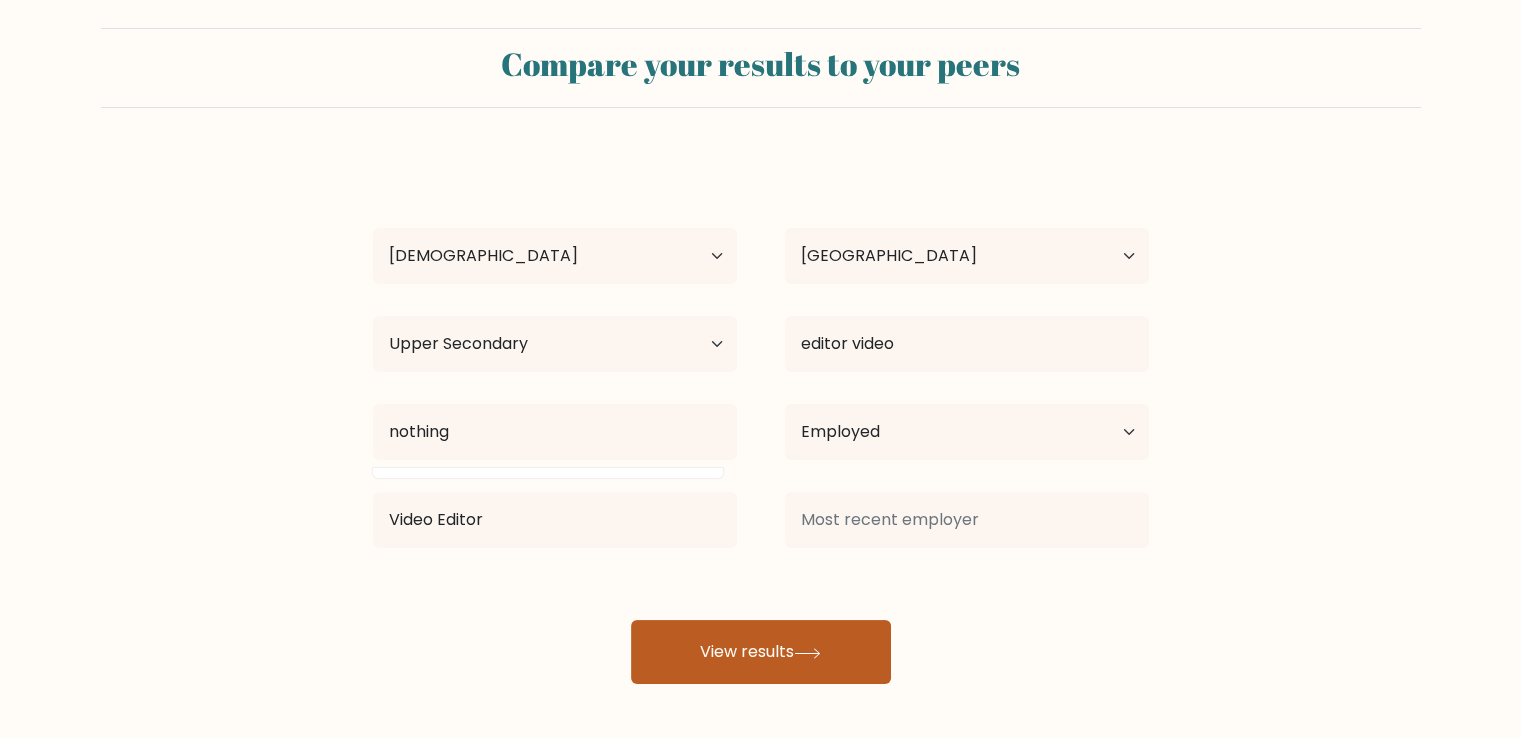click on "View results" at bounding box center (761, 652) 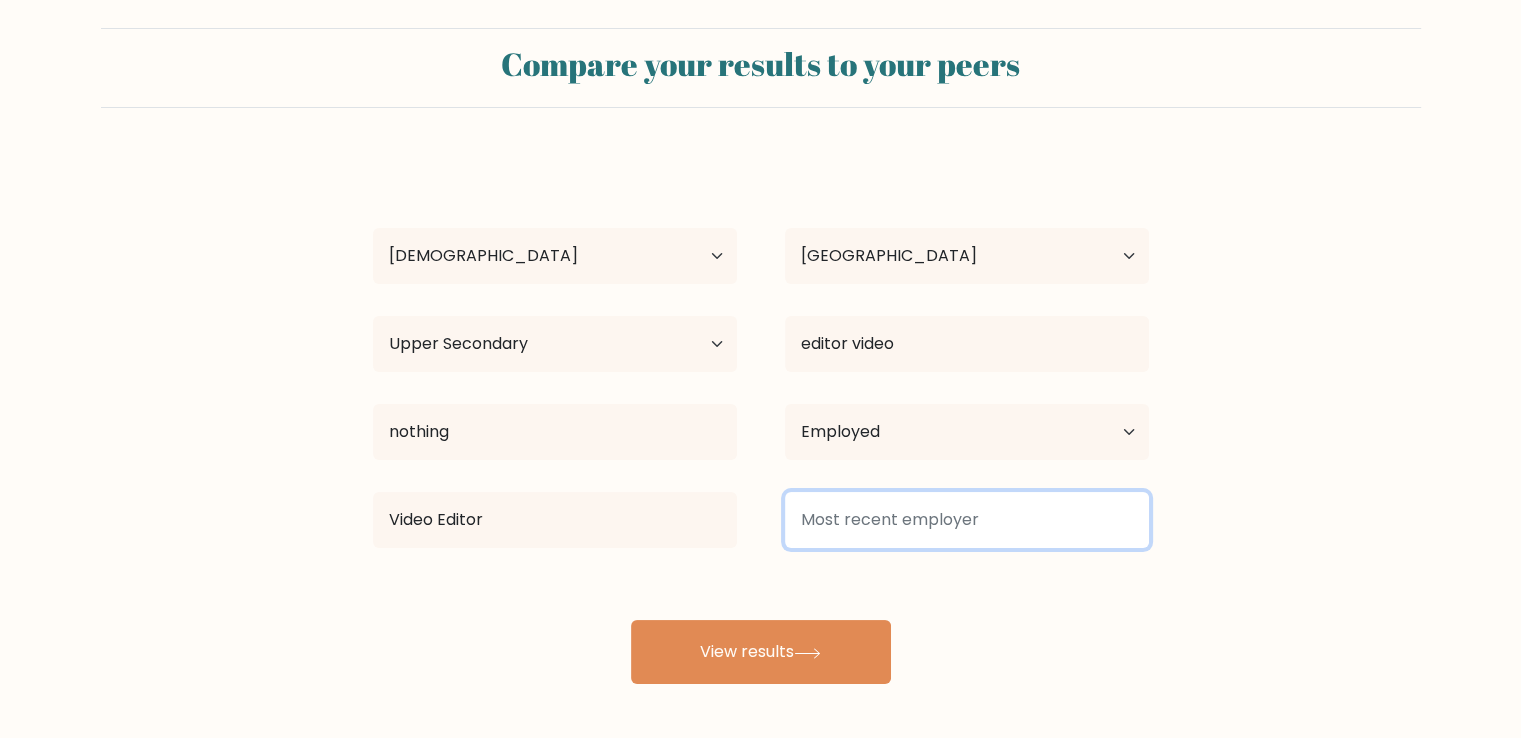 click at bounding box center [967, 520] 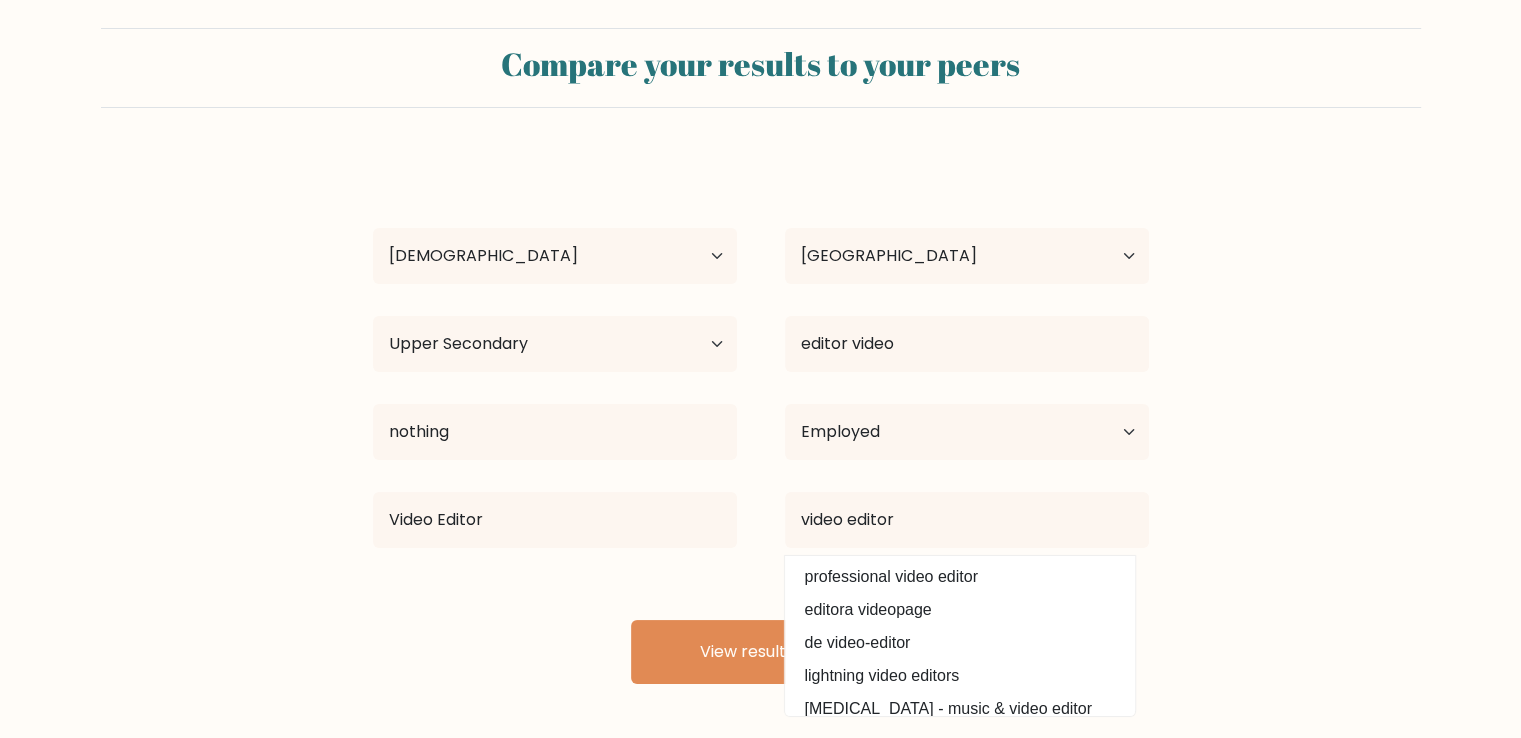 click on "professional video editor" at bounding box center [960, 577] 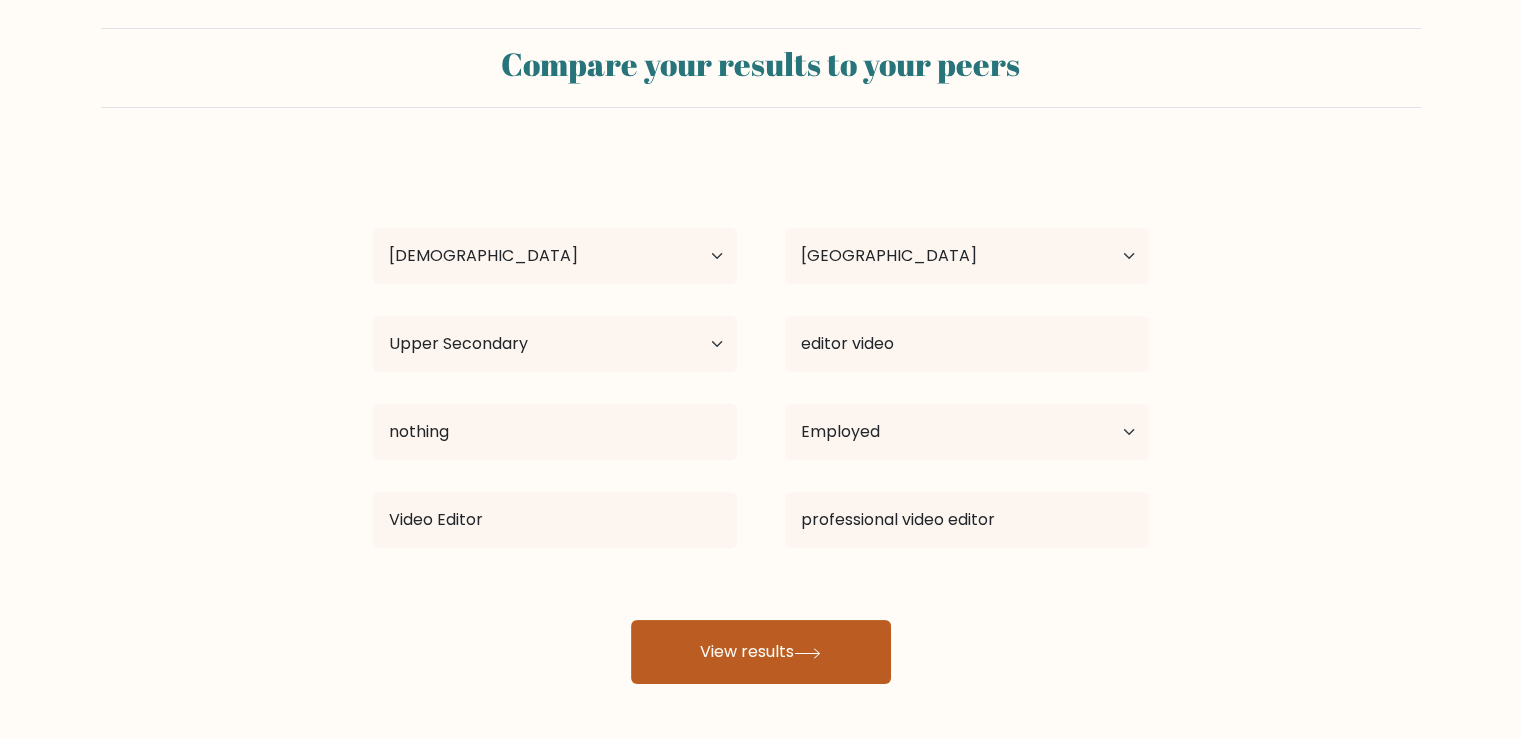 click on "View results" at bounding box center [761, 652] 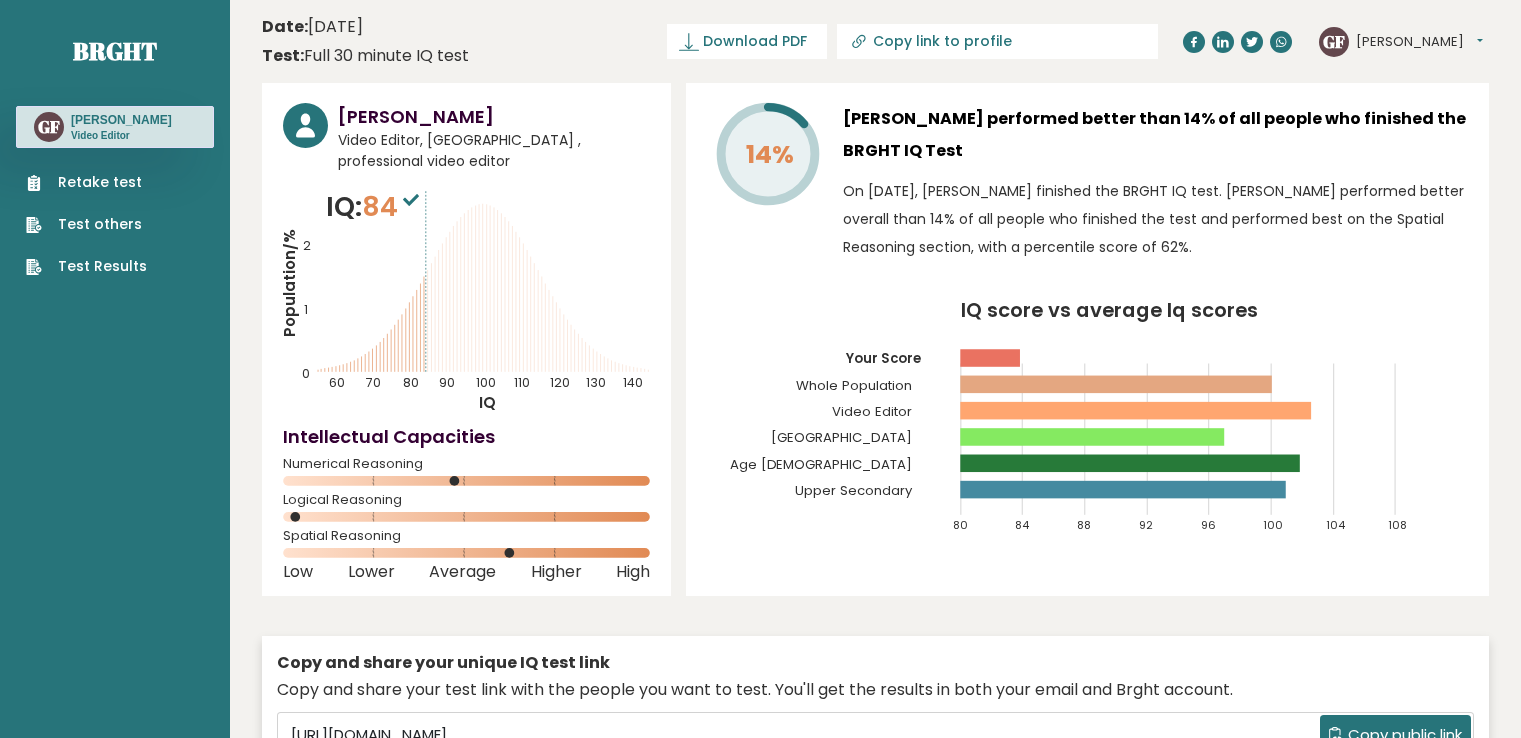 scroll, scrollTop: 0, scrollLeft: 0, axis: both 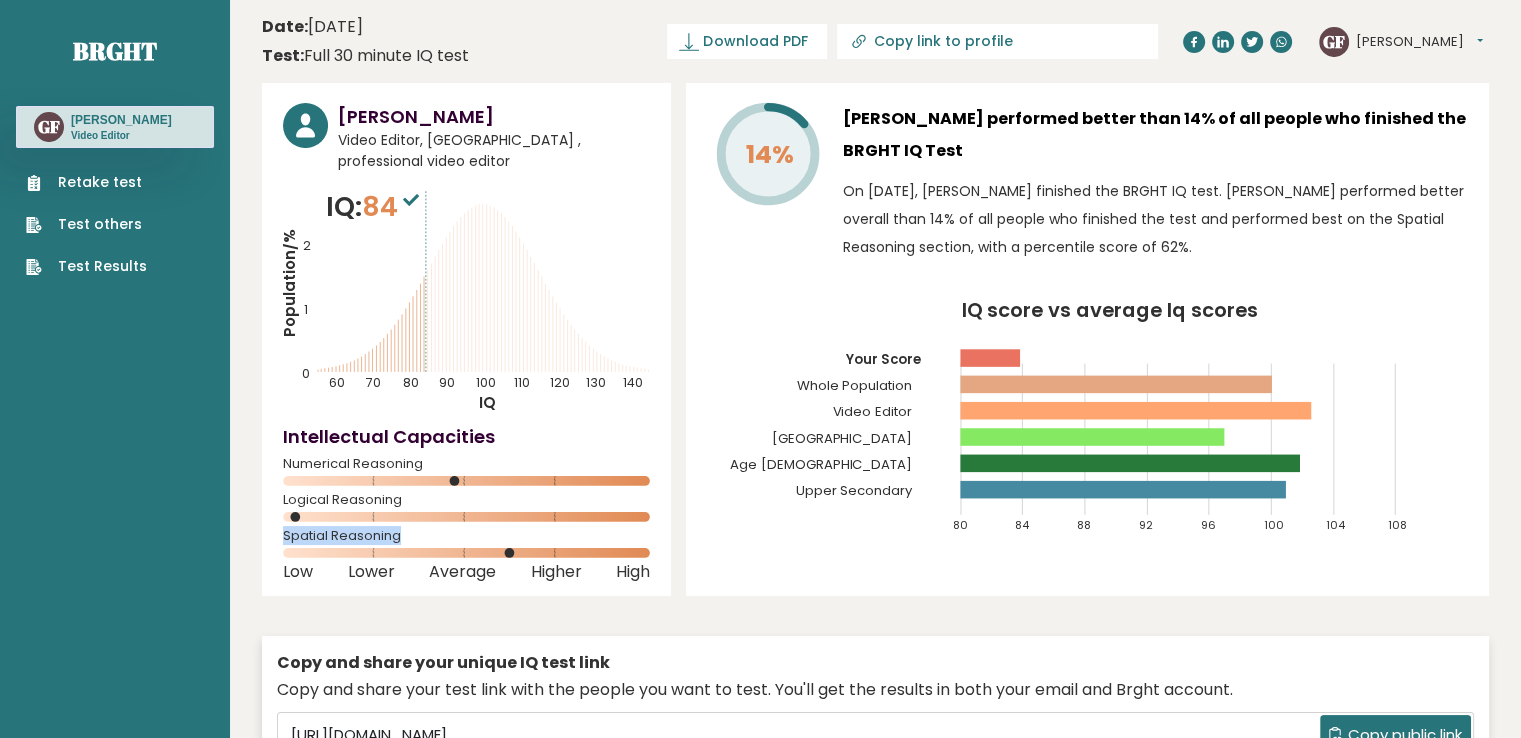 drag, startPoint x: 274, startPoint y: 514, endPoint x: 420, endPoint y: 515, distance: 146.00342 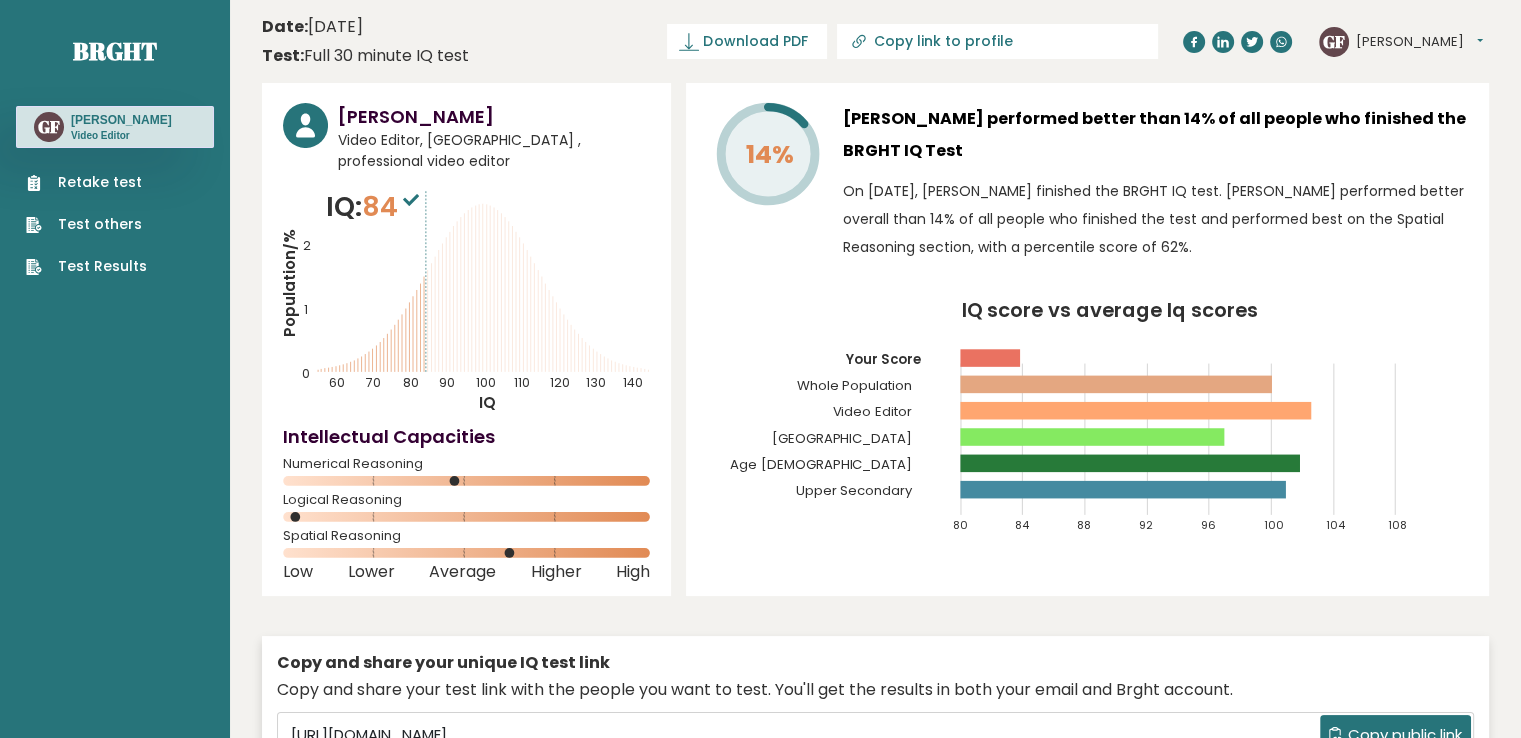 click on "Logical Reasoning" at bounding box center [466, 500] 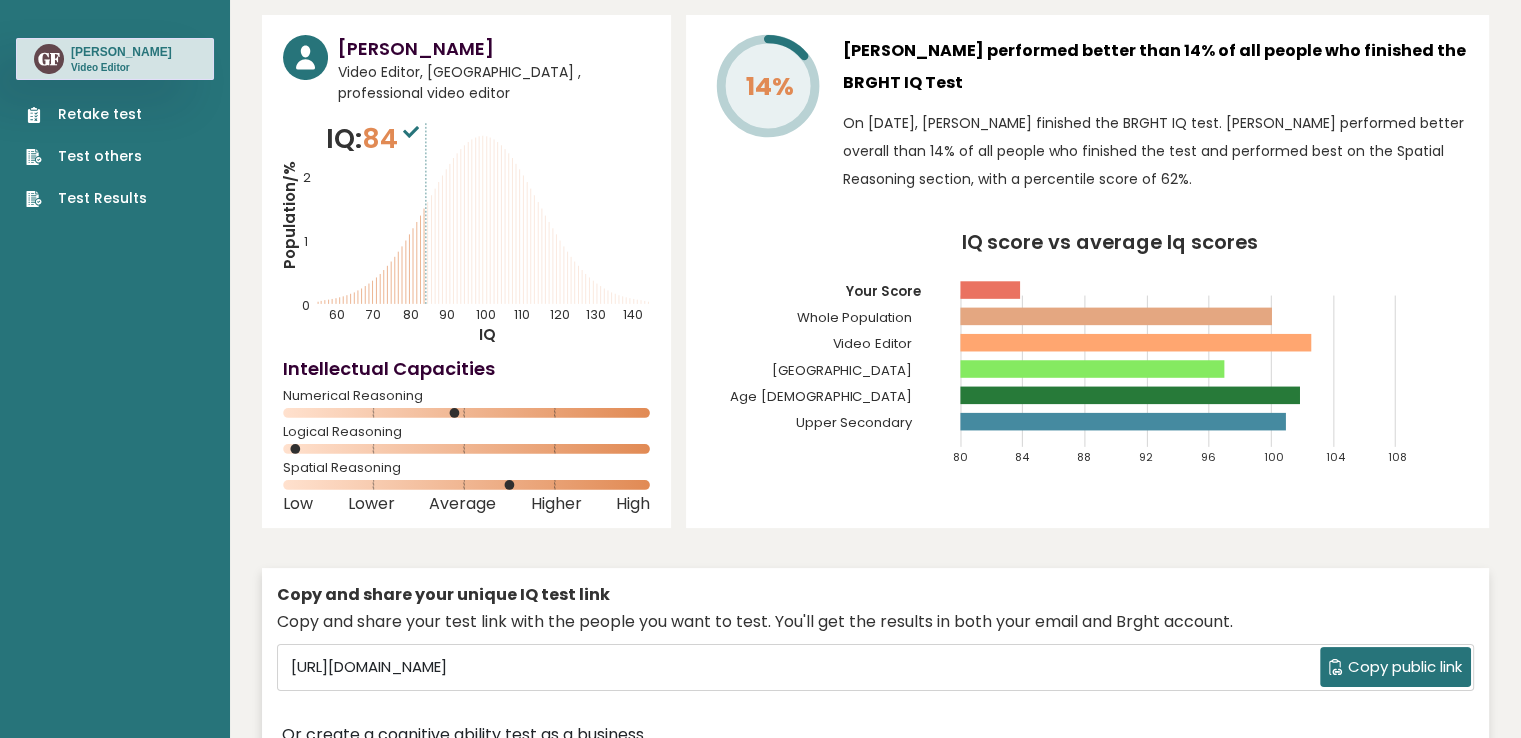 scroll, scrollTop: 100, scrollLeft: 0, axis: vertical 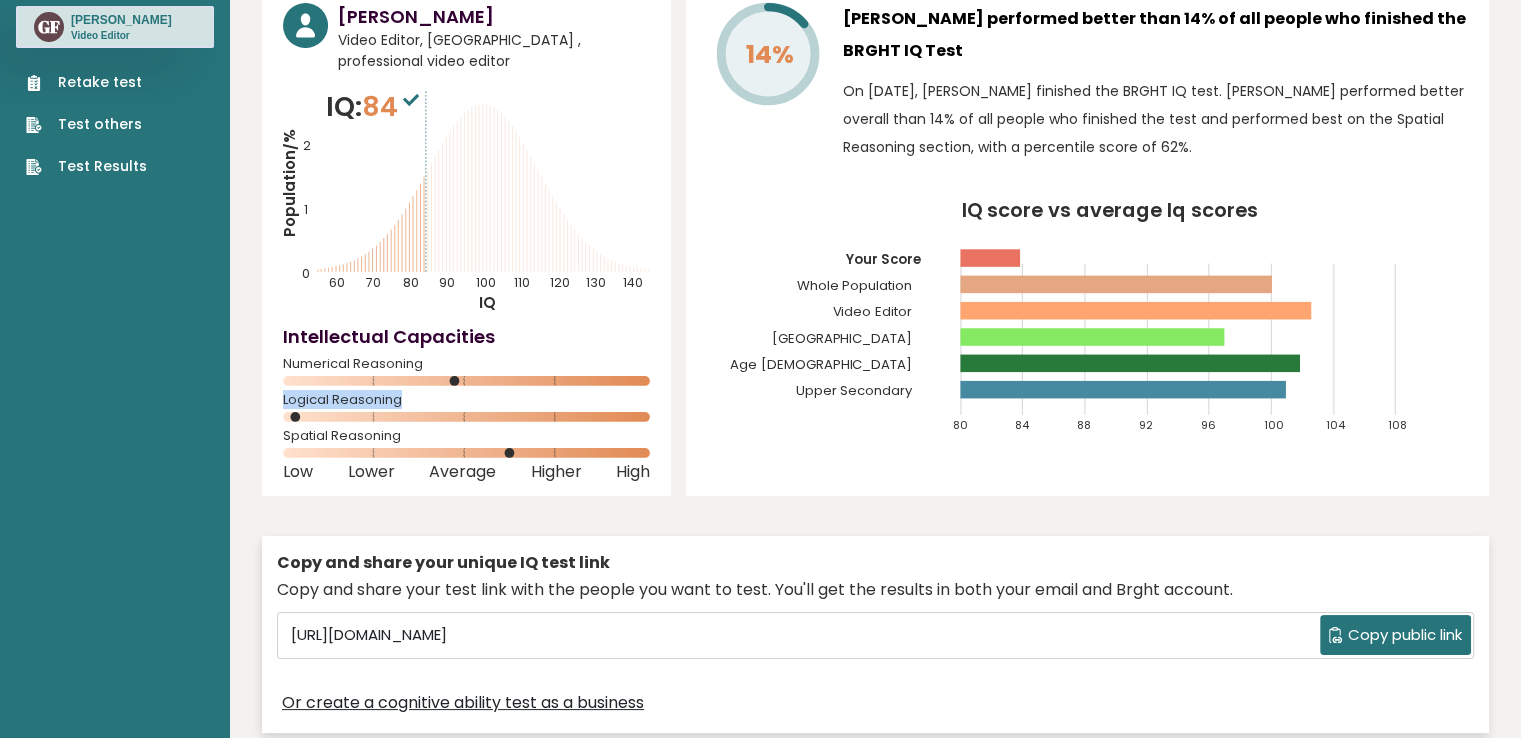 drag, startPoint x: 280, startPoint y: 371, endPoint x: 421, endPoint y: 377, distance: 141.12761 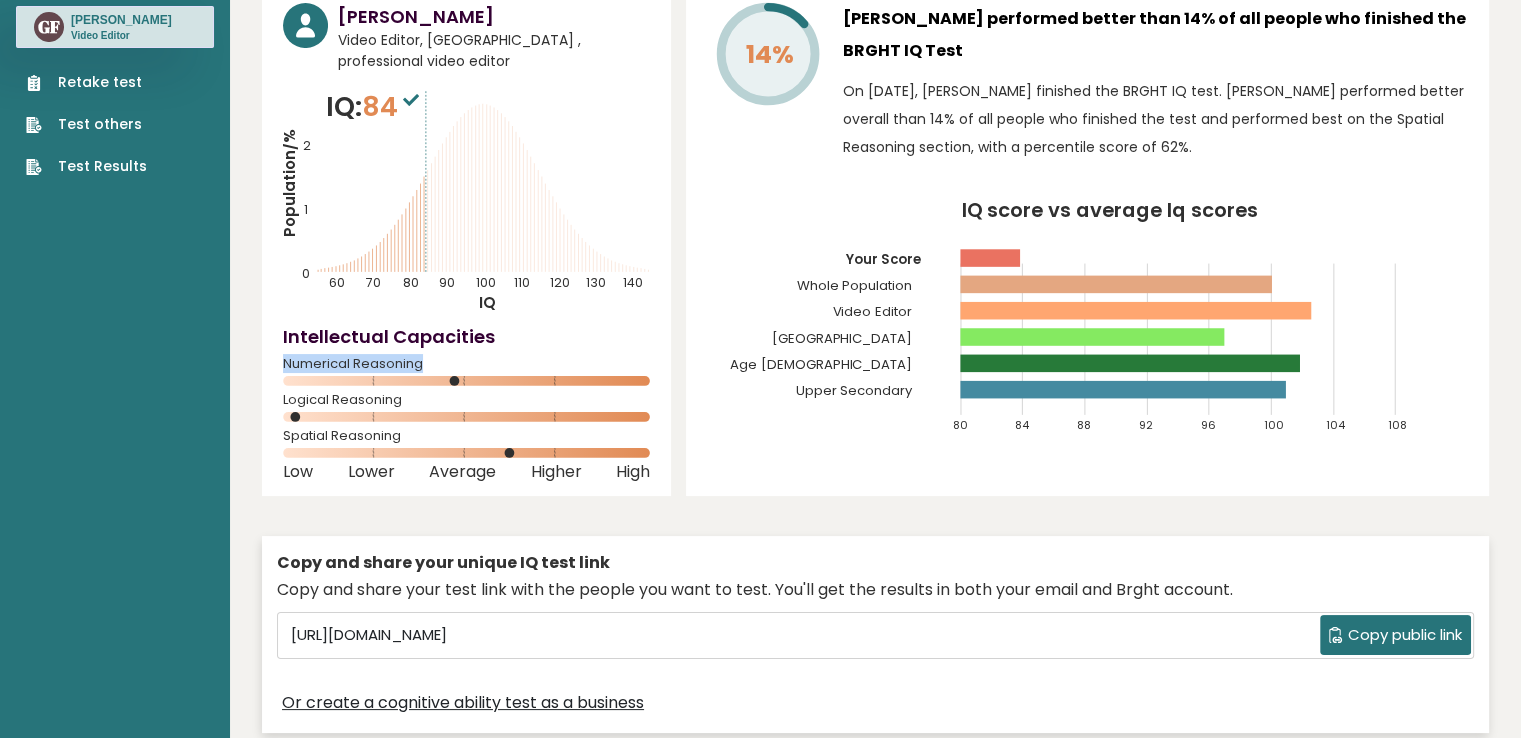drag, startPoint x: 277, startPoint y: 331, endPoint x: 460, endPoint y: 335, distance: 183.04372 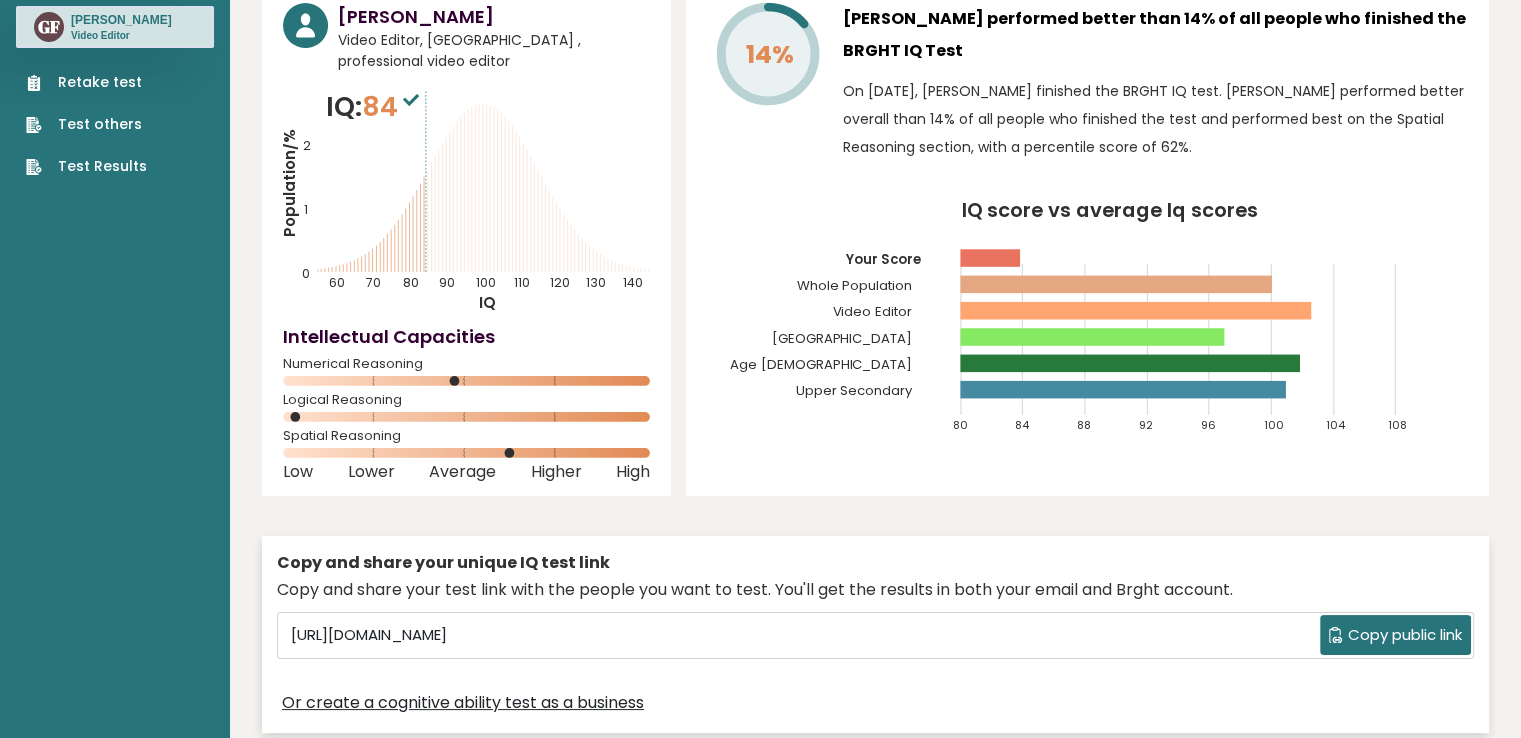 drag, startPoint x: 398, startPoint y: 349, endPoint x: 296, endPoint y: 336, distance: 102.825096 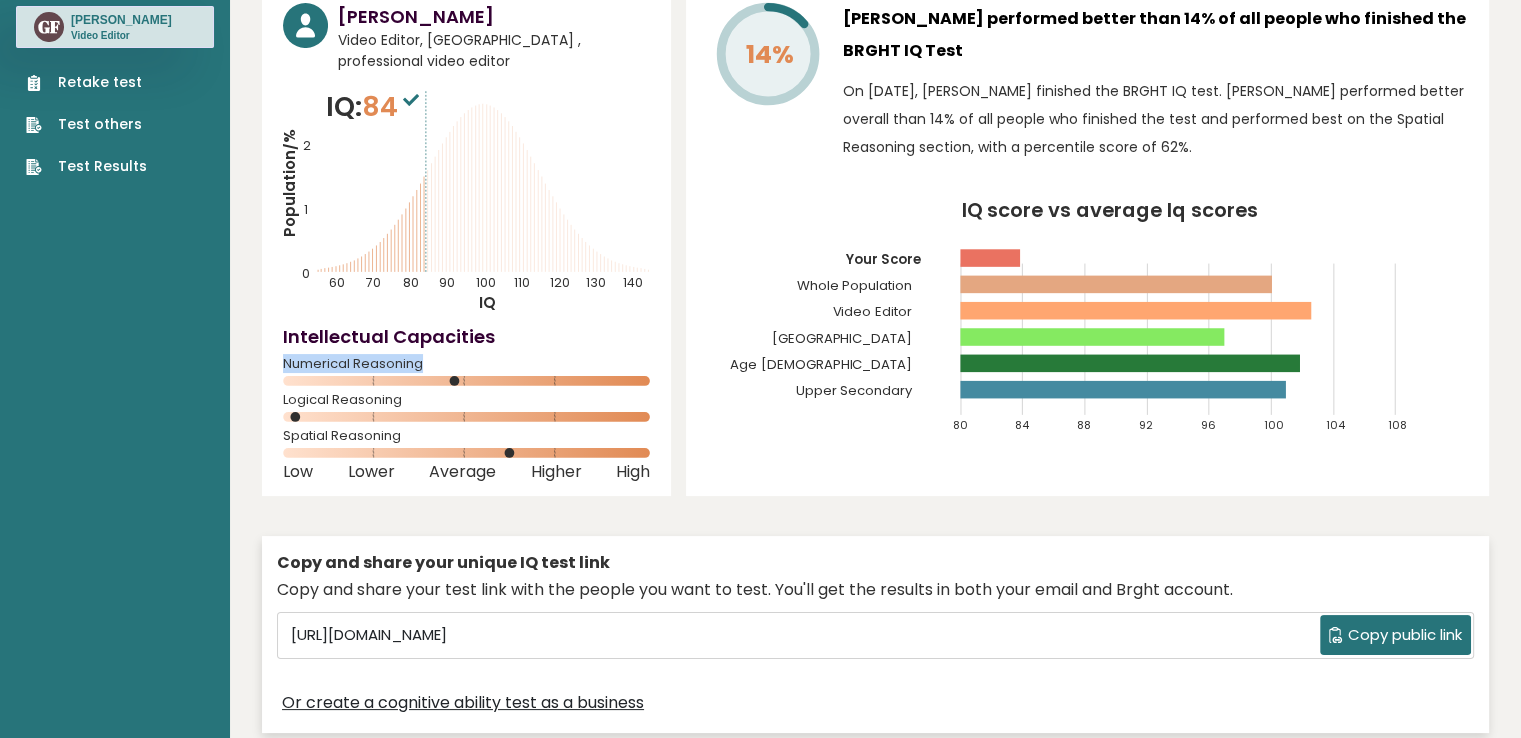 drag, startPoint x: 280, startPoint y: 344, endPoint x: 448, endPoint y: 350, distance: 168.1071 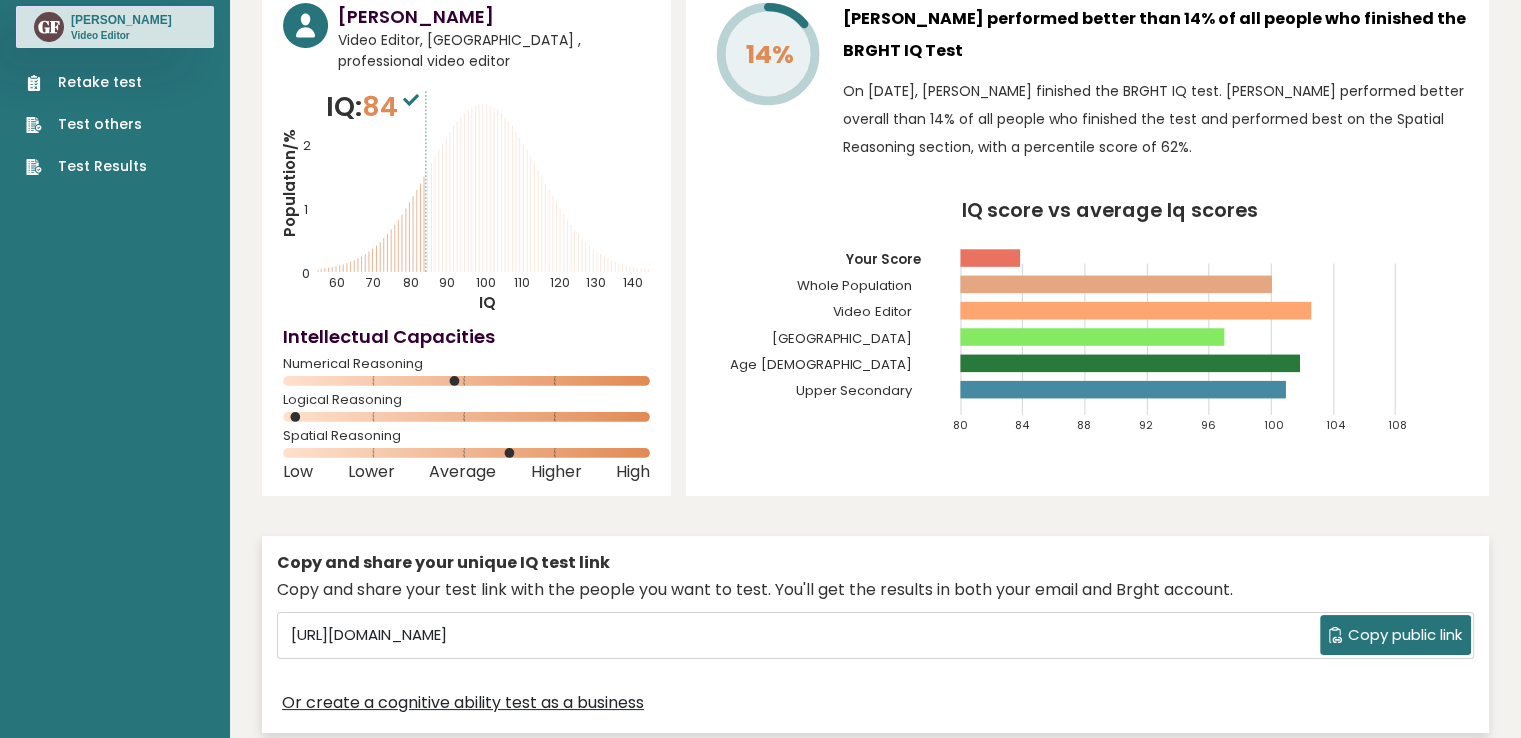 drag, startPoint x: 386, startPoint y: 347, endPoint x: 271, endPoint y: 347, distance: 115 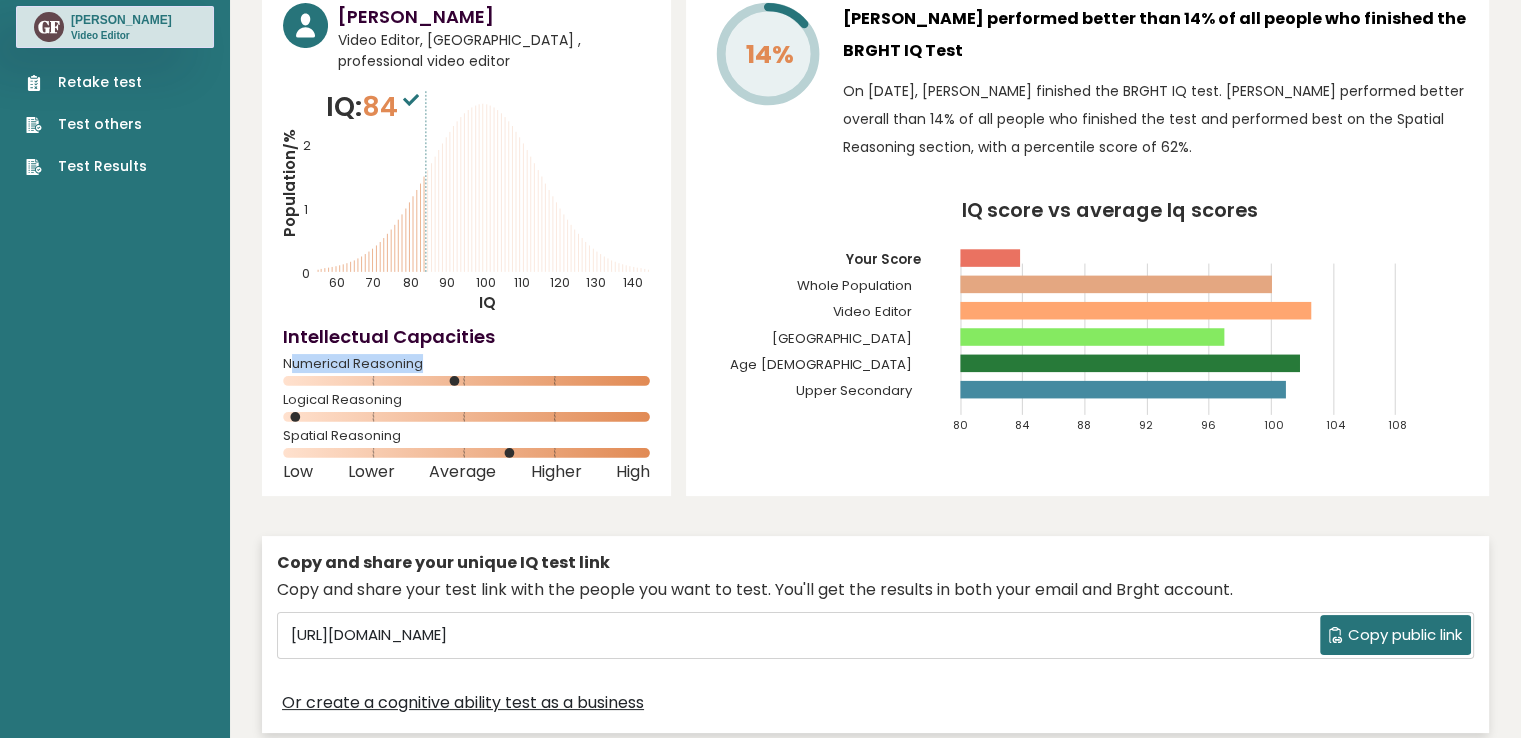 drag, startPoint x: 288, startPoint y: 344, endPoint x: 465, endPoint y: 344, distance: 177 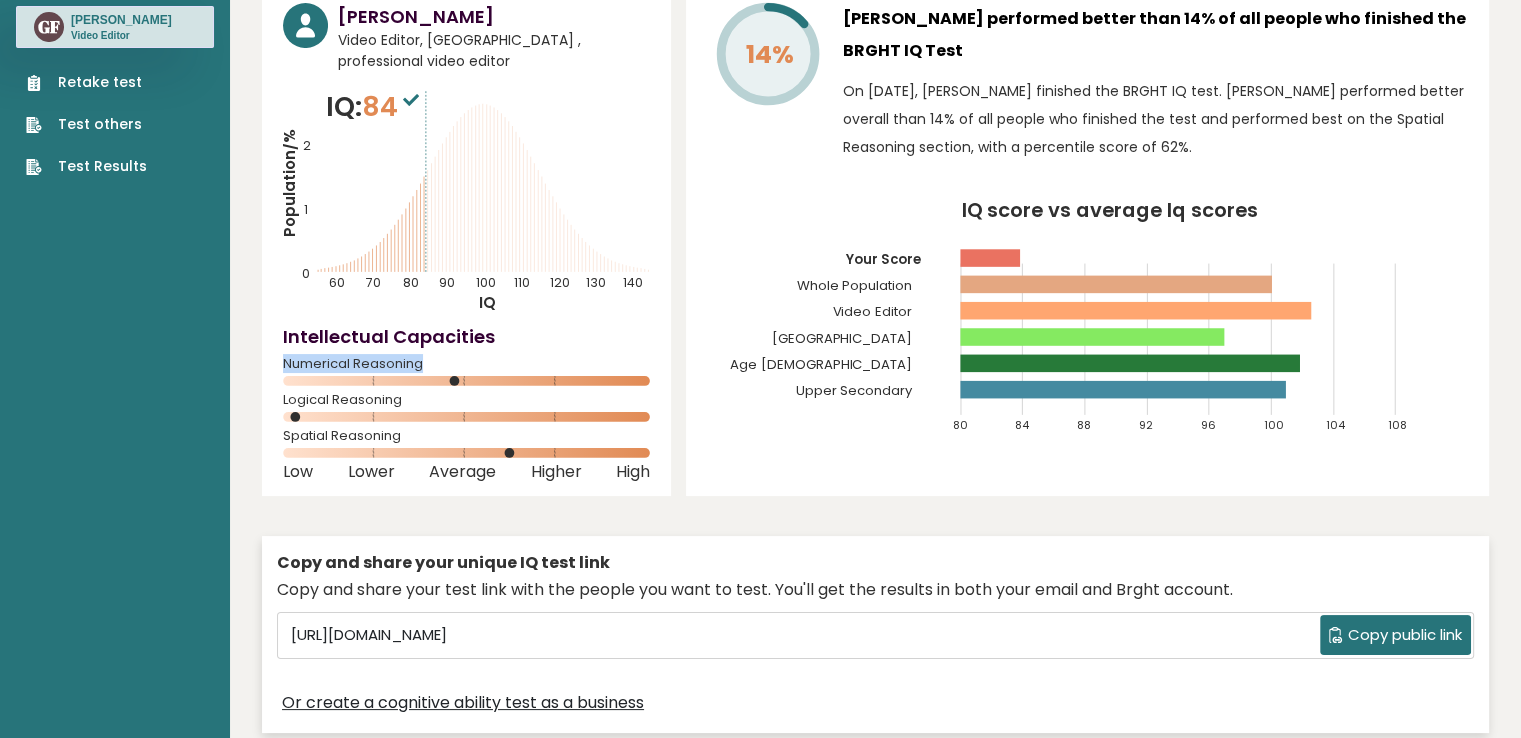 drag, startPoint x: 284, startPoint y: 338, endPoint x: 473, endPoint y: 342, distance: 189.04233 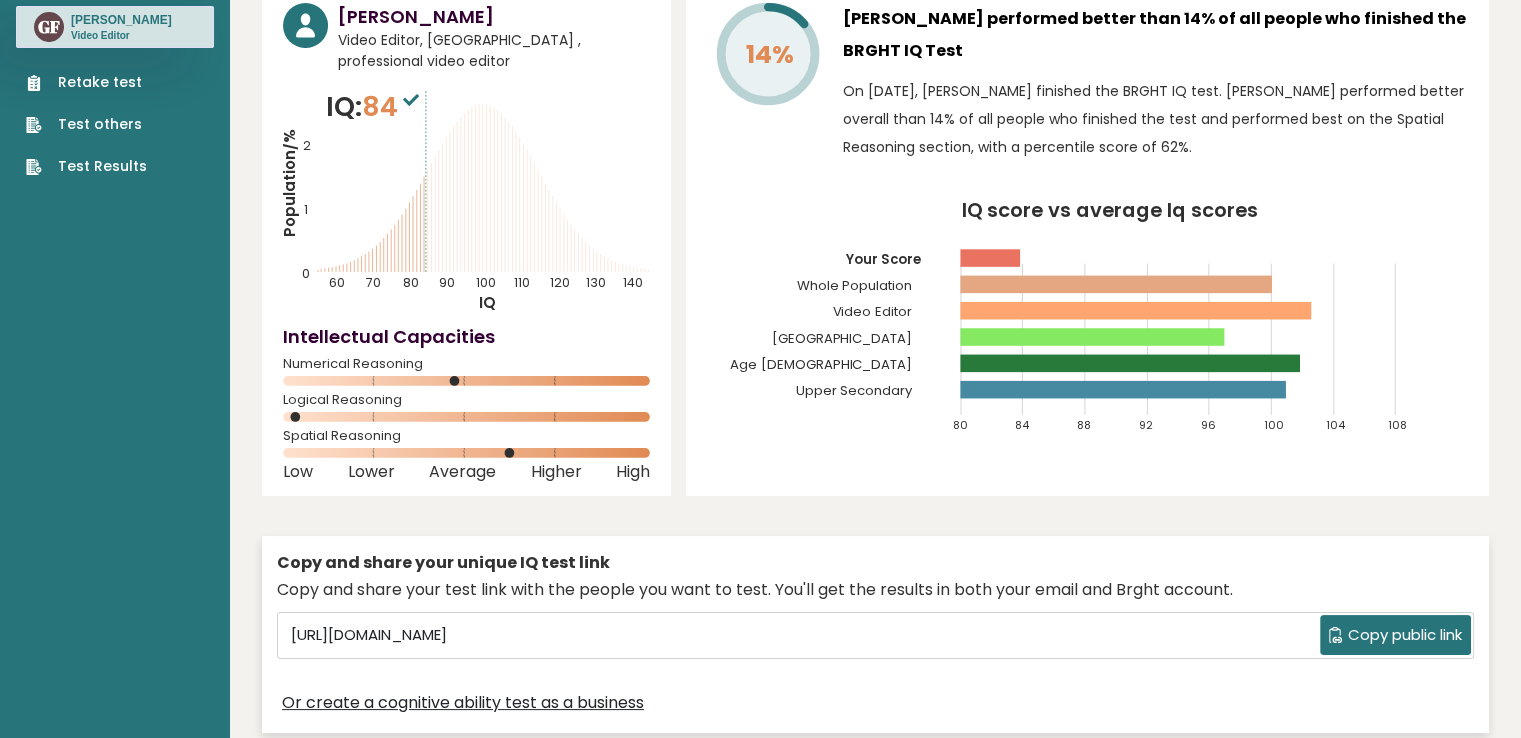 click on "Date:  July 06, 2025
Test:   Full 30 minute IQ test
Download PDF
Downloading...
Downloading
✓ Your PDF is downloaded...
Copy link to profile
GF
Gabriel
Dashboard
Profile
Settings
Logout
Gabriel Freitas
Video Editor,
Brazil
, professional video editor
IQ:  84
Population/%
IQ 0" at bounding box center (875, 2852) 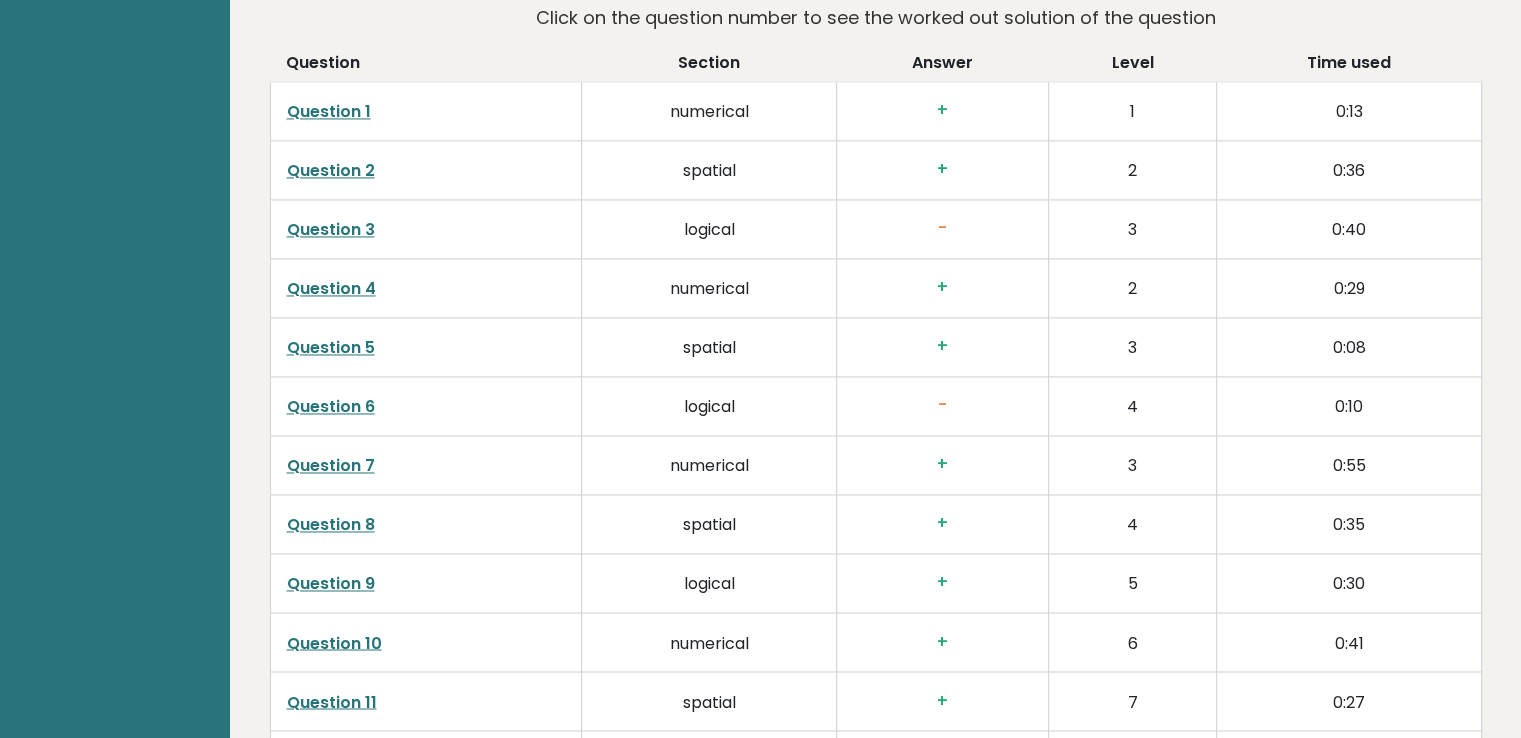 scroll, scrollTop: 3000, scrollLeft: 0, axis: vertical 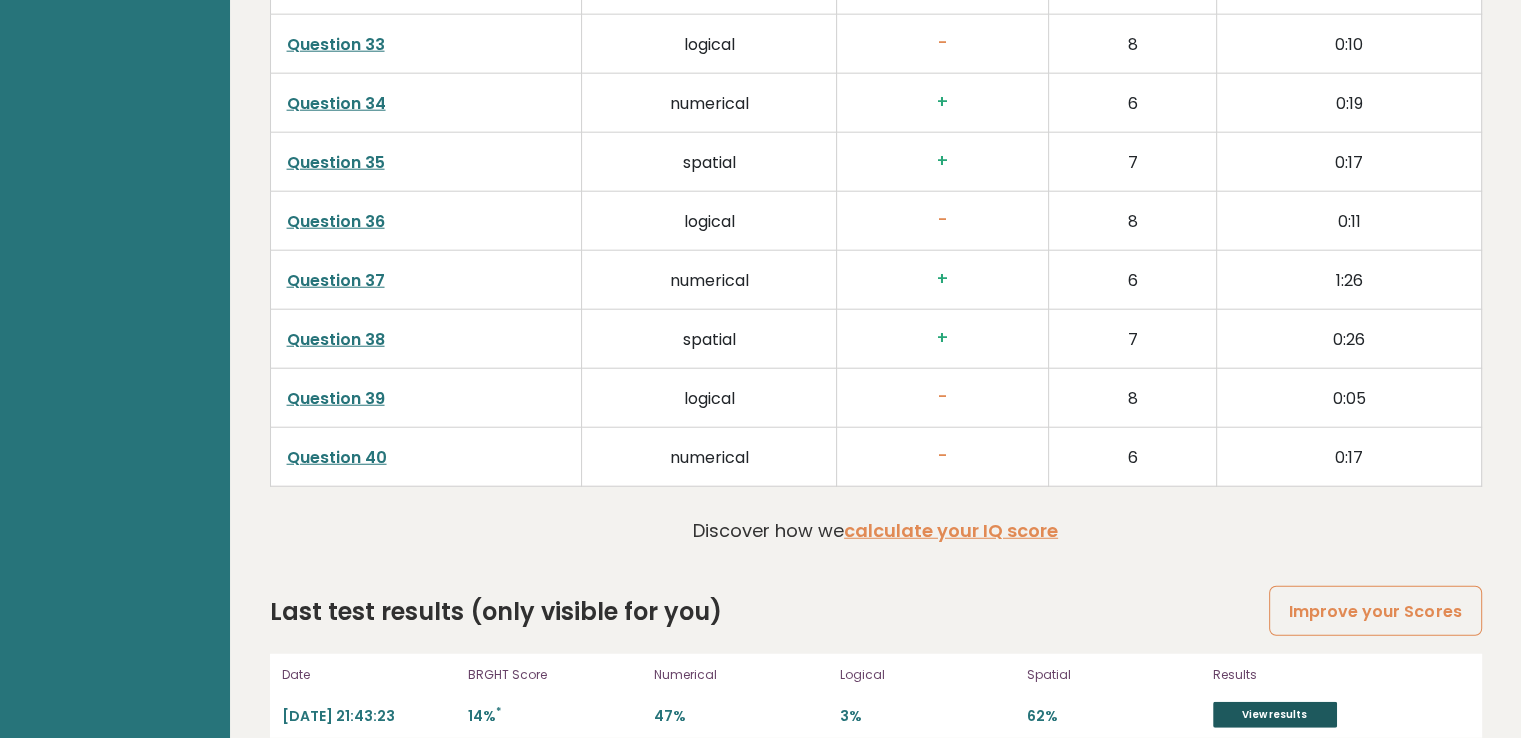 click on "View results" at bounding box center (1275, 715) 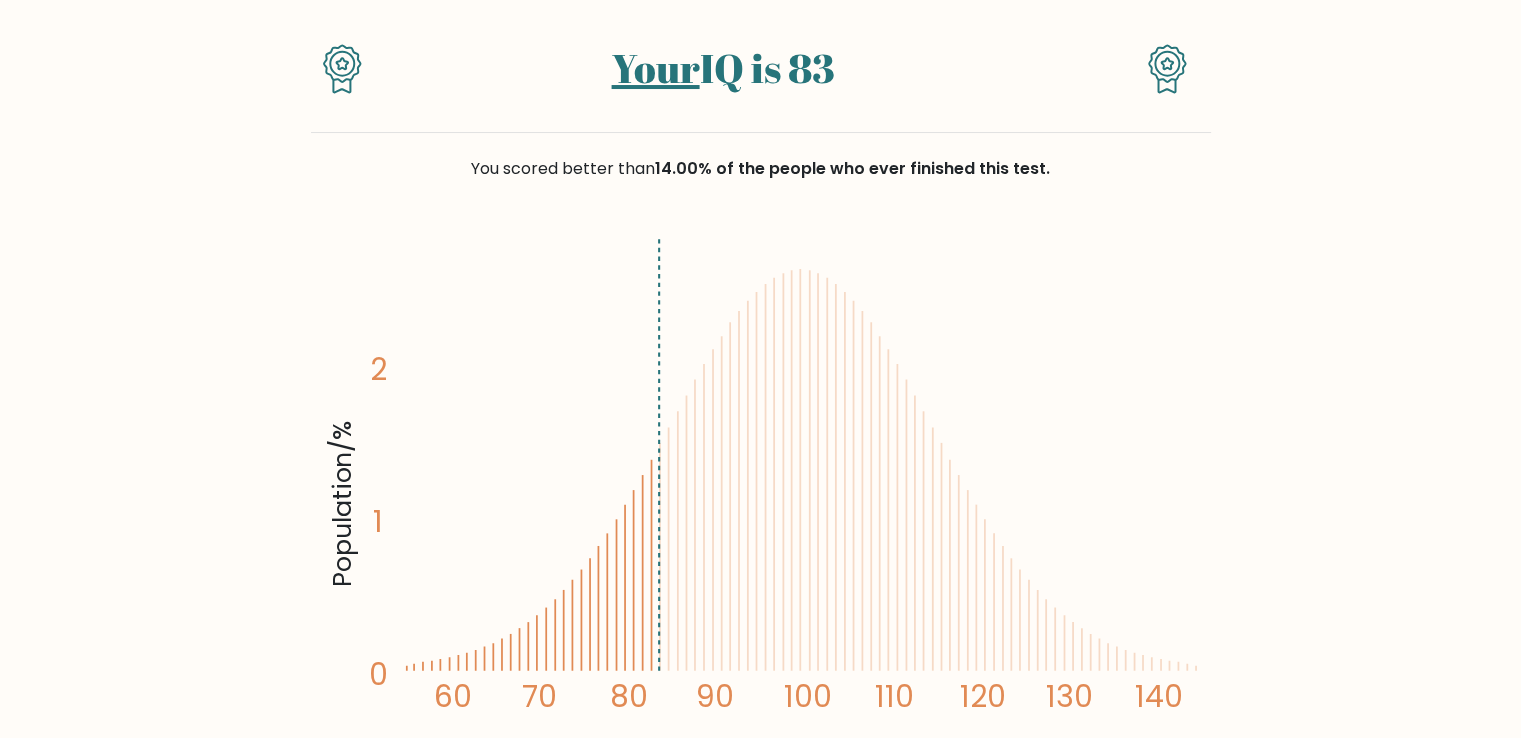 scroll, scrollTop: 0, scrollLeft: 0, axis: both 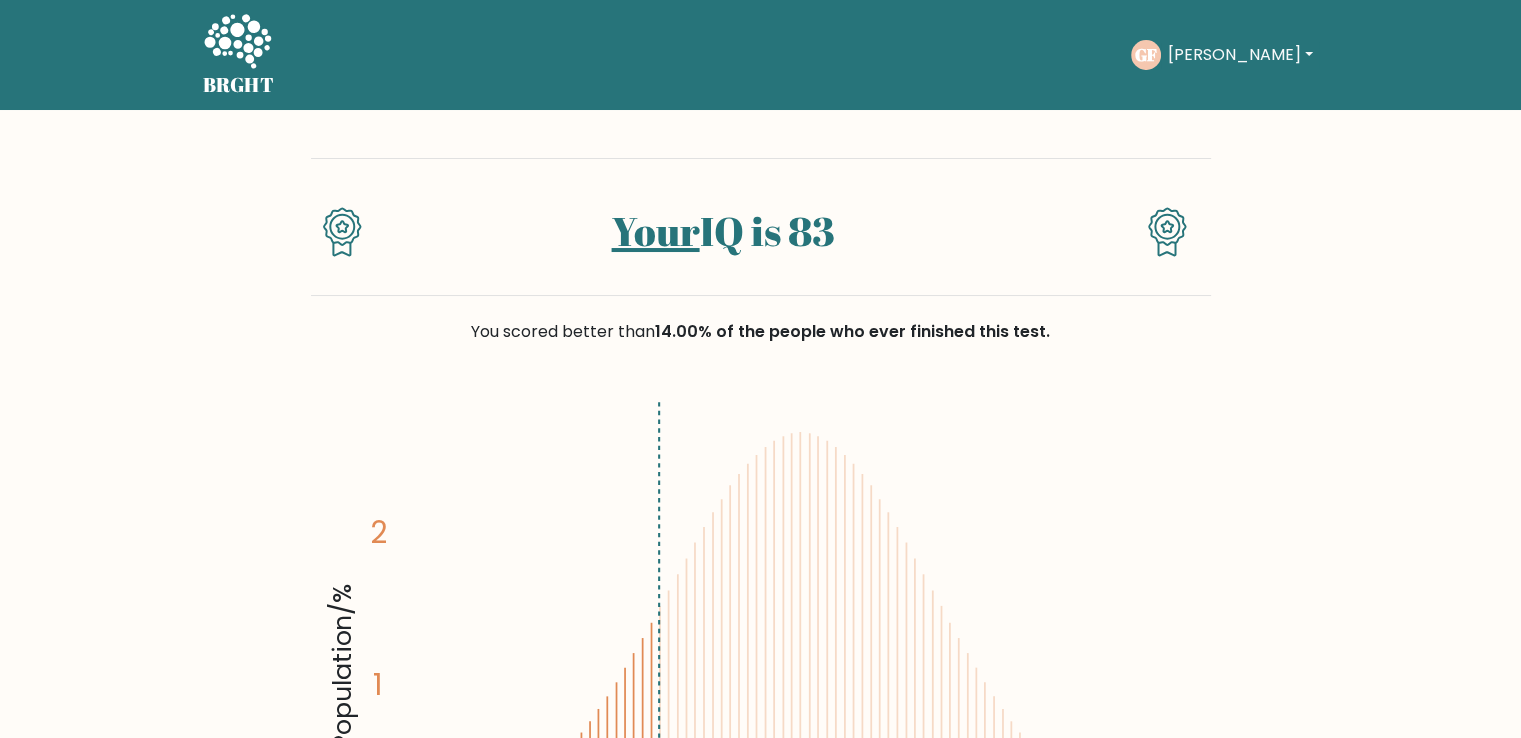 click on "Your  IQ is 83
You scored better than  14.00% of
the people who ever finished this test.
Population/%
IQ
0
1
2
60
70
80
90
100
110" at bounding box center [760, 3071] 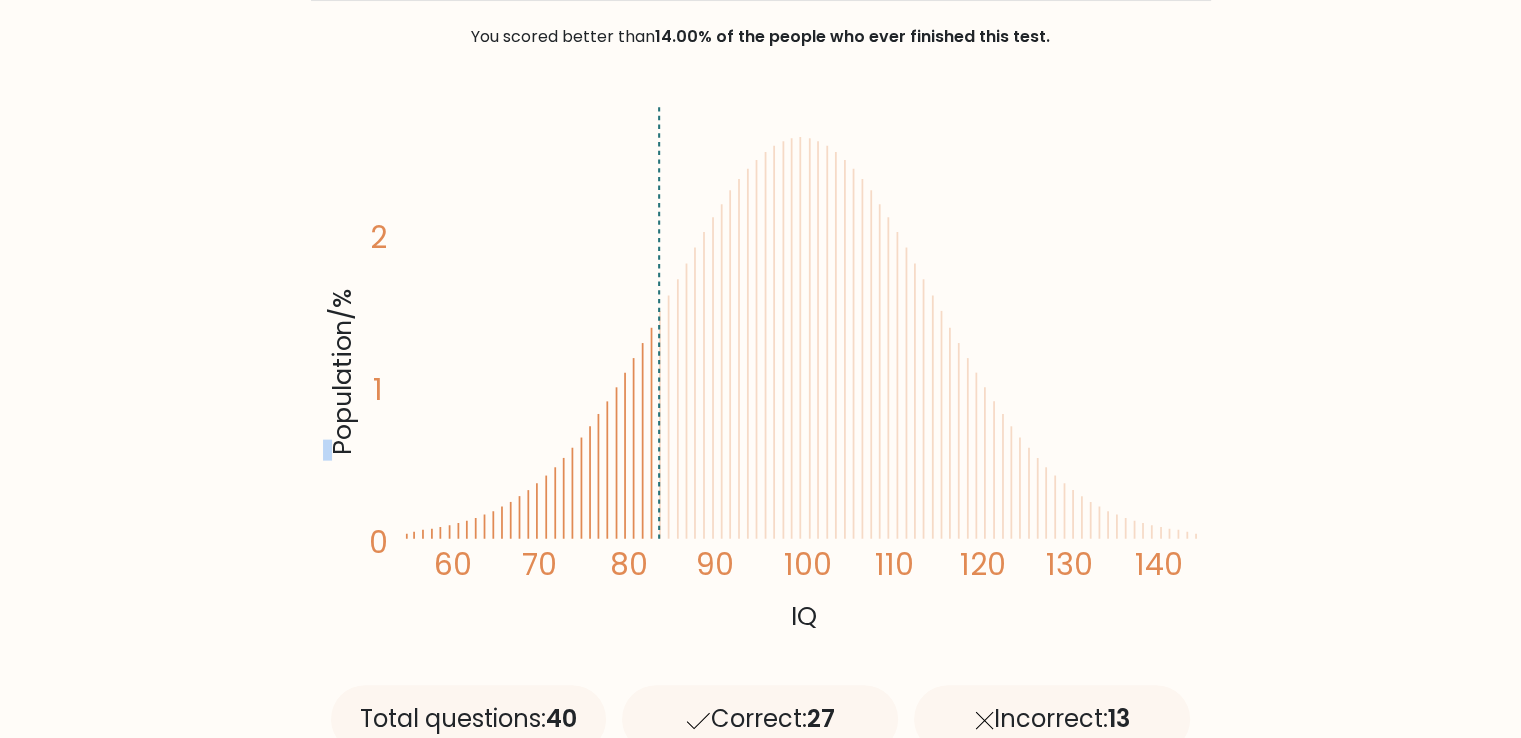 scroll, scrollTop: 0, scrollLeft: 0, axis: both 